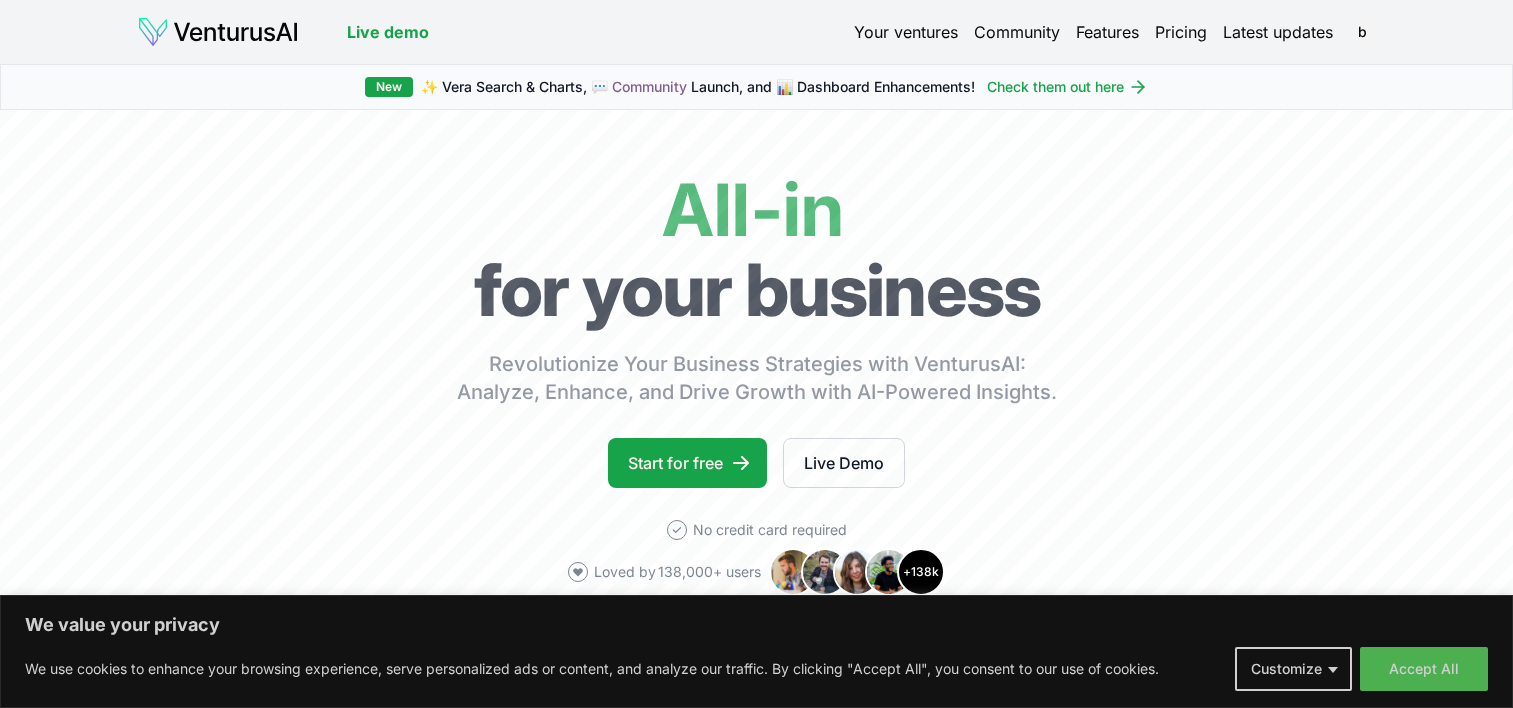 scroll, scrollTop: 0, scrollLeft: 0, axis: both 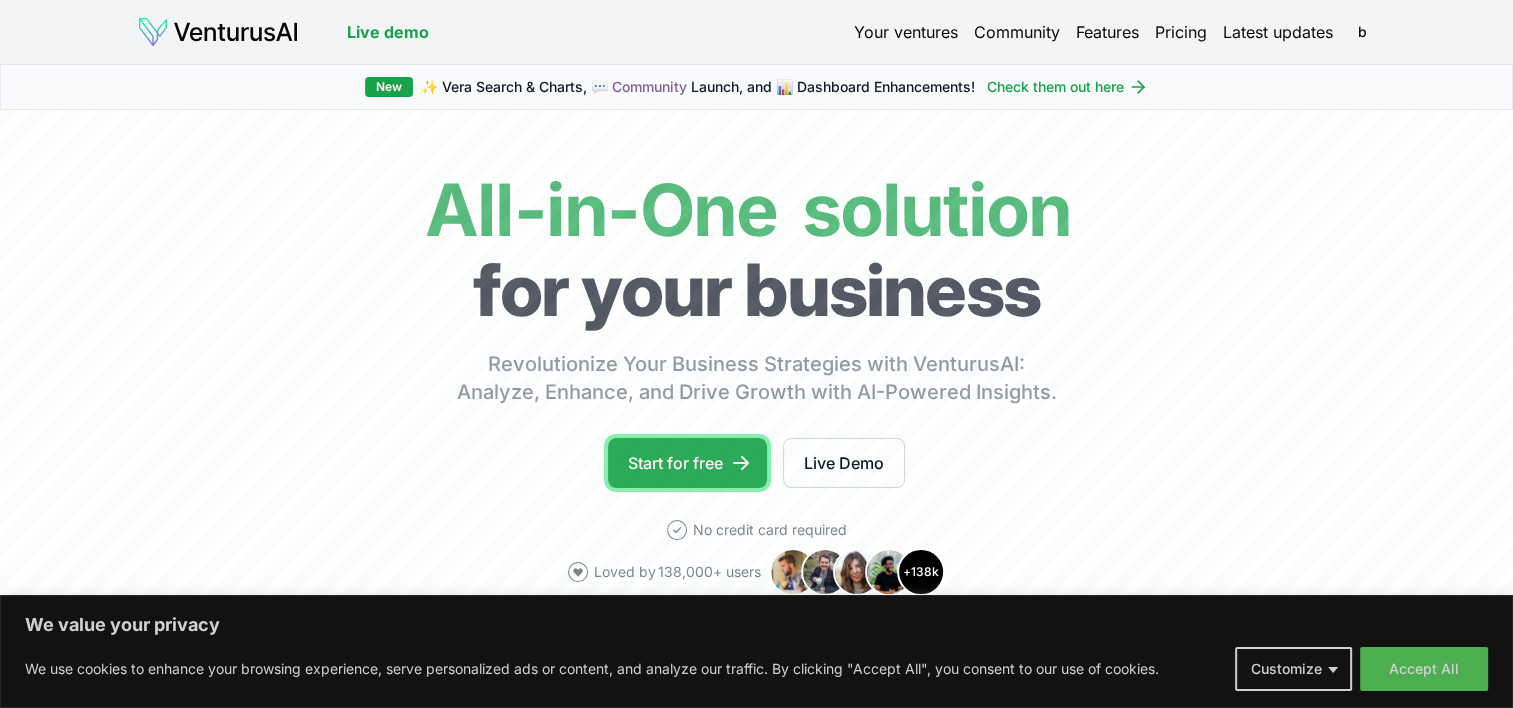 click on "Start for free" at bounding box center (687, 463) 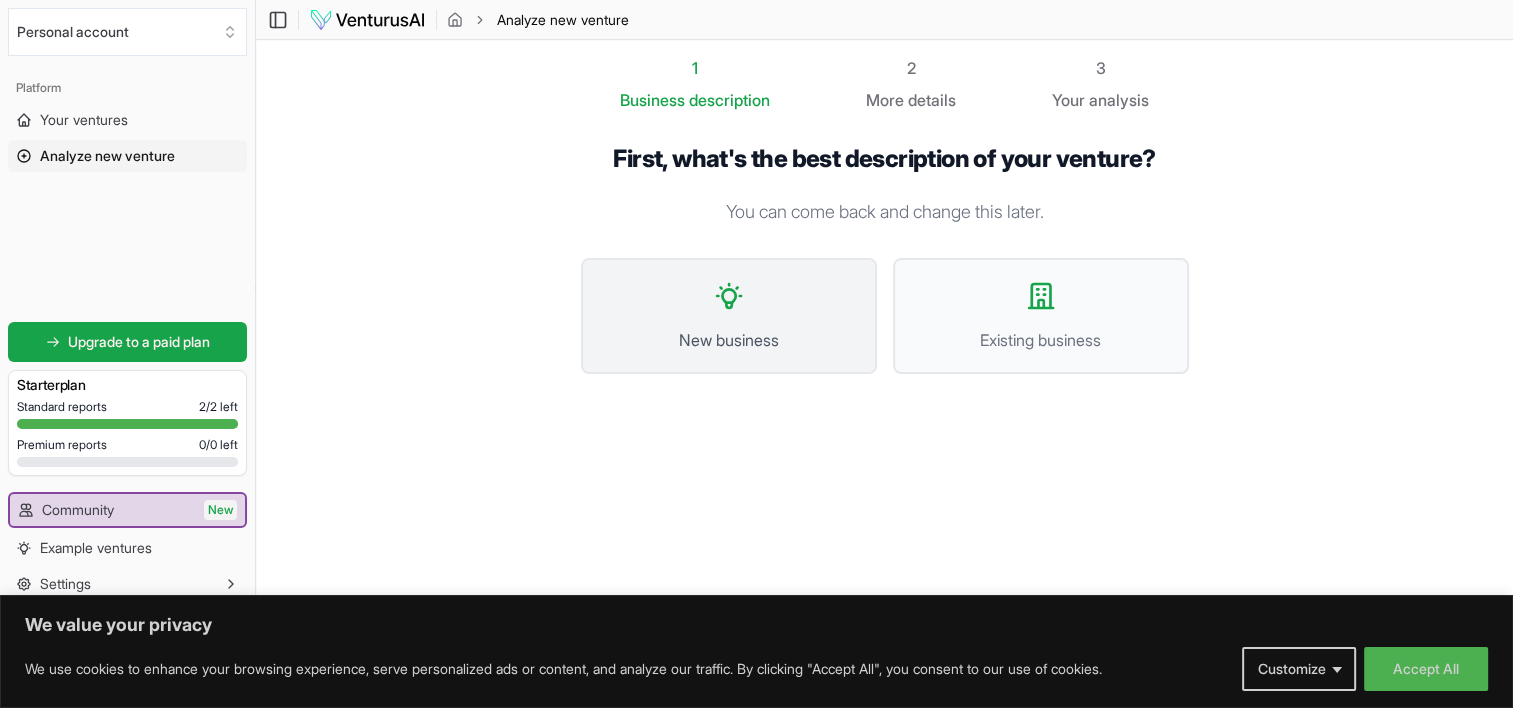 click 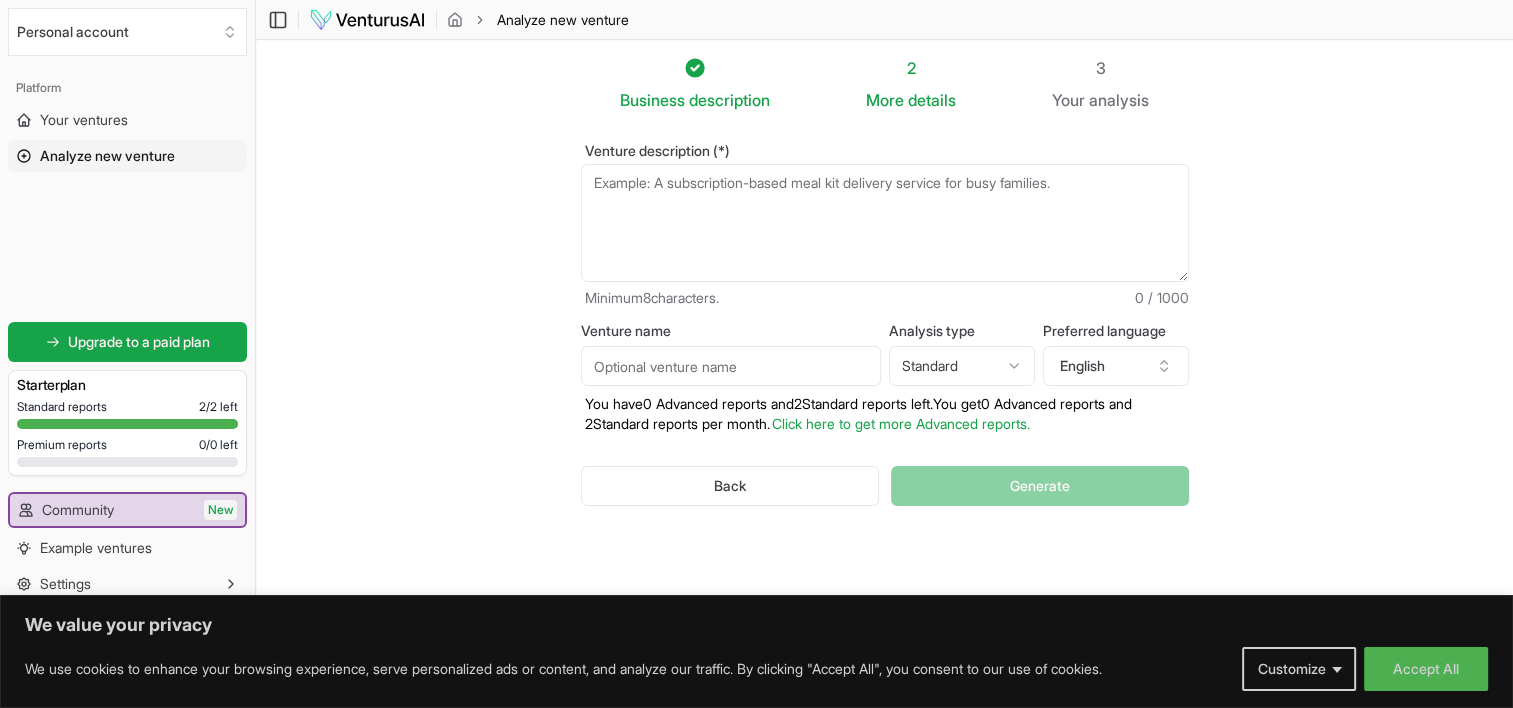 click on "Venture description (*)" at bounding box center (885, 223) 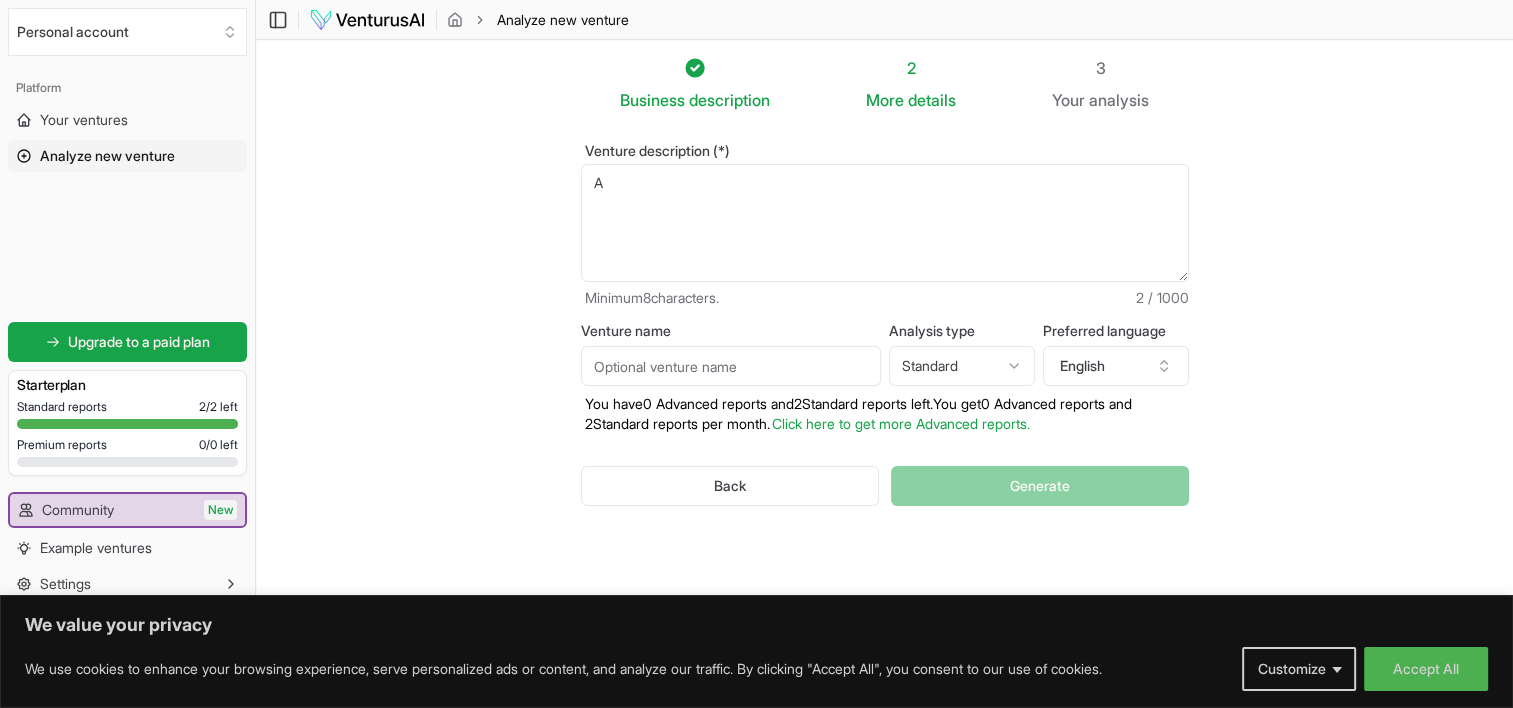 type on "A" 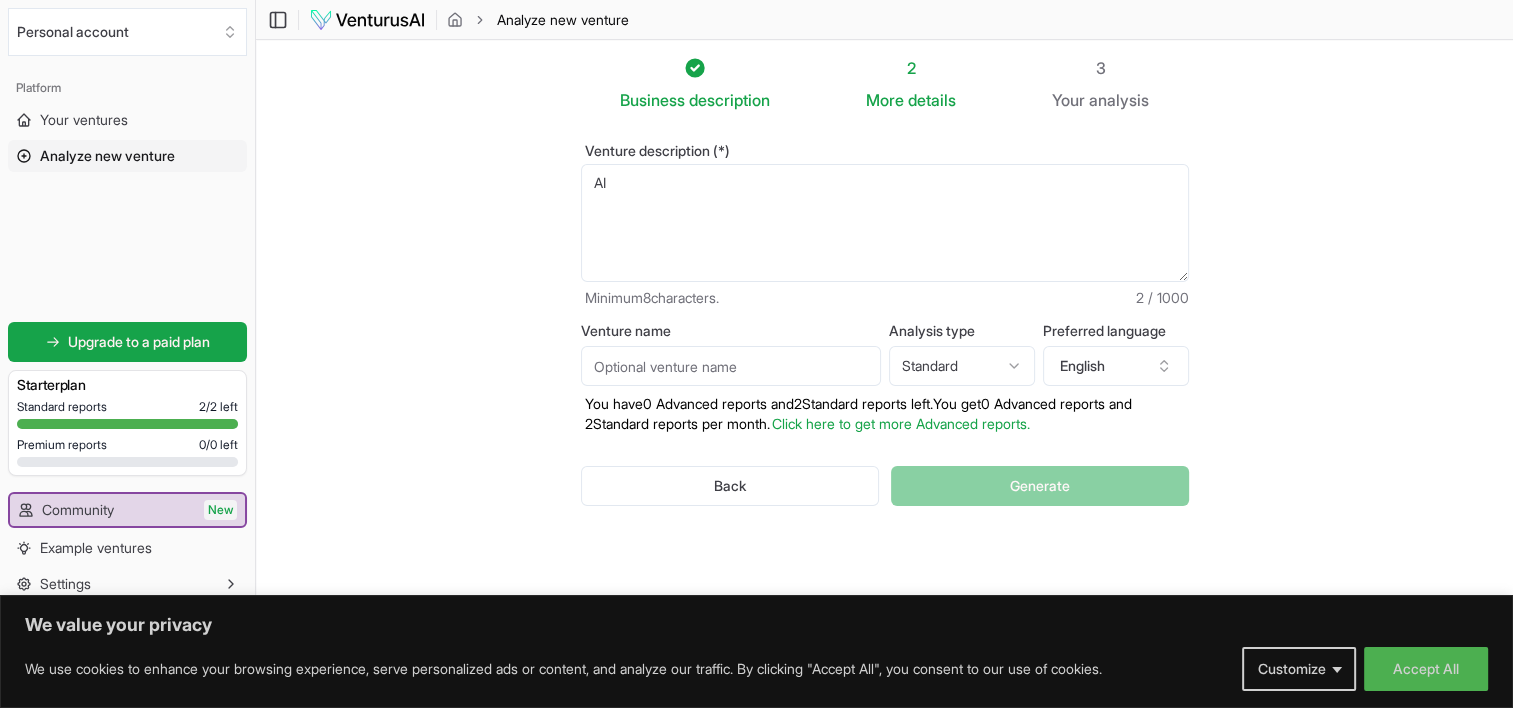 type on "A" 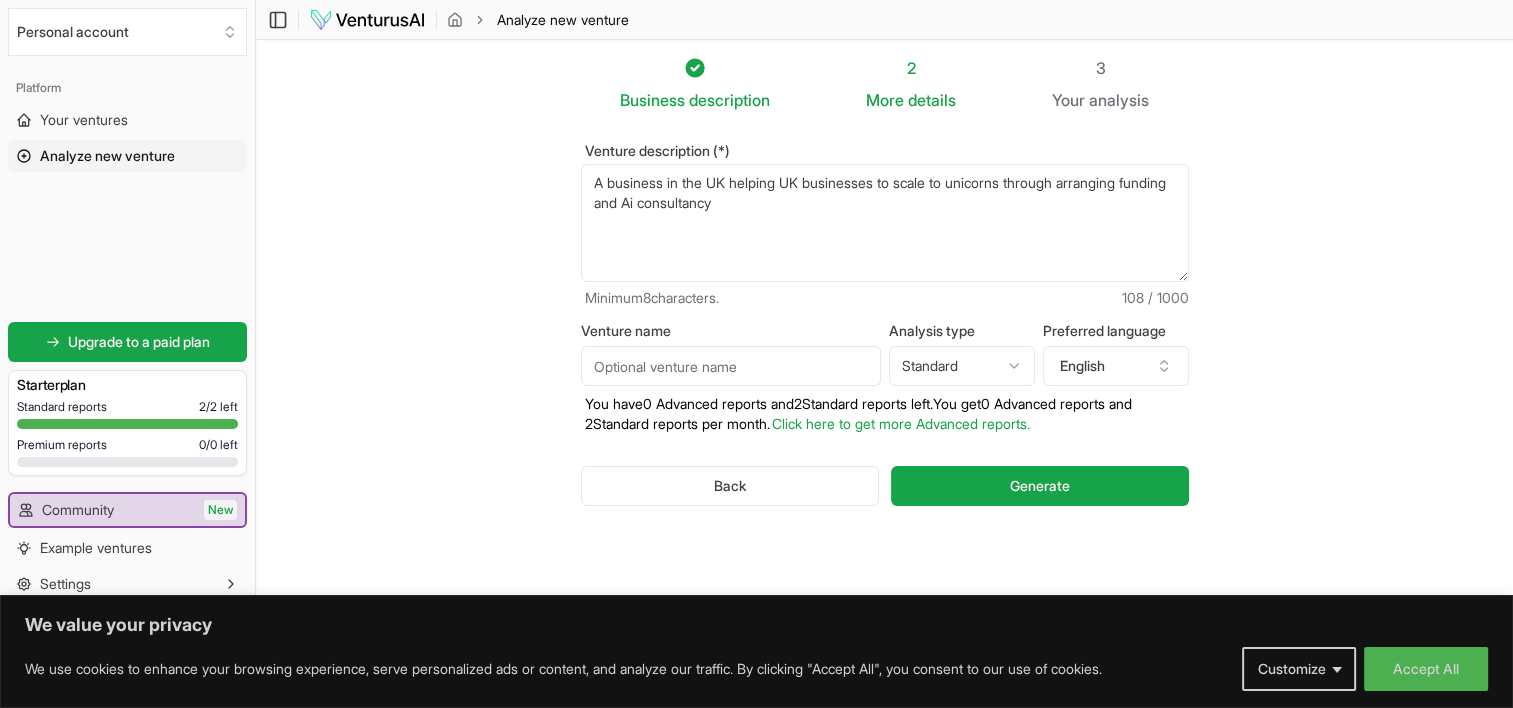 type on "A business in the UK helping UK businesses to scale to unicorns through arranging funding and Ai consultancy" 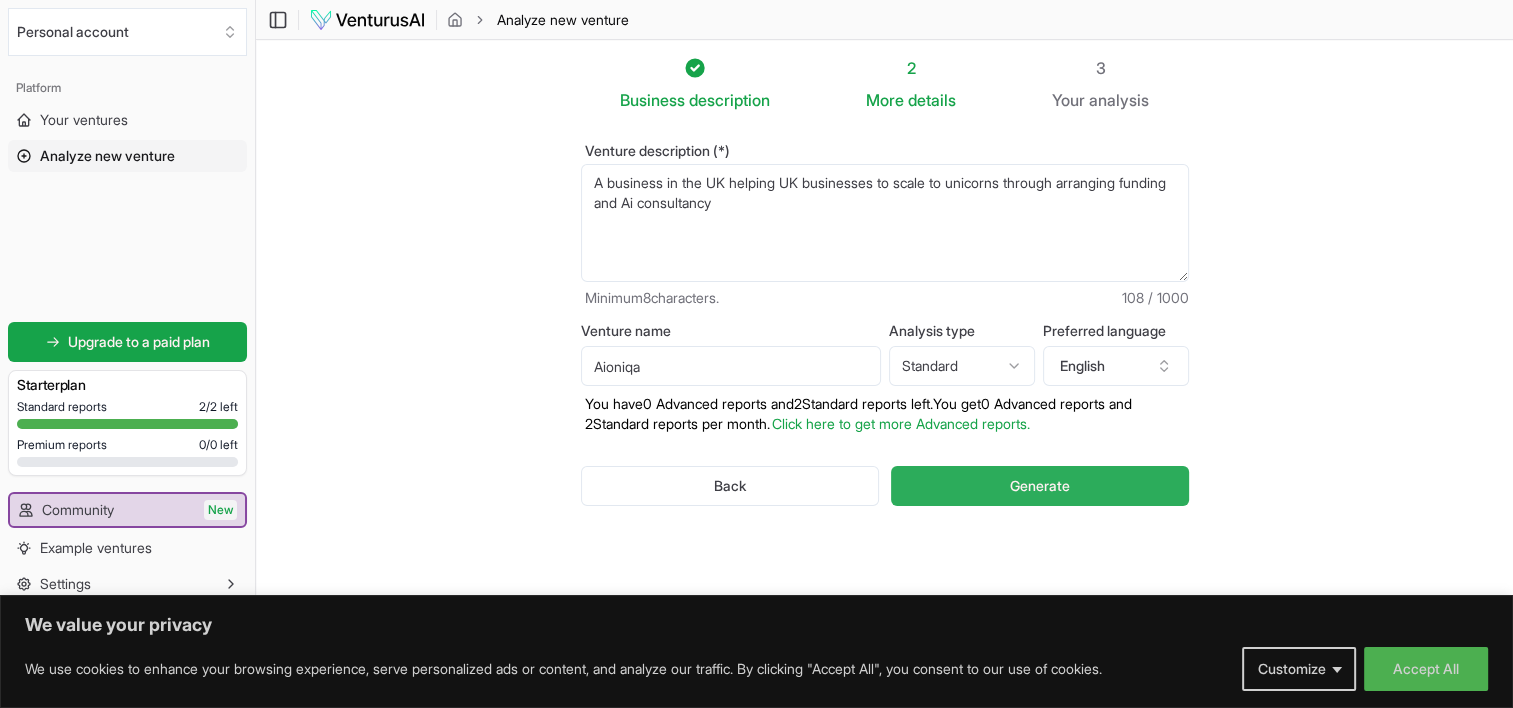 type on "Aioniqa" 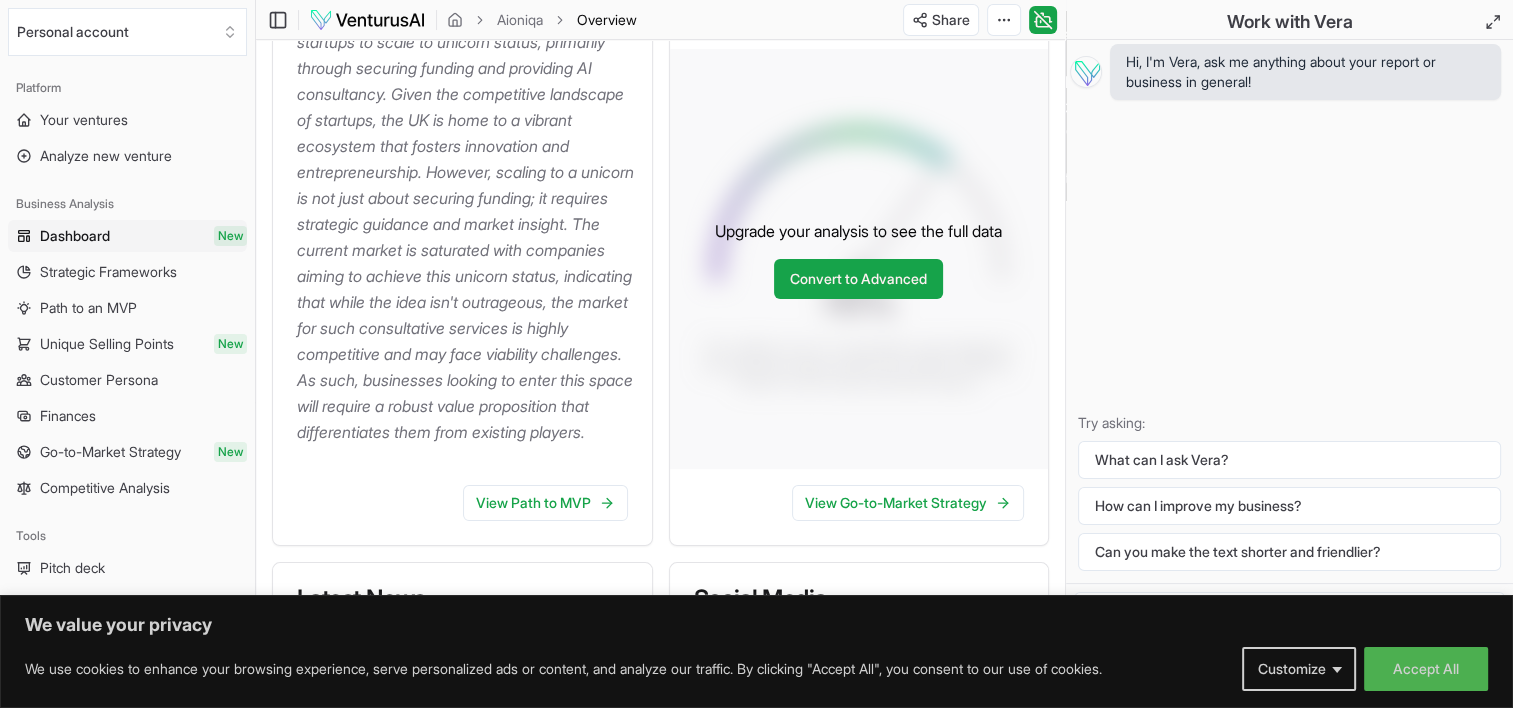scroll, scrollTop: 394, scrollLeft: 0, axis: vertical 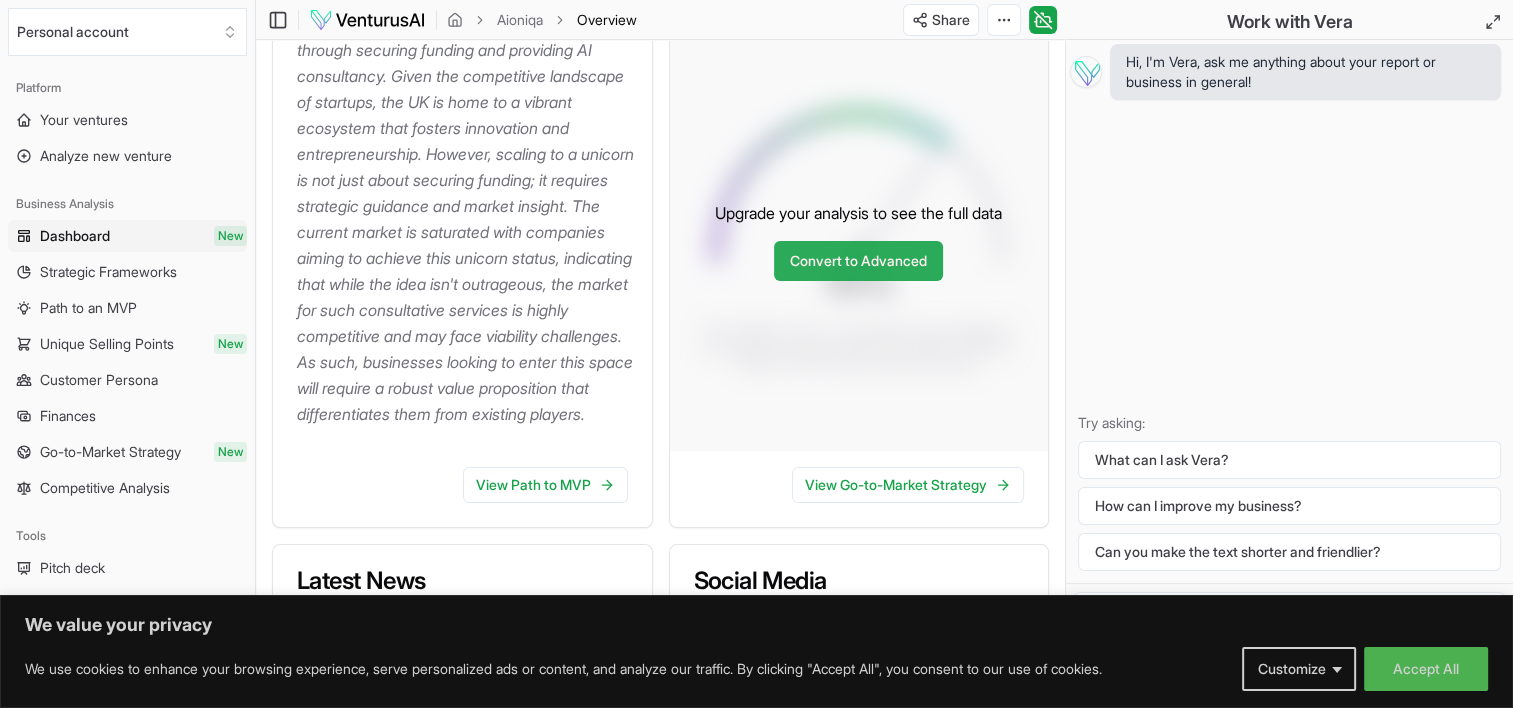 click on "Convert to Advanced" at bounding box center [858, 261] 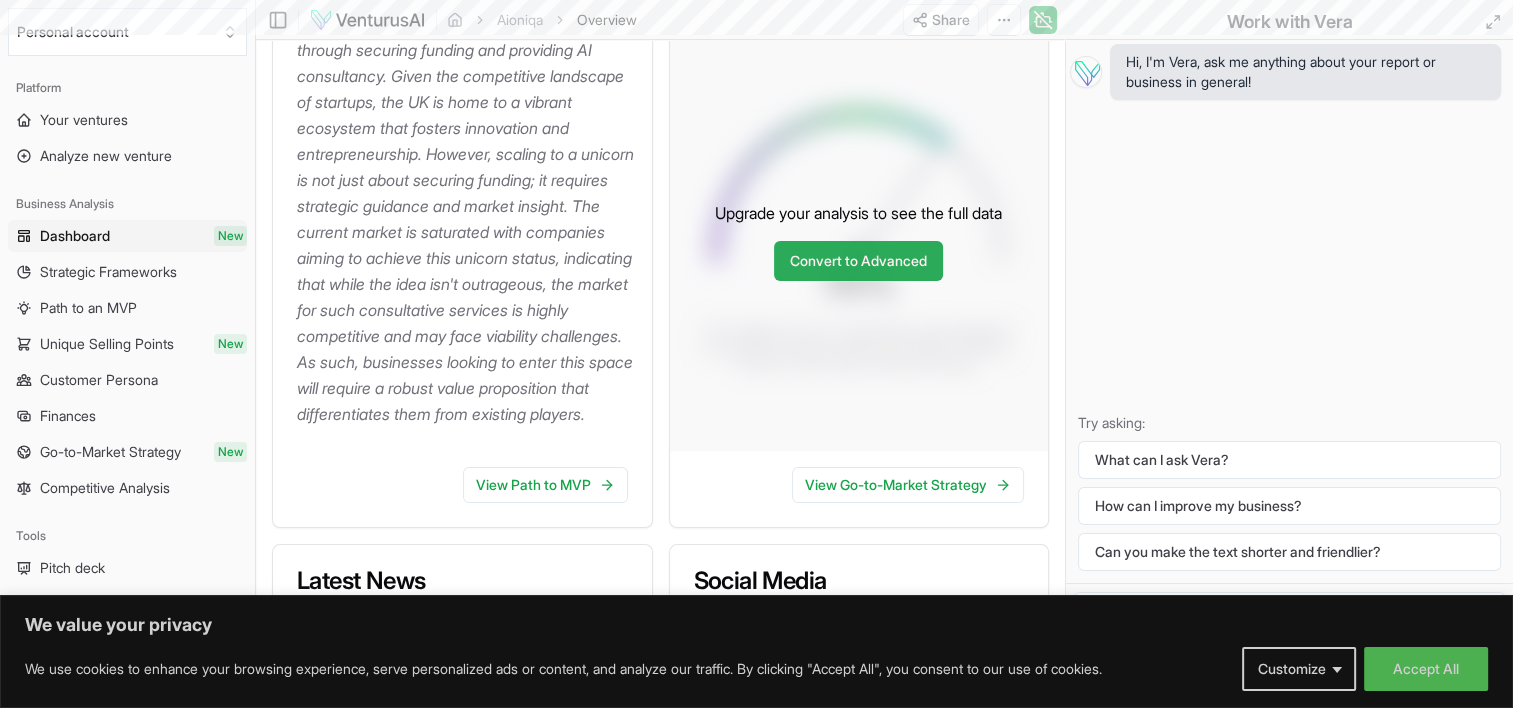 scroll, scrollTop: 0, scrollLeft: 0, axis: both 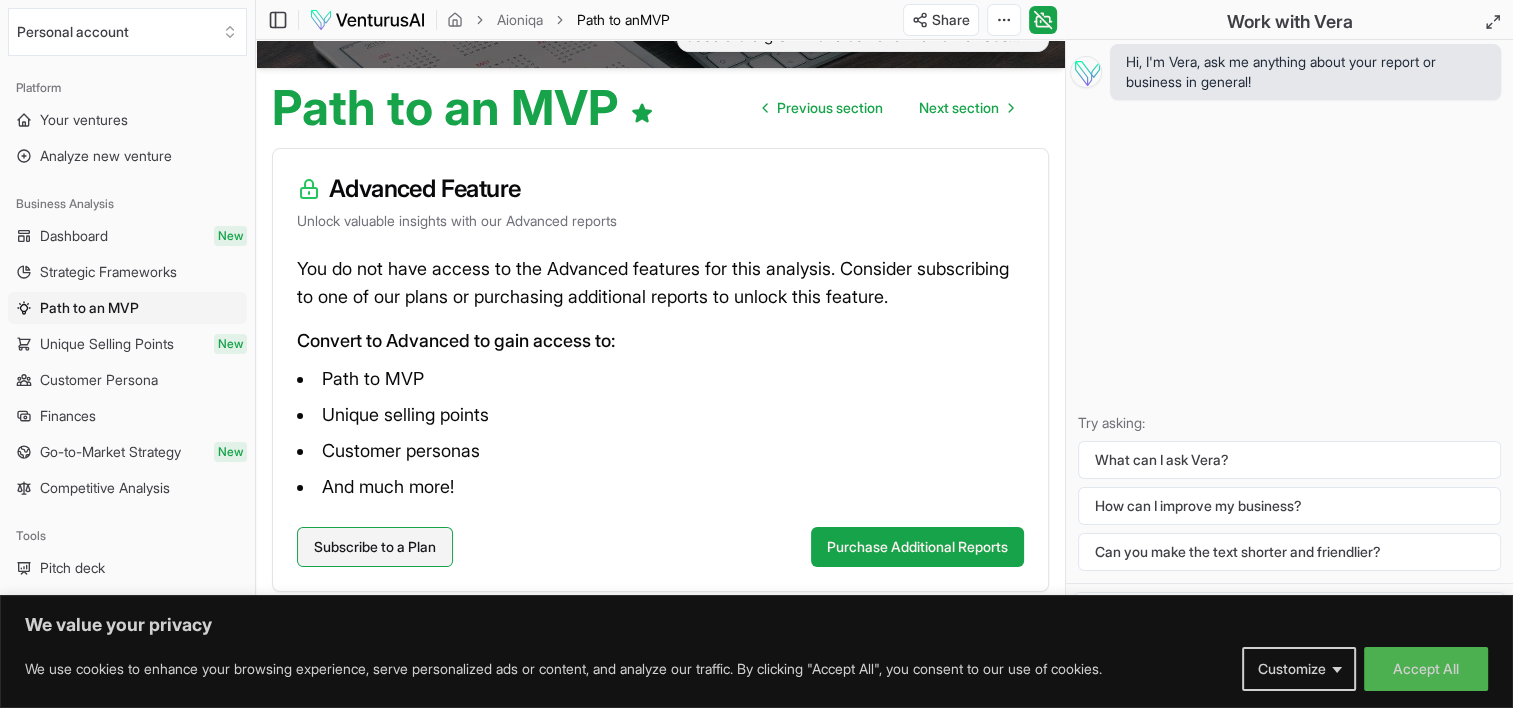 click on "Subscribe to a Plan" at bounding box center (375, 547) 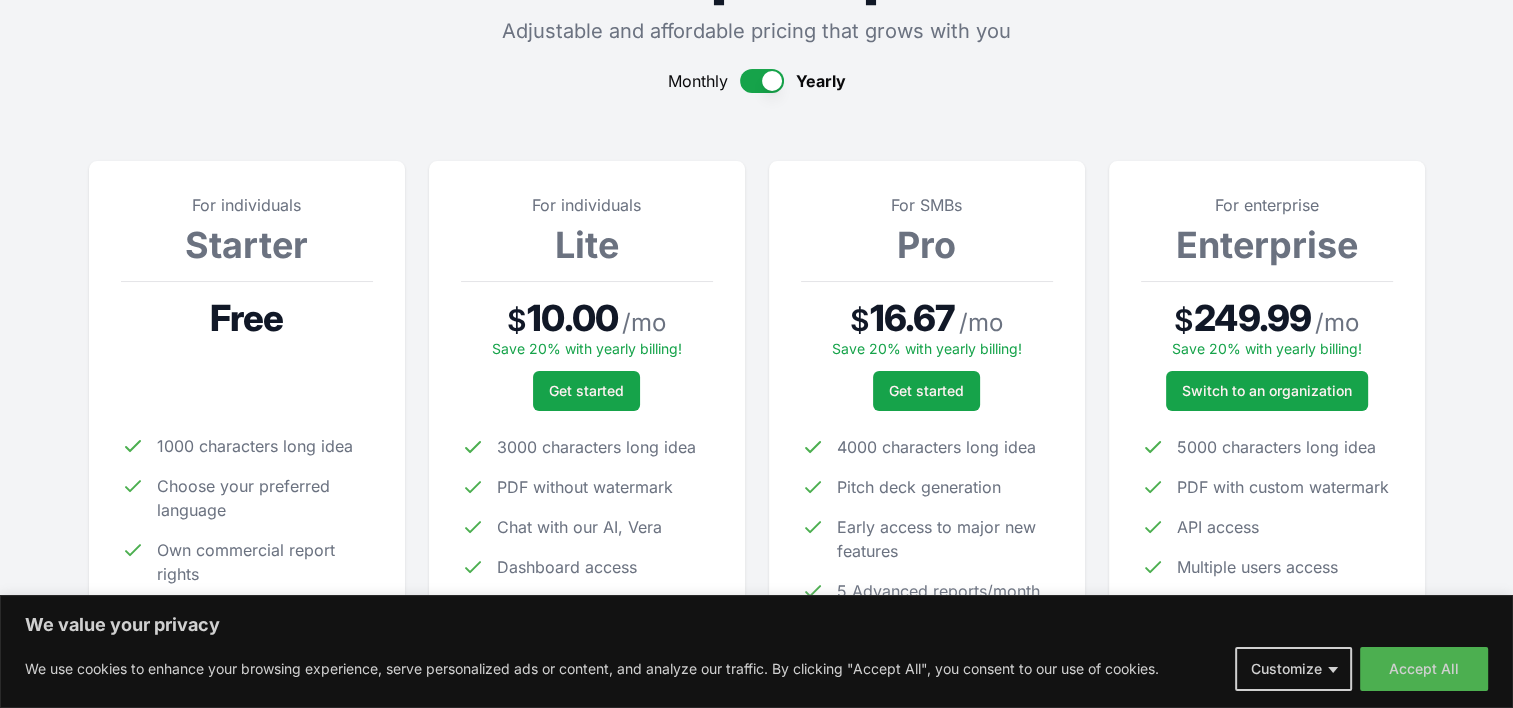 scroll, scrollTop: 162, scrollLeft: 0, axis: vertical 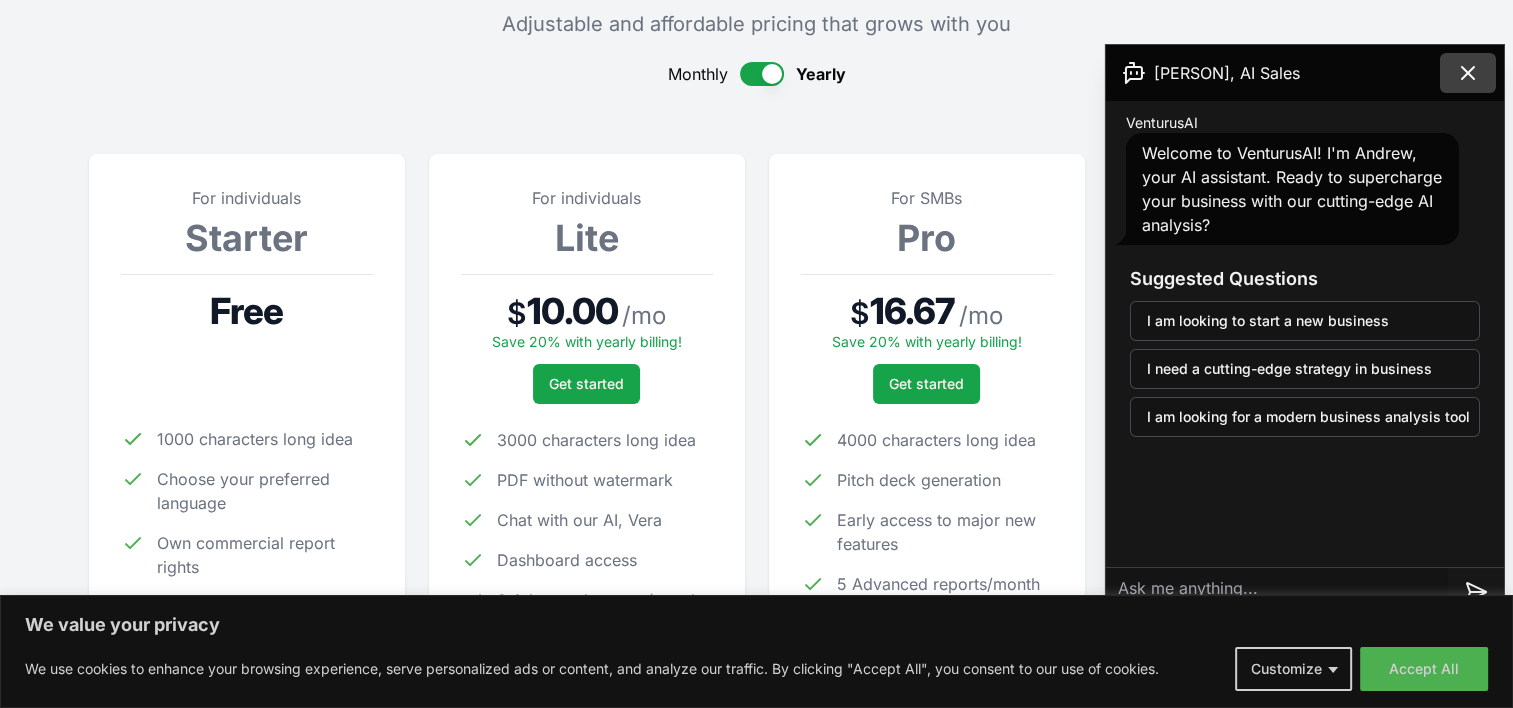 click 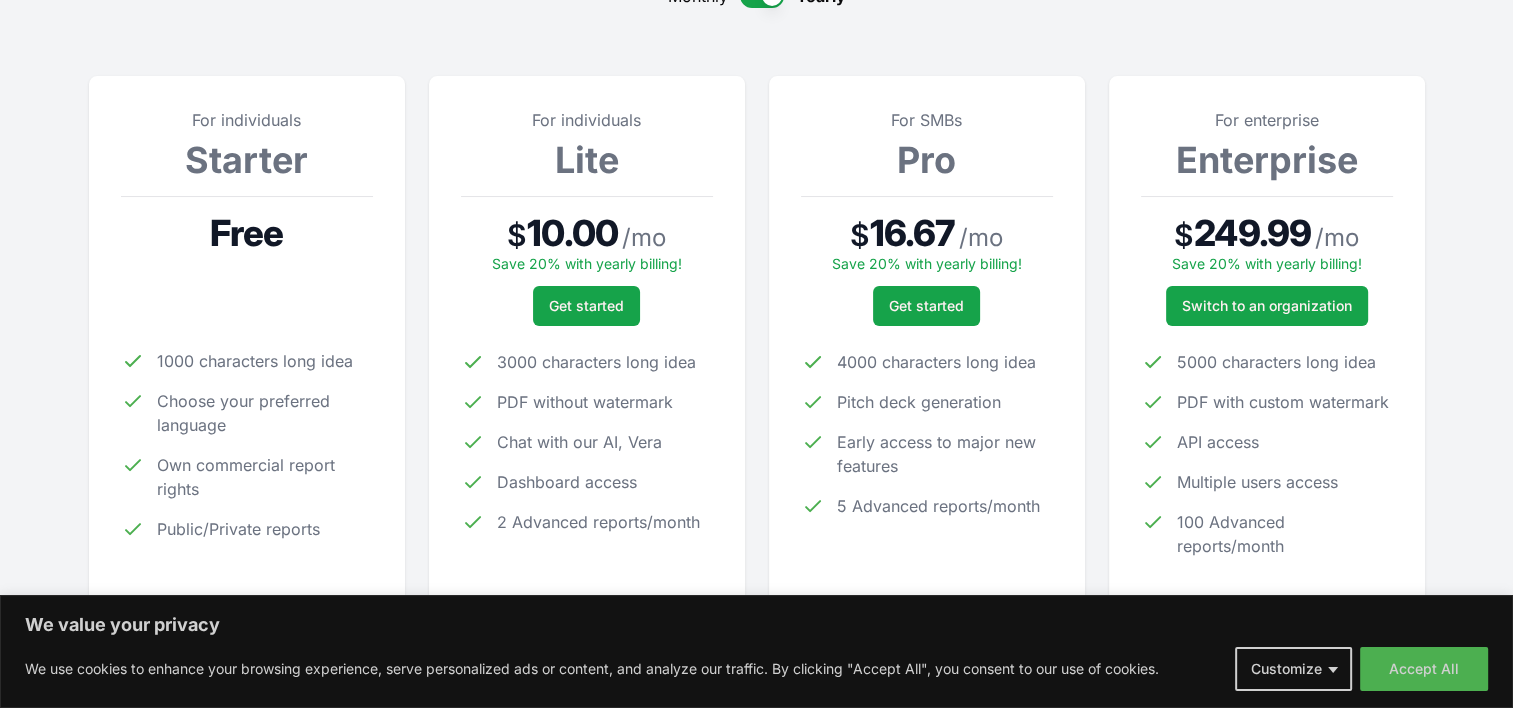 scroll, scrollTop: 252, scrollLeft: 0, axis: vertical 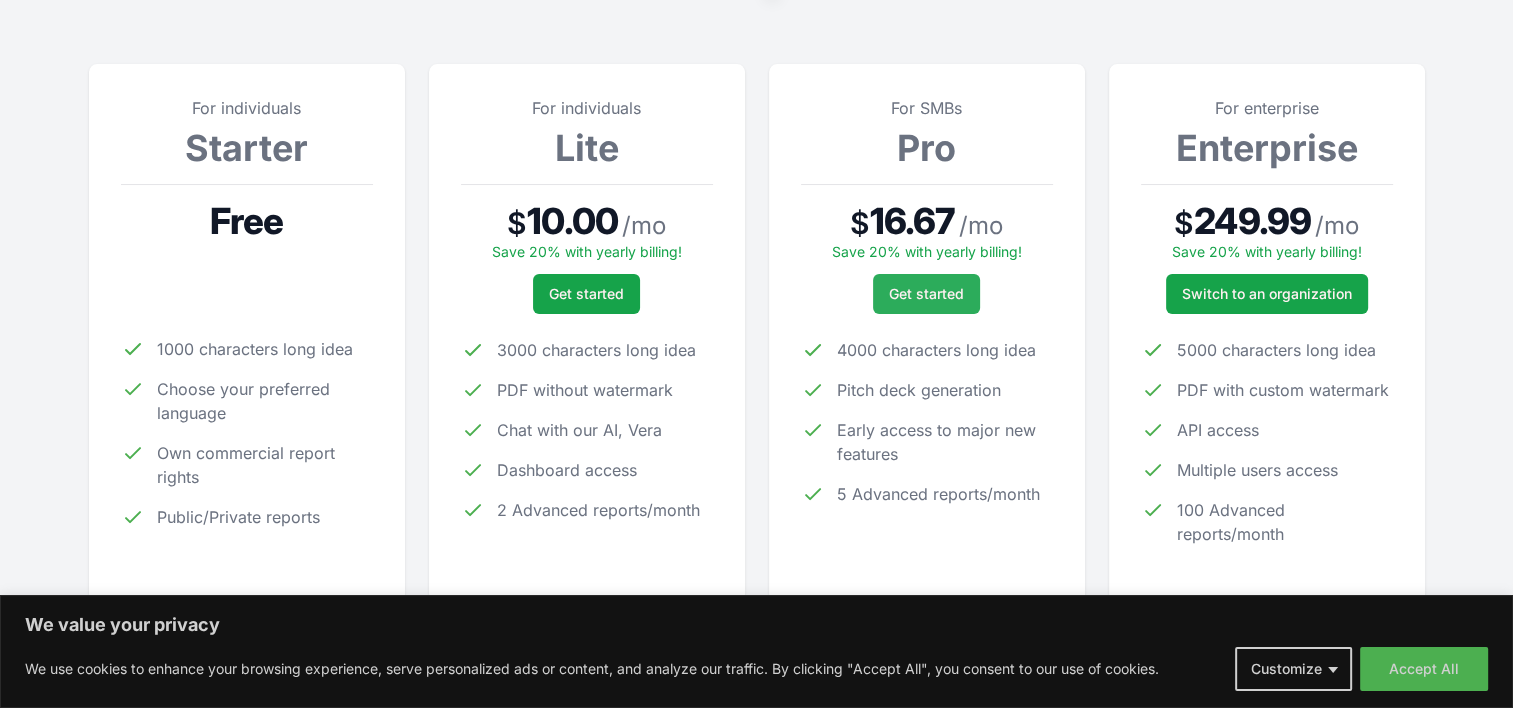 click on "Get started" at bounding box center [926, 294] 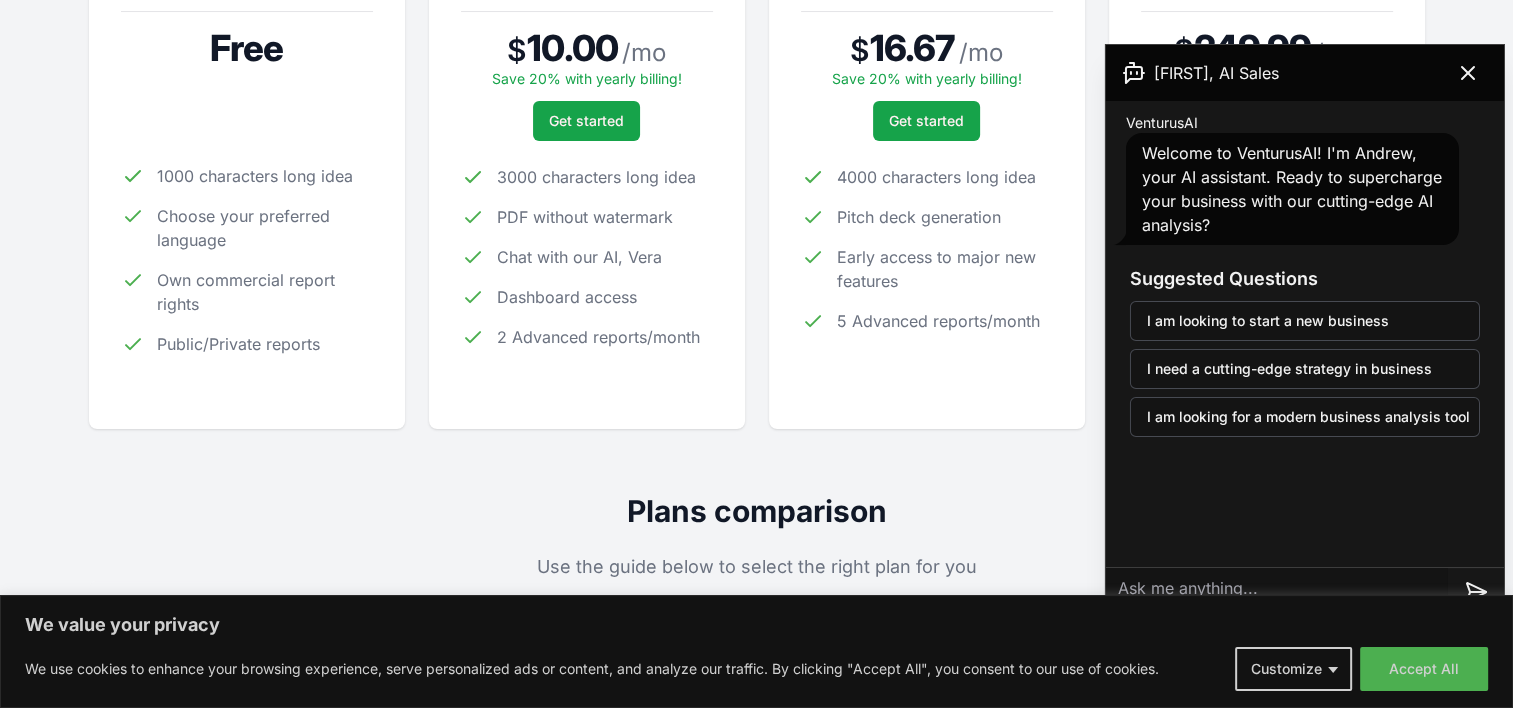 scroll, scrollTop: 392, scrollLeft: 0, axis: vertical 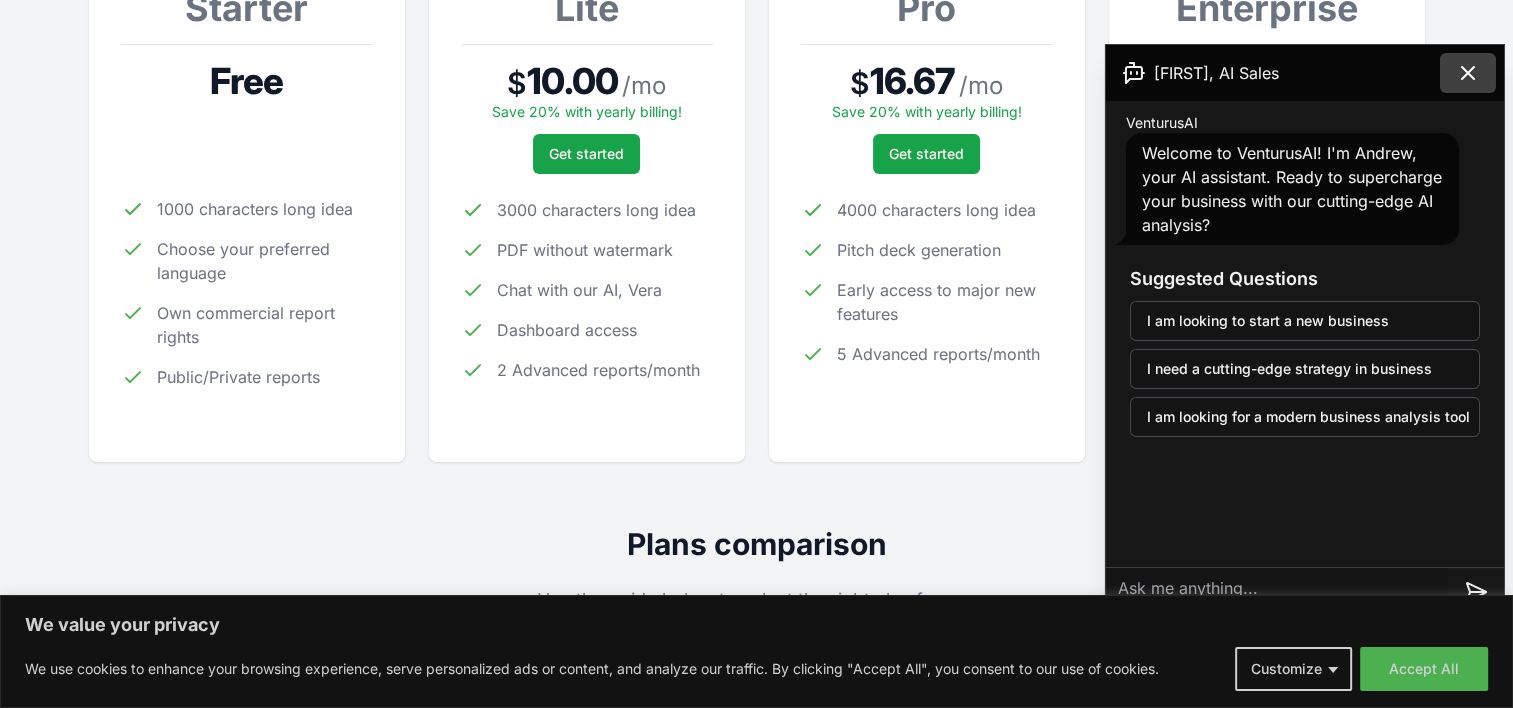 click 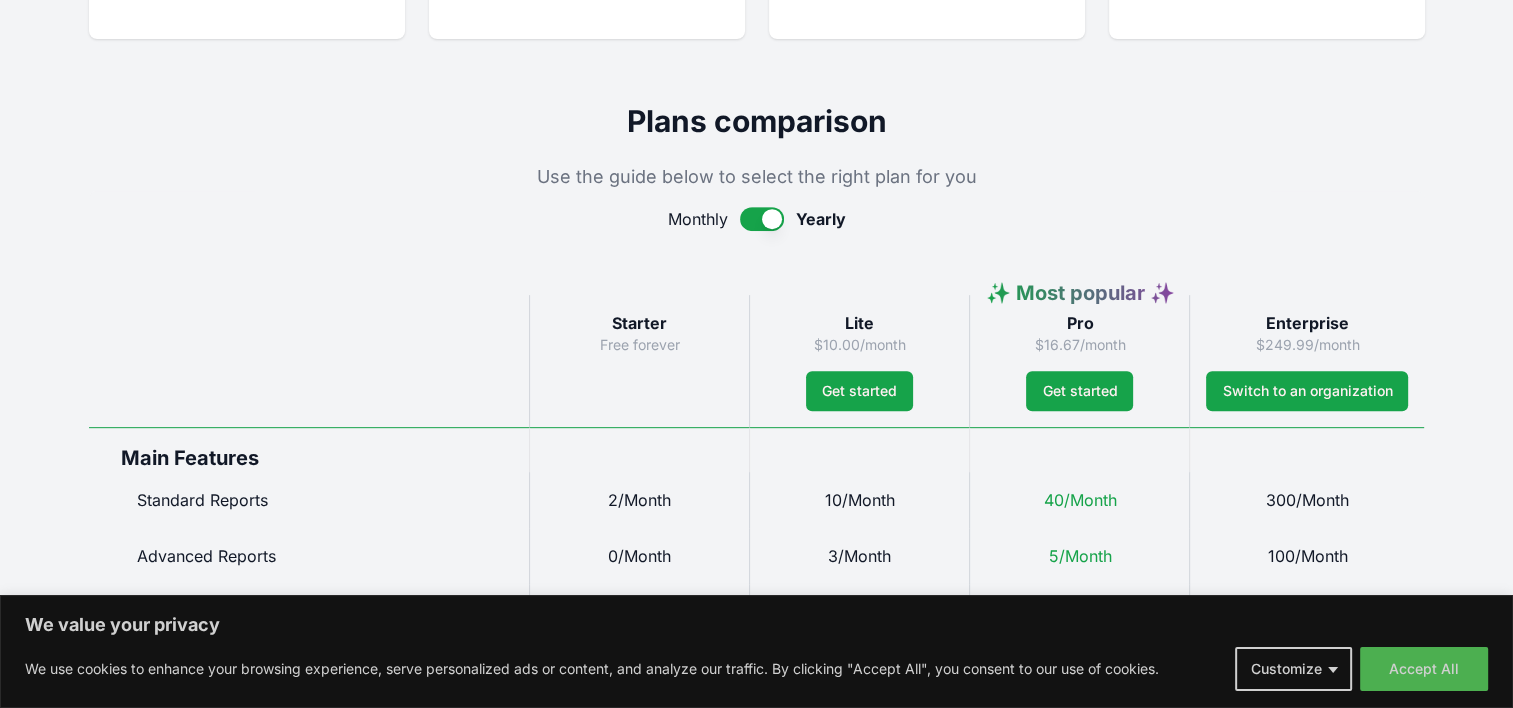 scroll, scrollTop: 820, scrollLeft: 0, axis: vertical 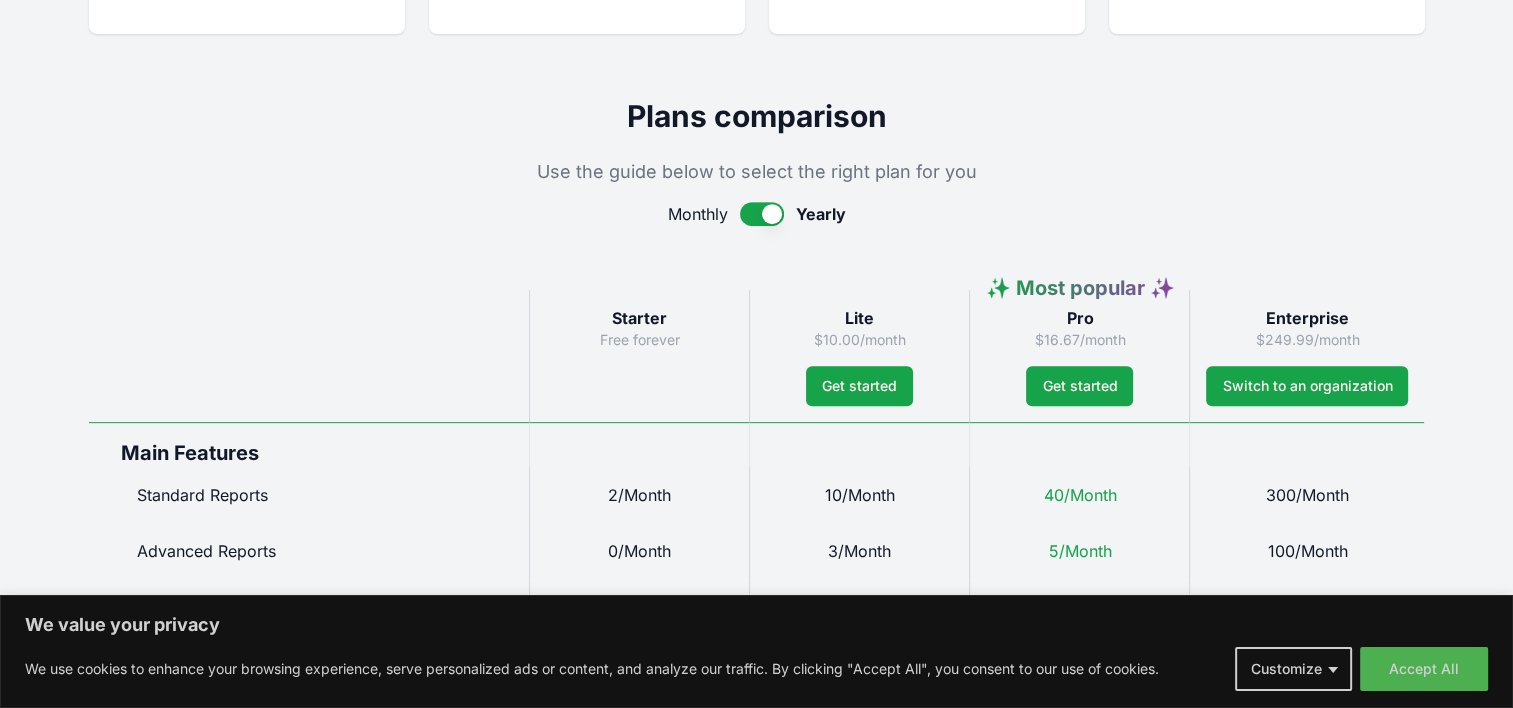 click at bounding box center (762, 214) 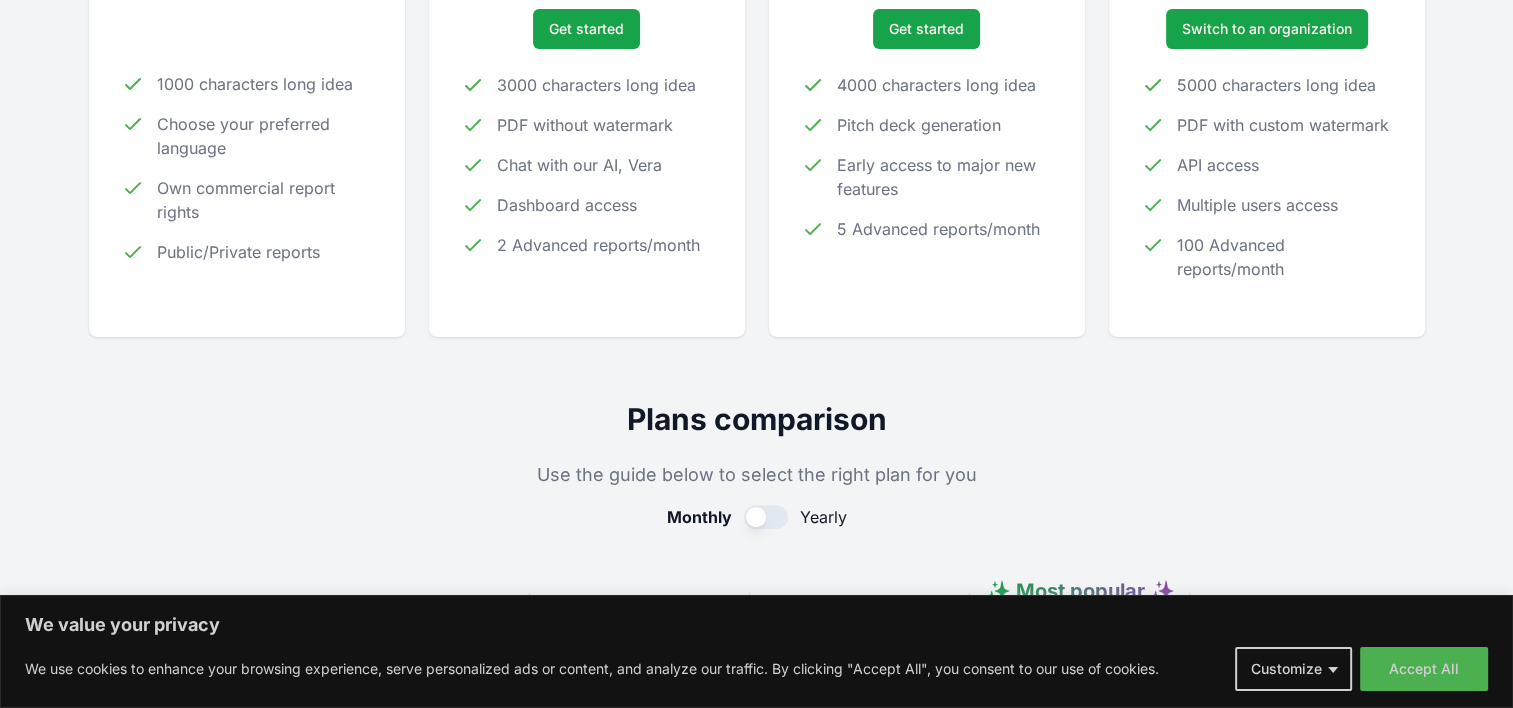 scroll, scrollTop: 506, scrollLeft: 0, axis: vertical 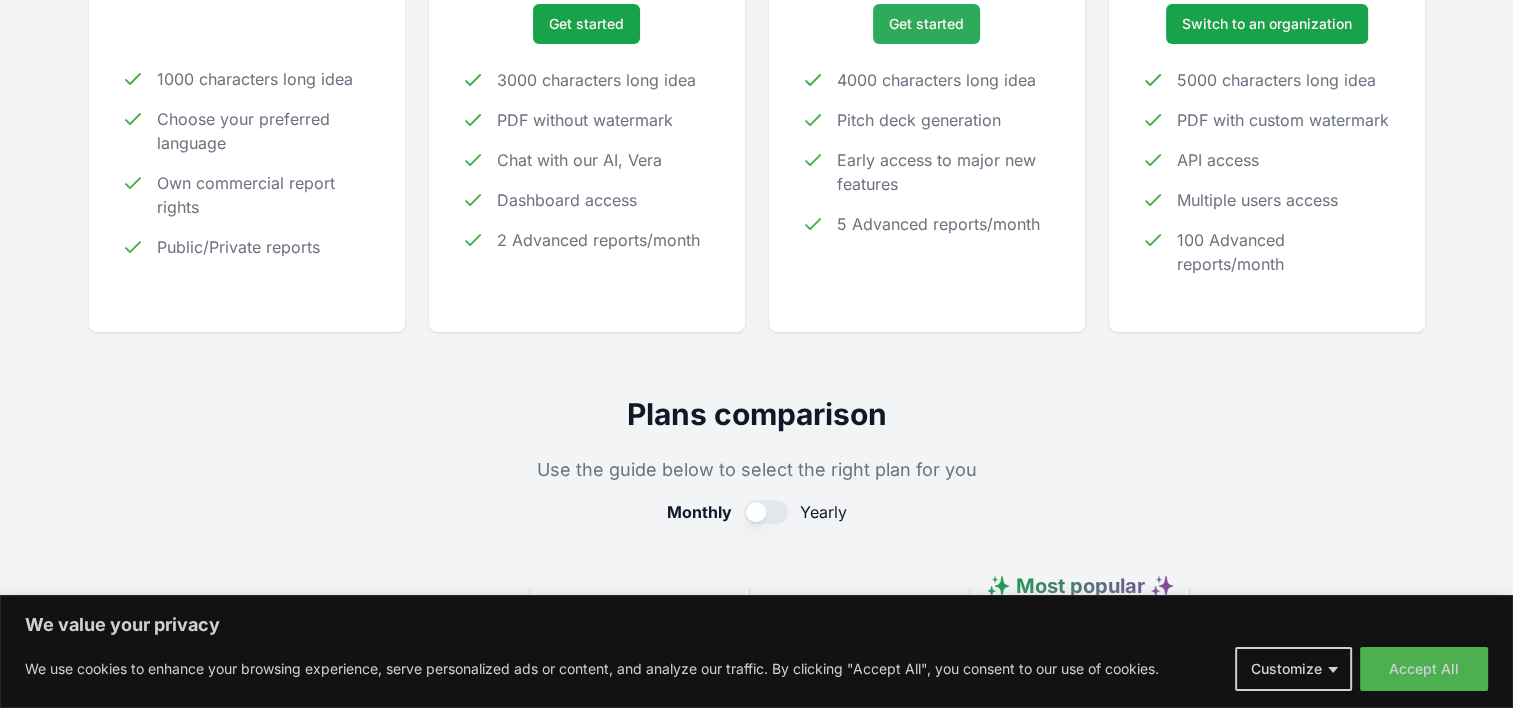 click on "Get started" at bounding box center (926, 24) 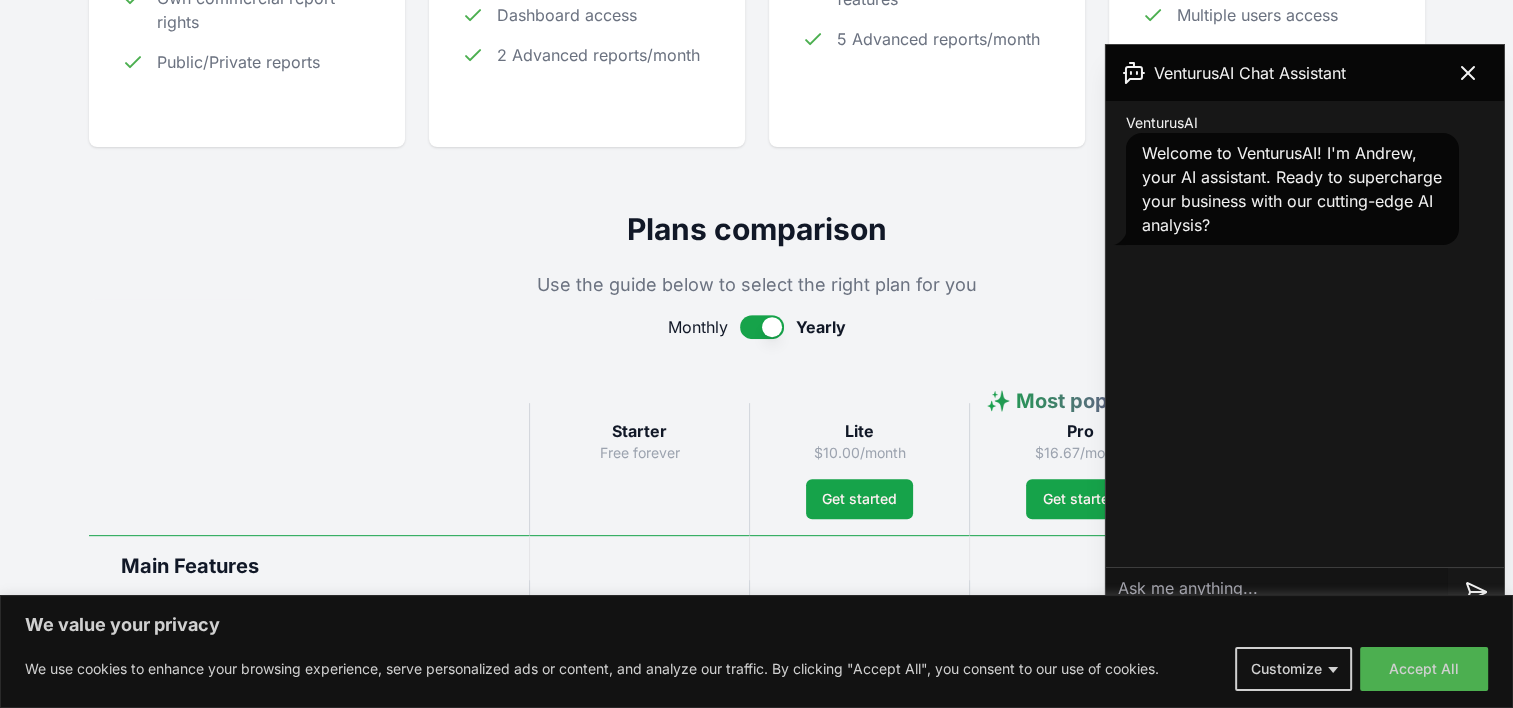 scroll, scrollTop: 712, scrollLeft: 0, axis: vertical 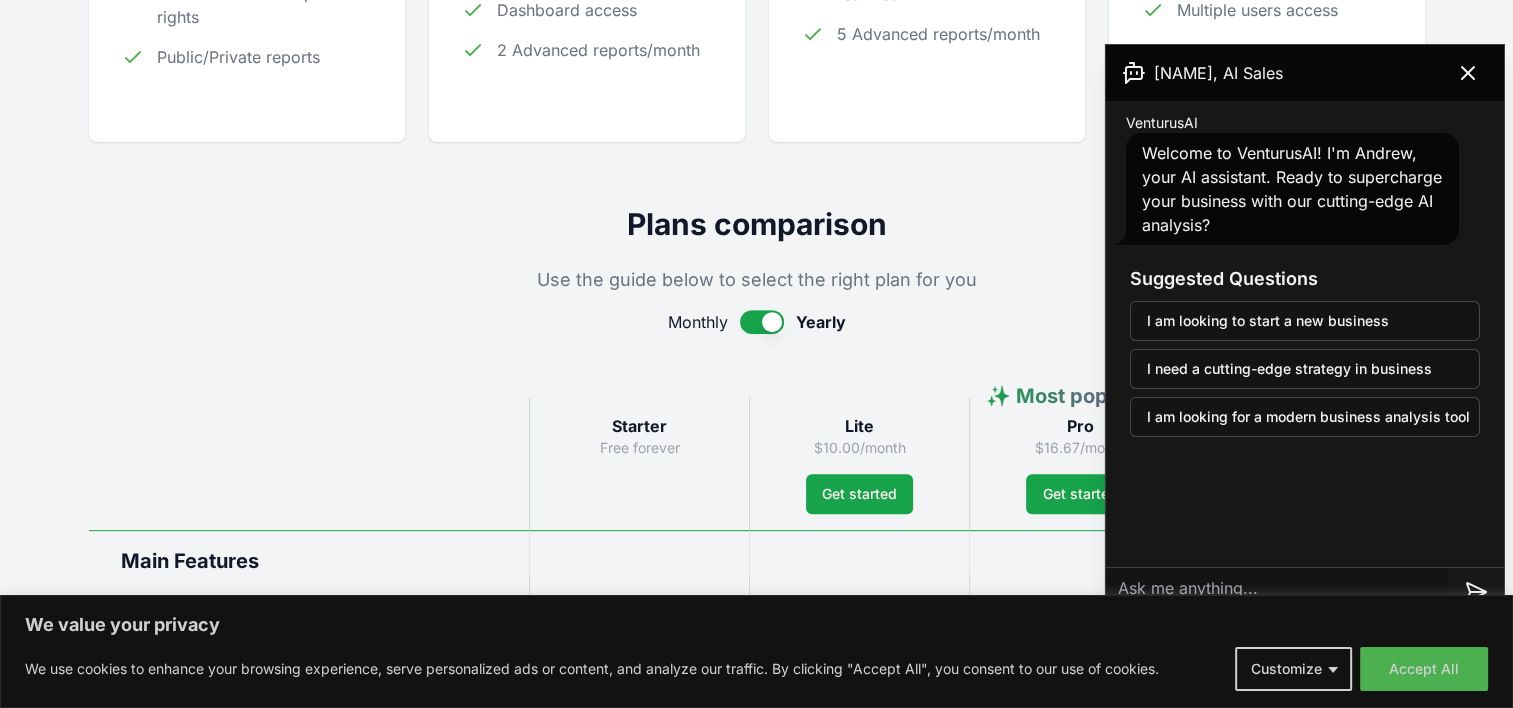 click at bounding box center (762, 322) 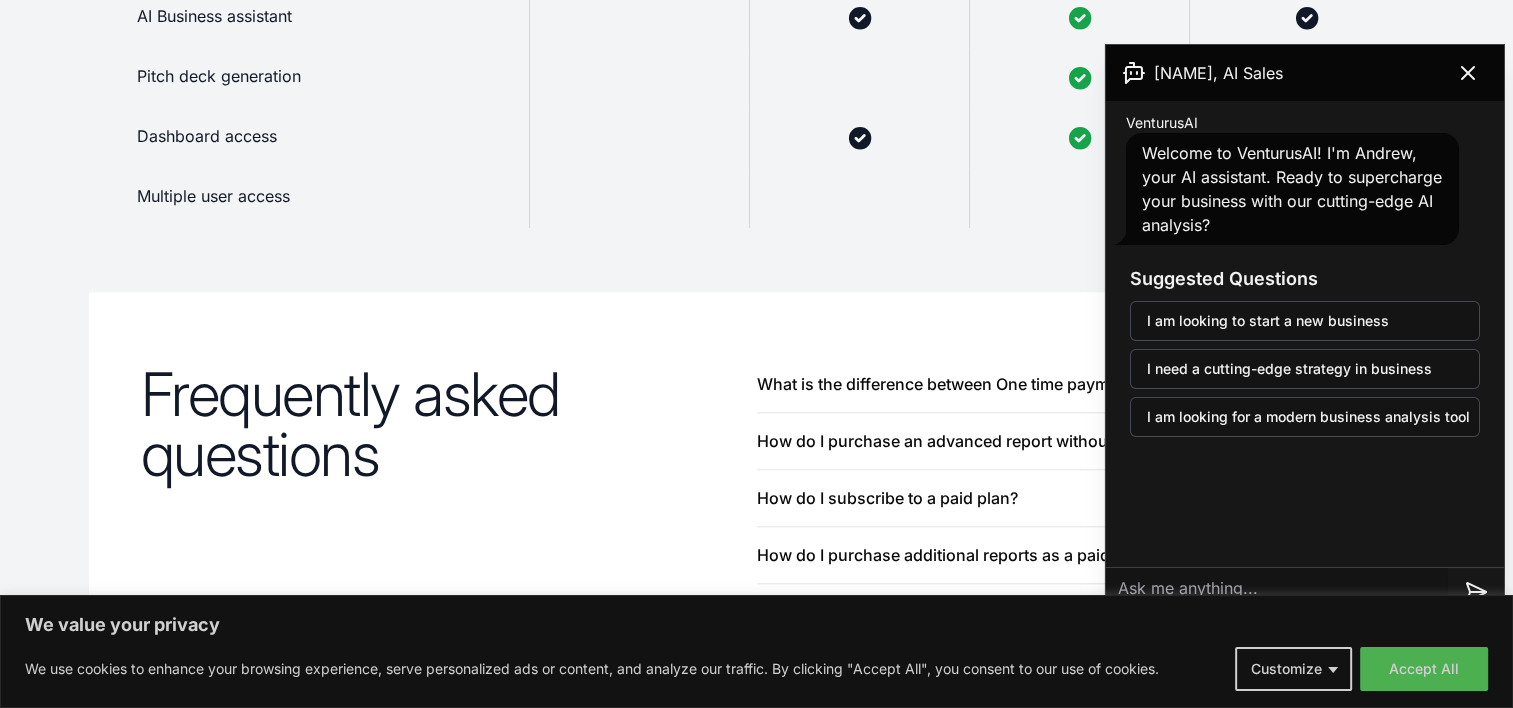 scroll, scrollTop: 1865, scrollLeft: 0, axis: vertical 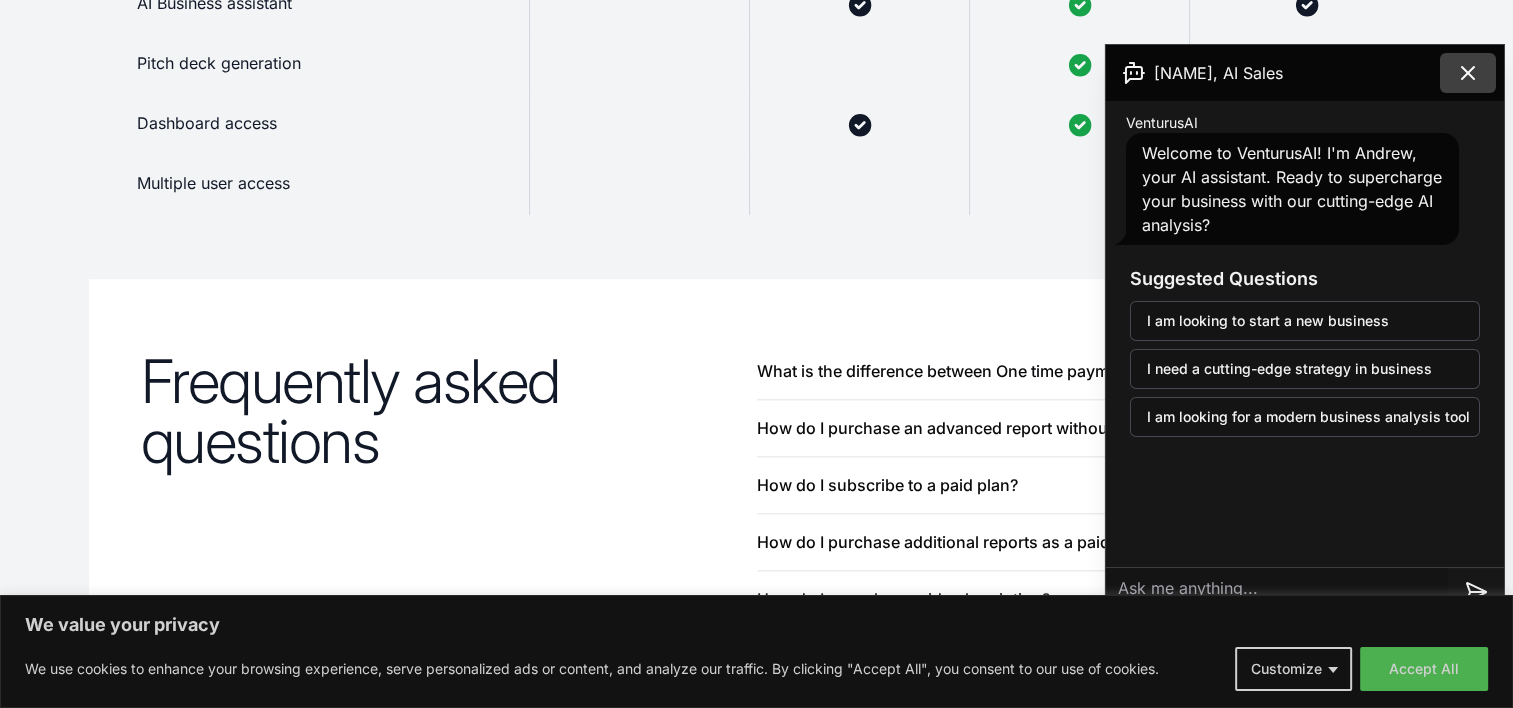 click 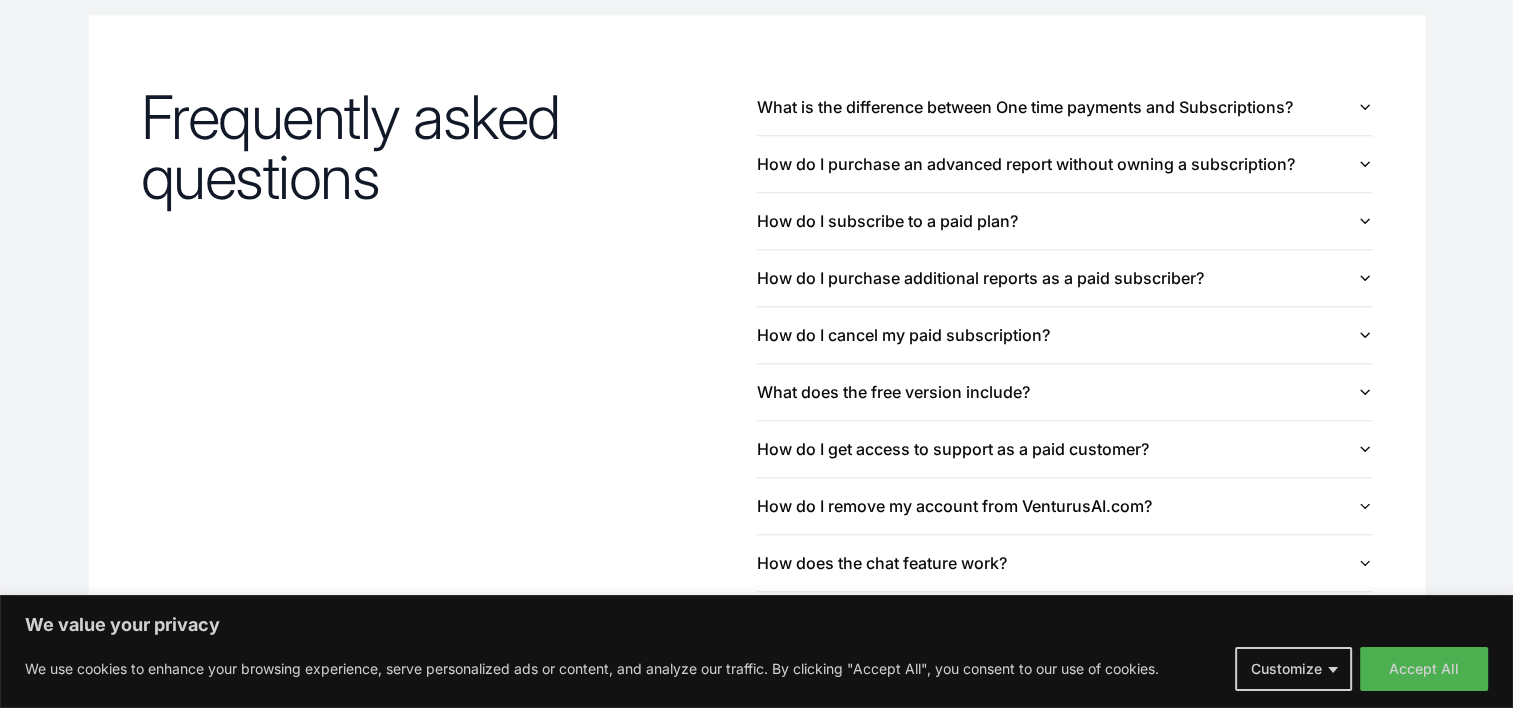 scroll, scrollTop: 2119, scrollLeft: 0, axis: vertical 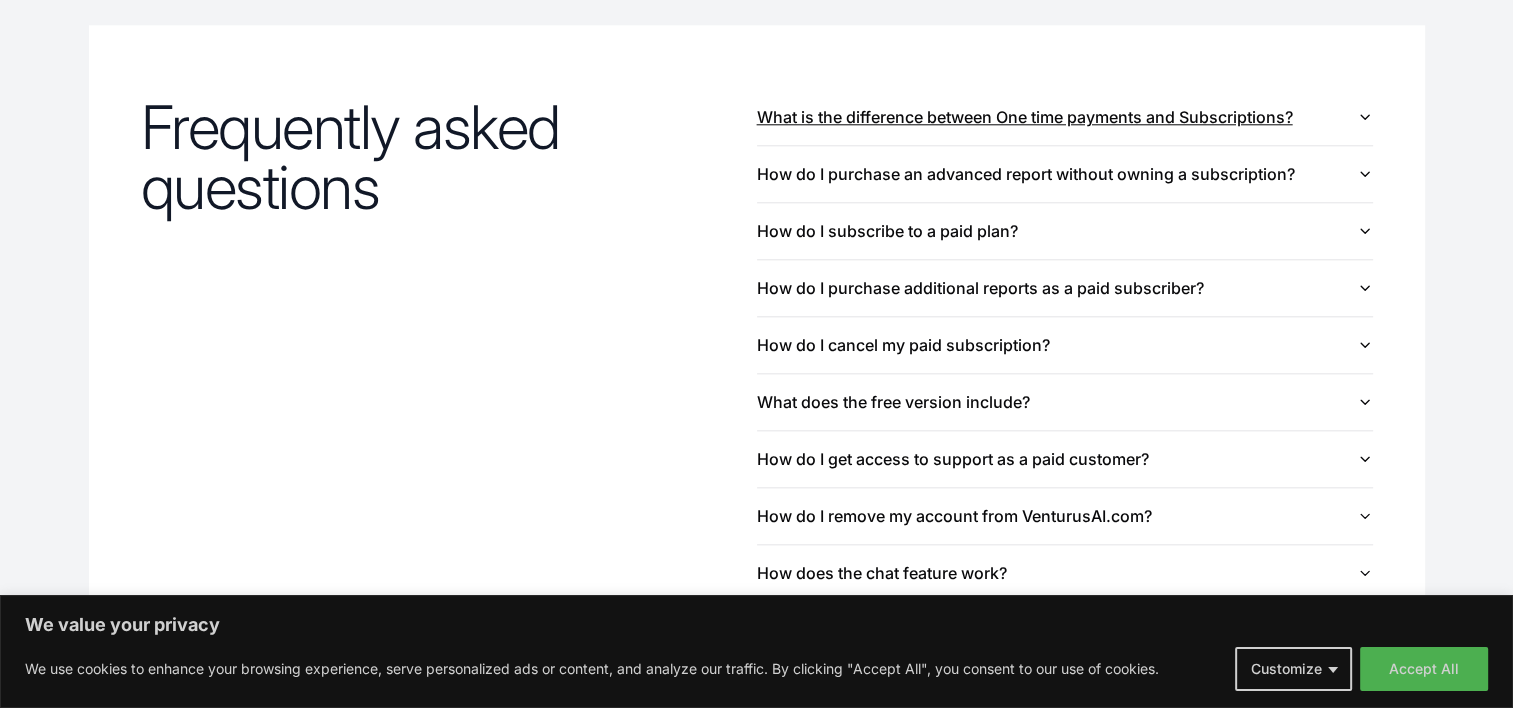 click on "What is the difference between One time payments and Subscriptions?" at bounding box center (1065, 117) 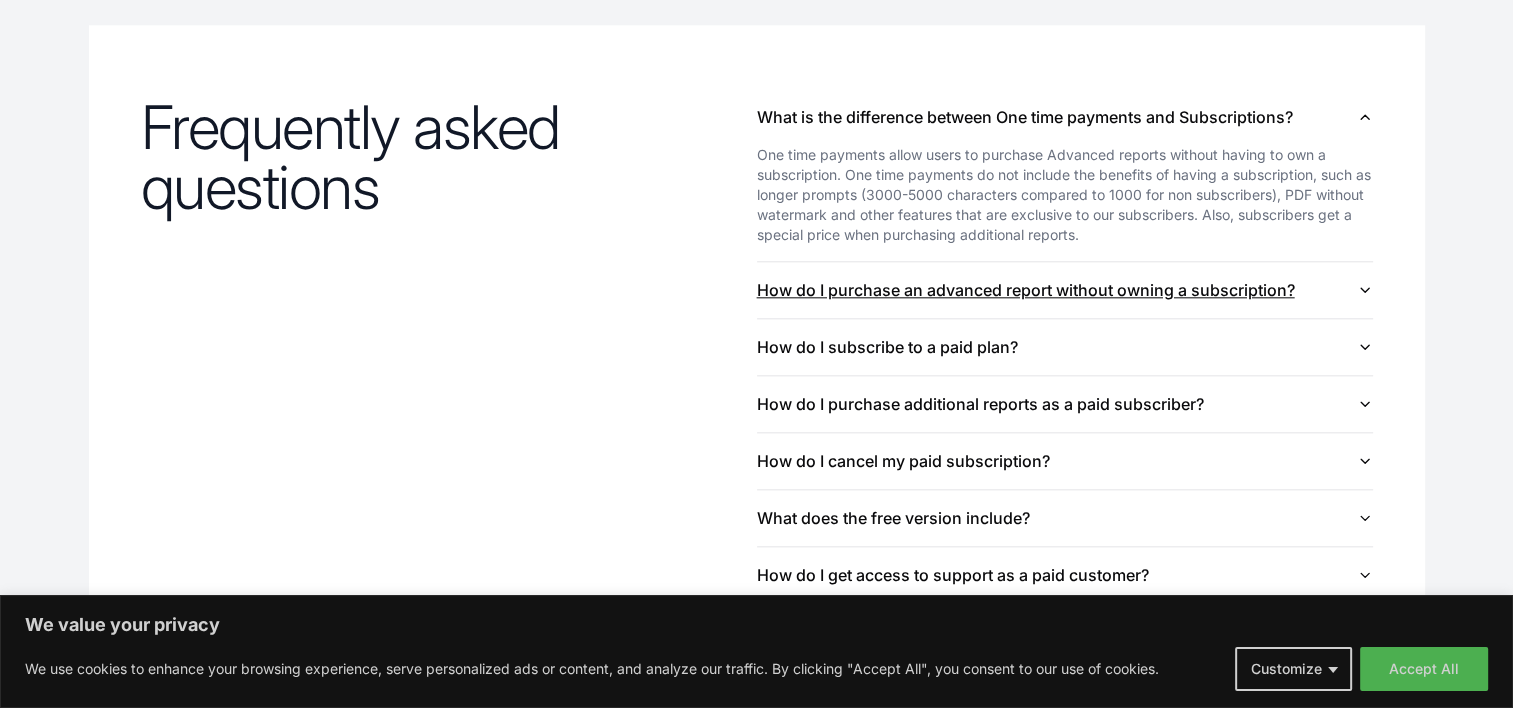 click on "How do I purchase an advanced report without owning a subscription?" at bounding box center [1065, 290] 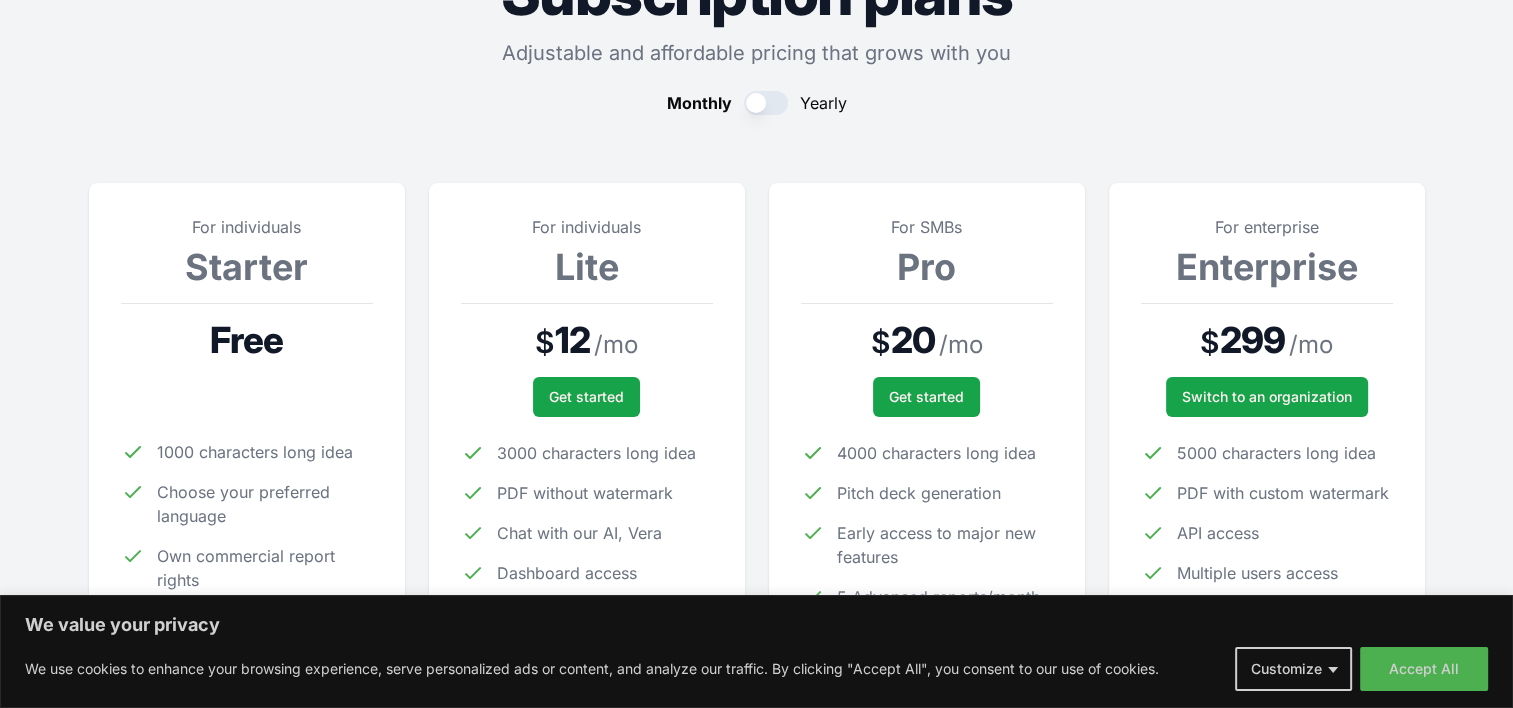 scroll, scrollTop: 0, scrollLeft: 0, axis: both 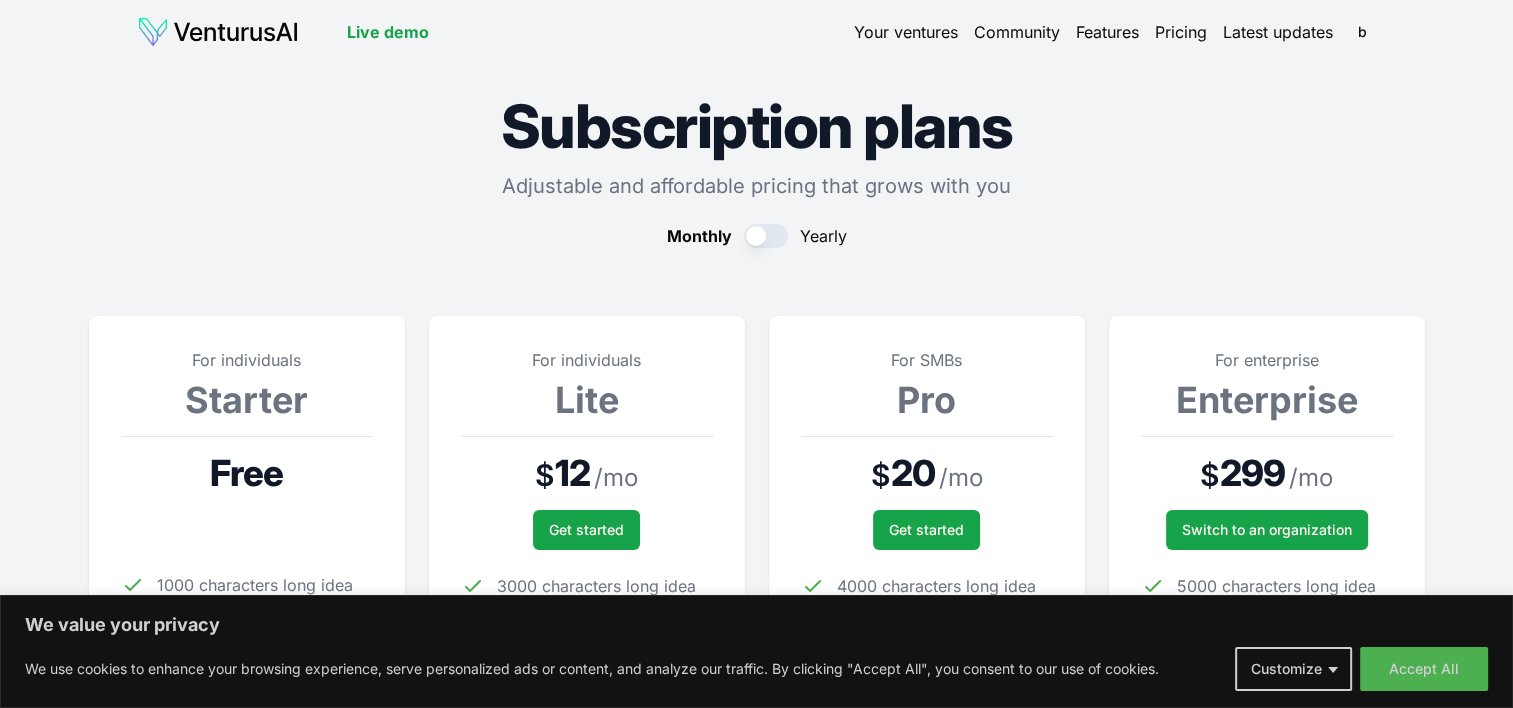 click on "Pricing" at bounding box center (1181, 32) 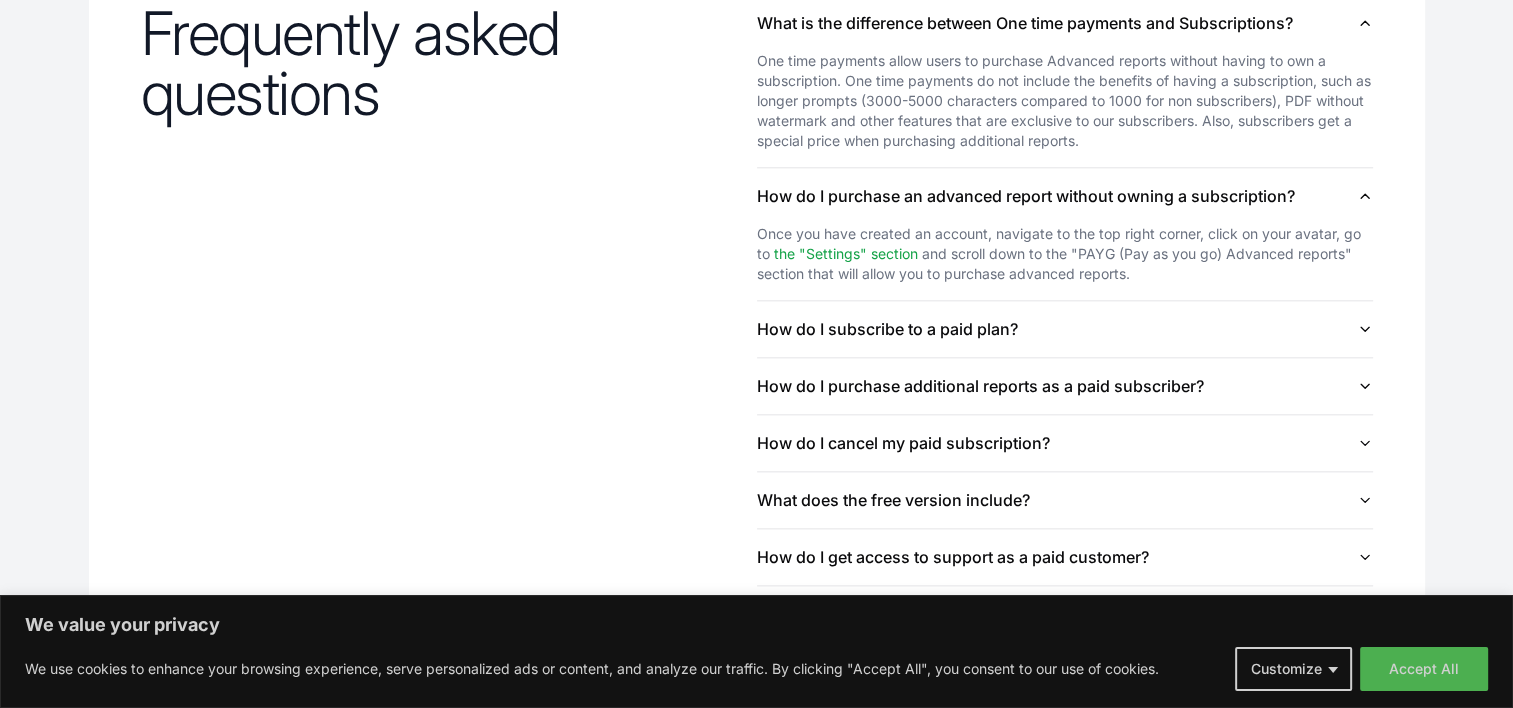 scroll, scrollTop: 2215, scrollLeft: 0, axis: vertical 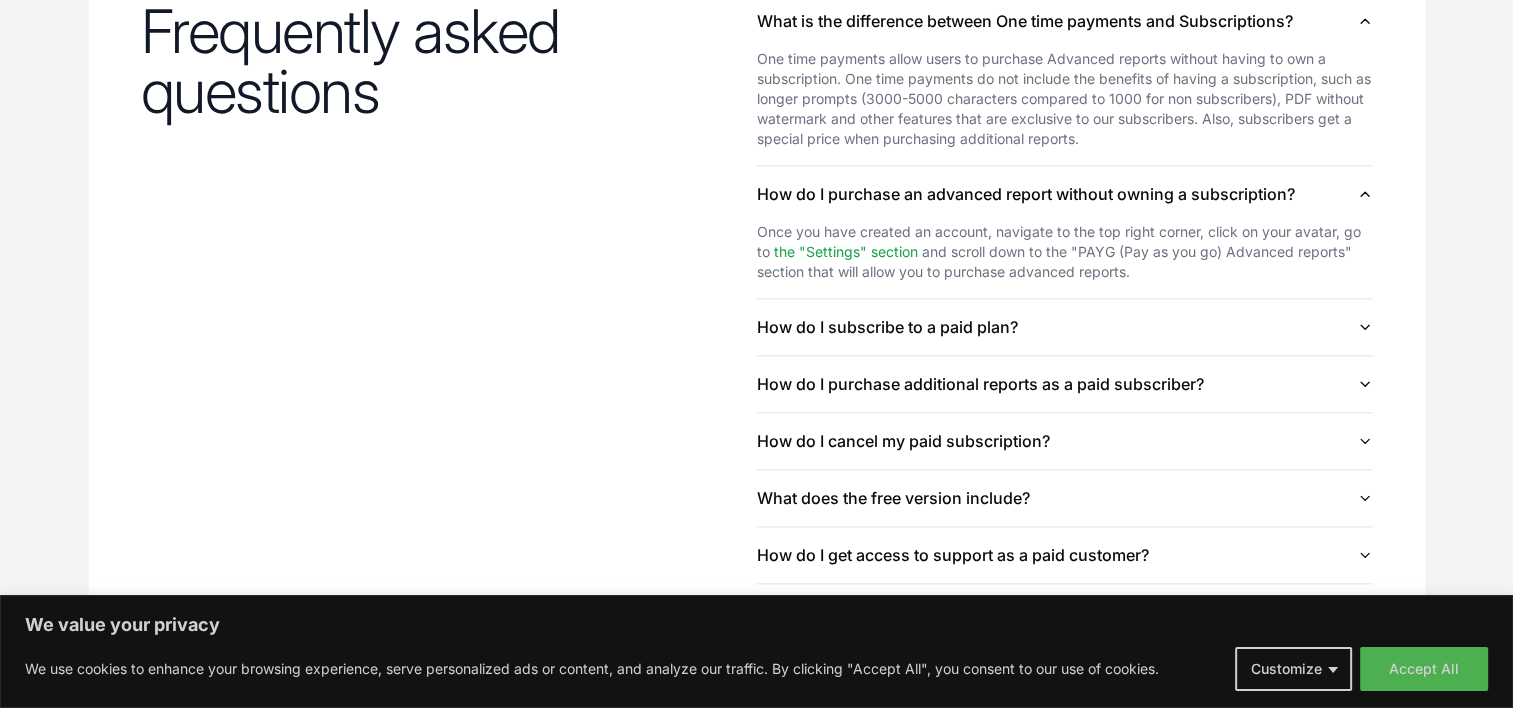 click on "How do I subscribe to a paid plan?" at bounding box center [1065, 327] 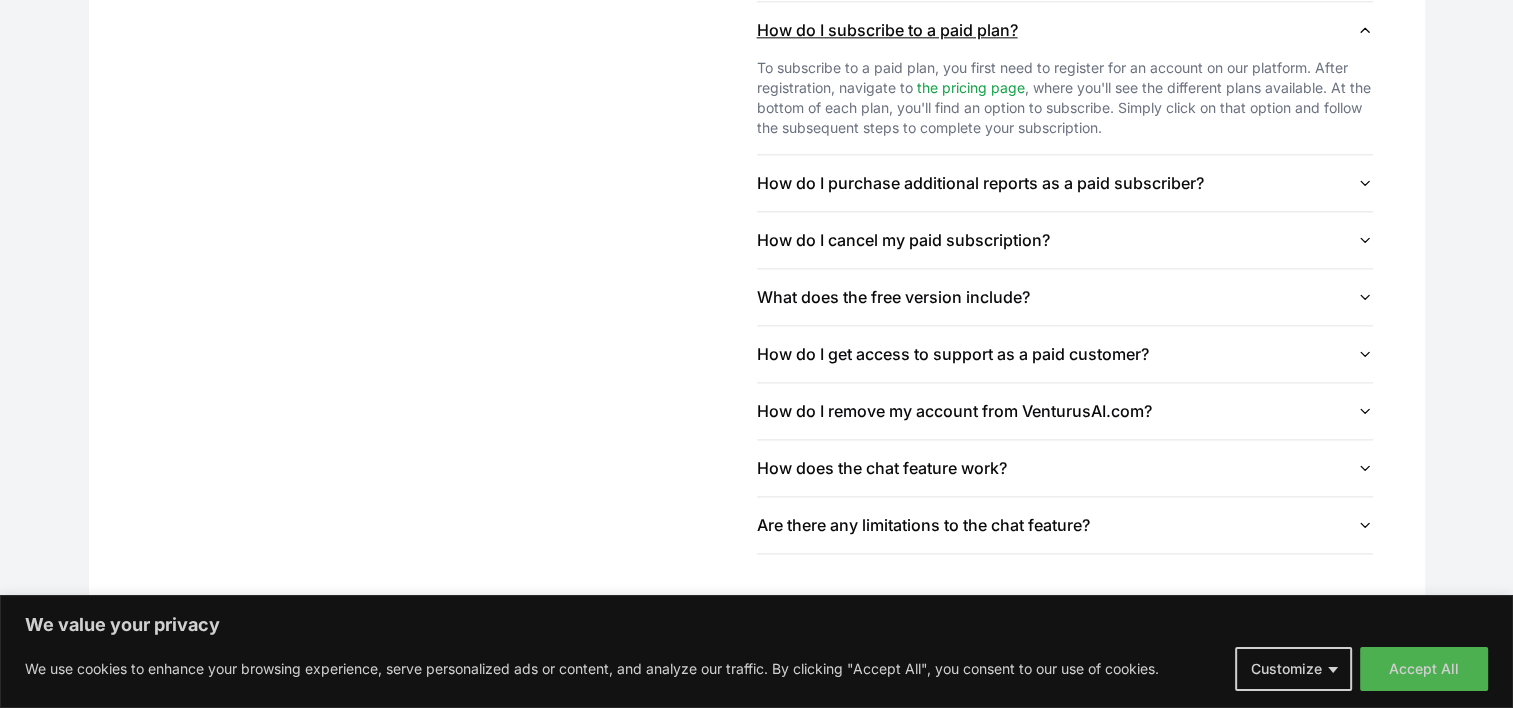 scroll, scrollTop: 2514, scrollLeft: 0, axis: vertical 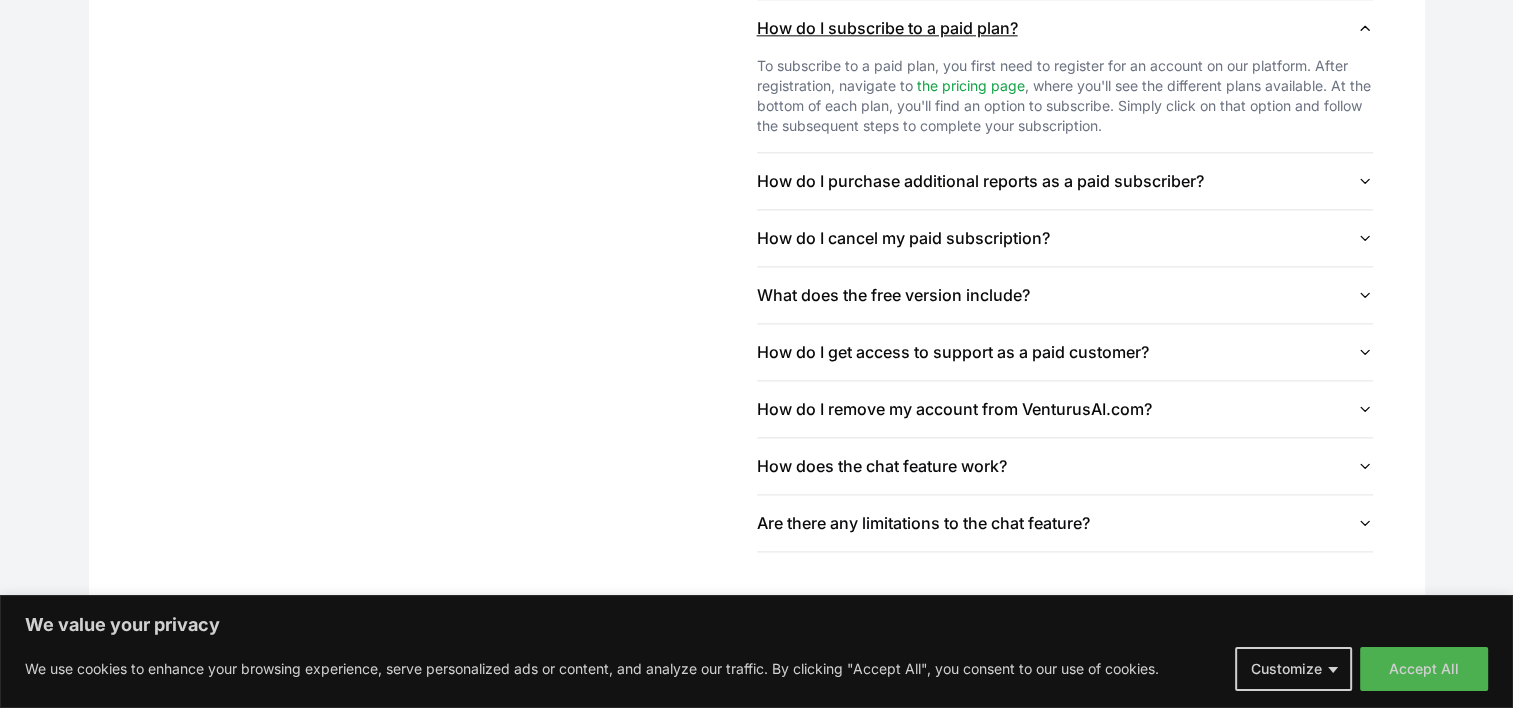 click on "How do I purchase additional reports as a paid subscriber?" at bounding box center (1065, 181) 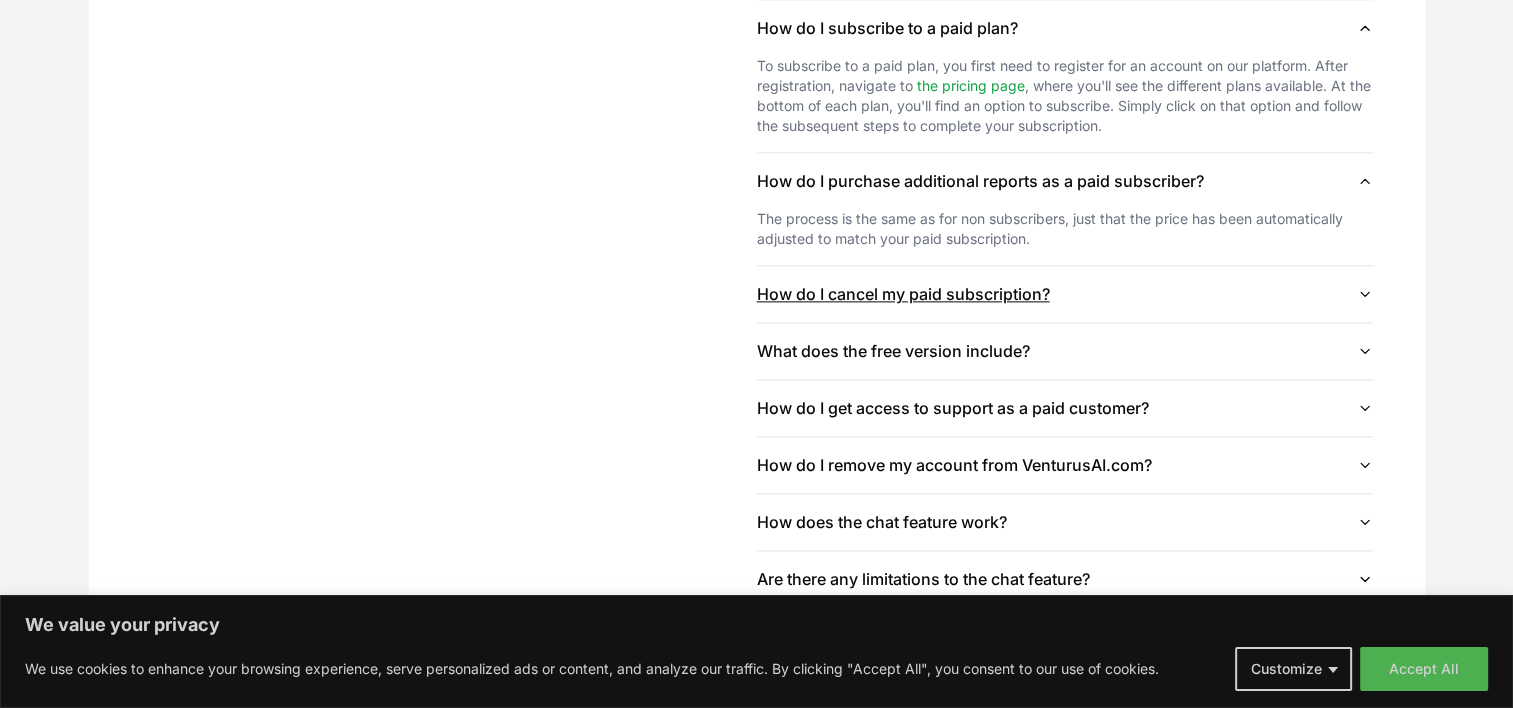 click on "How do I cancel my paid subscription?" at bounding box center [1065, 294] 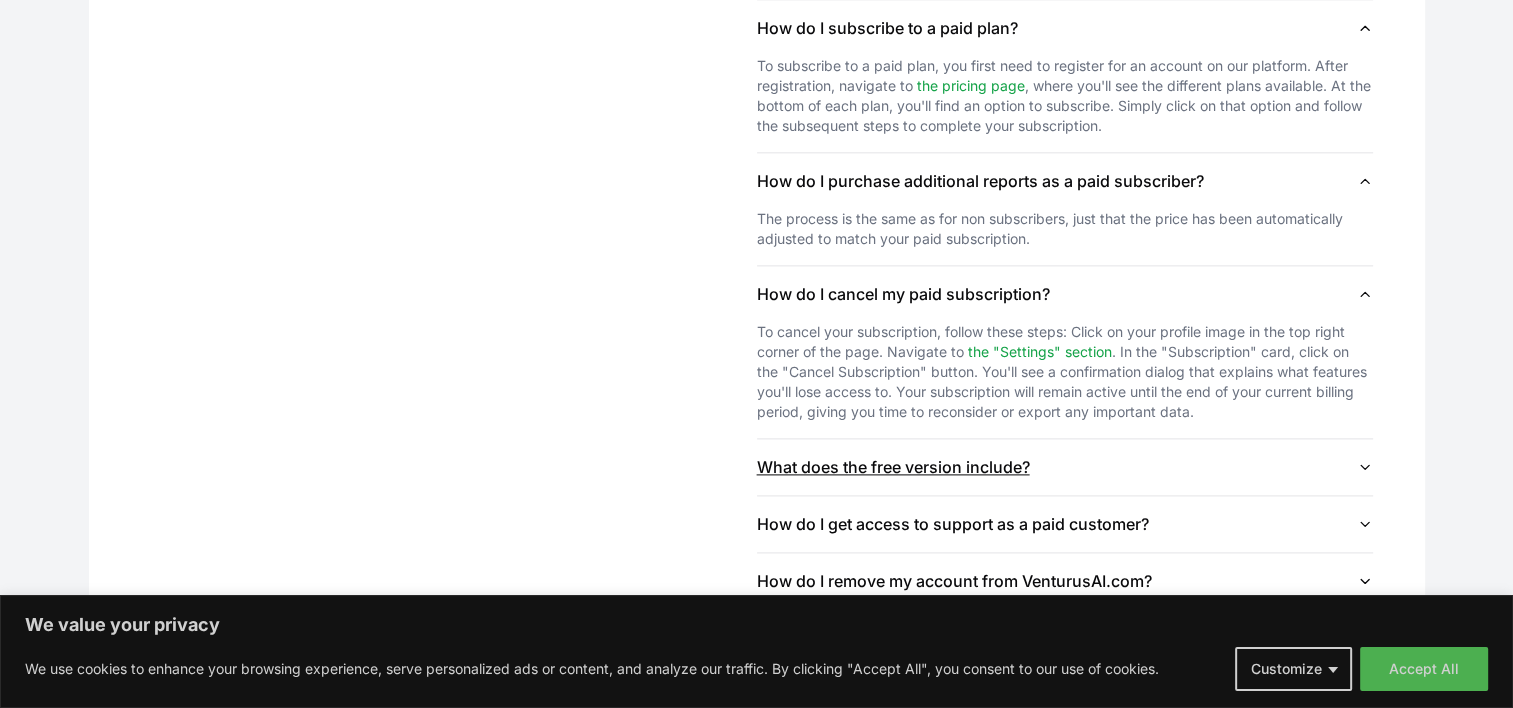 click on "What does the free version include?" at bounding box center [1065, 467] 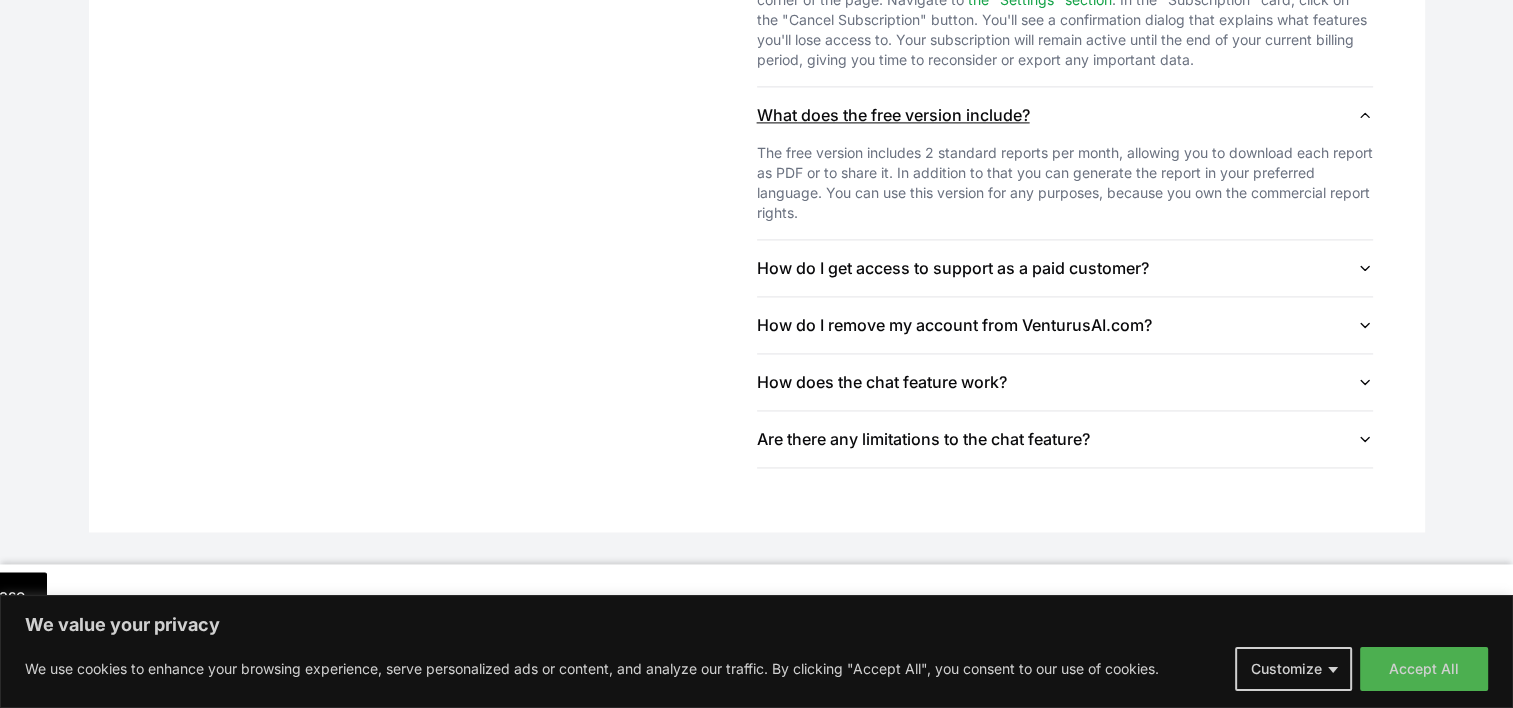 scroll, scrollTop: 2869, scrollLeft: 0, axis: vertical 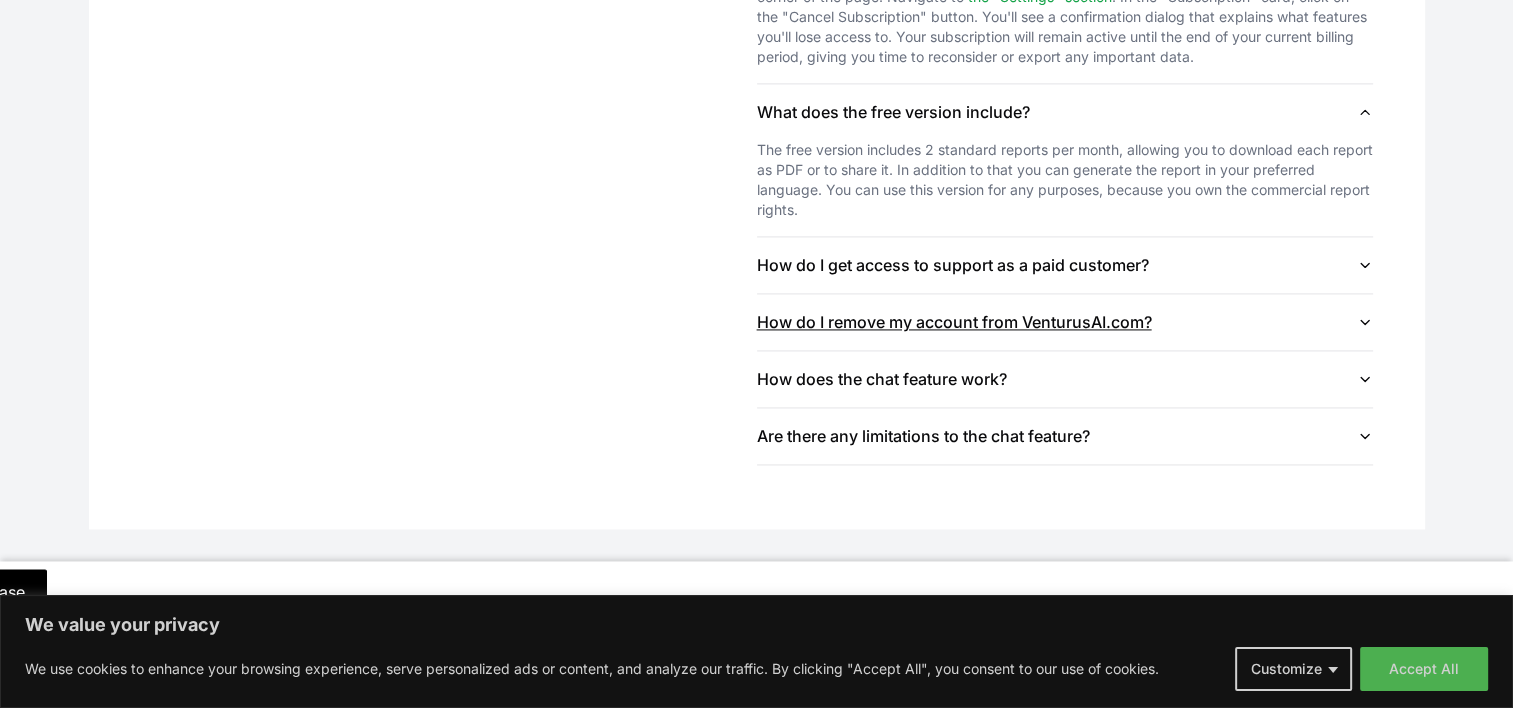 click on "How do I remove my account from VenturusAI.com?" at bounding box center (1065, 322) 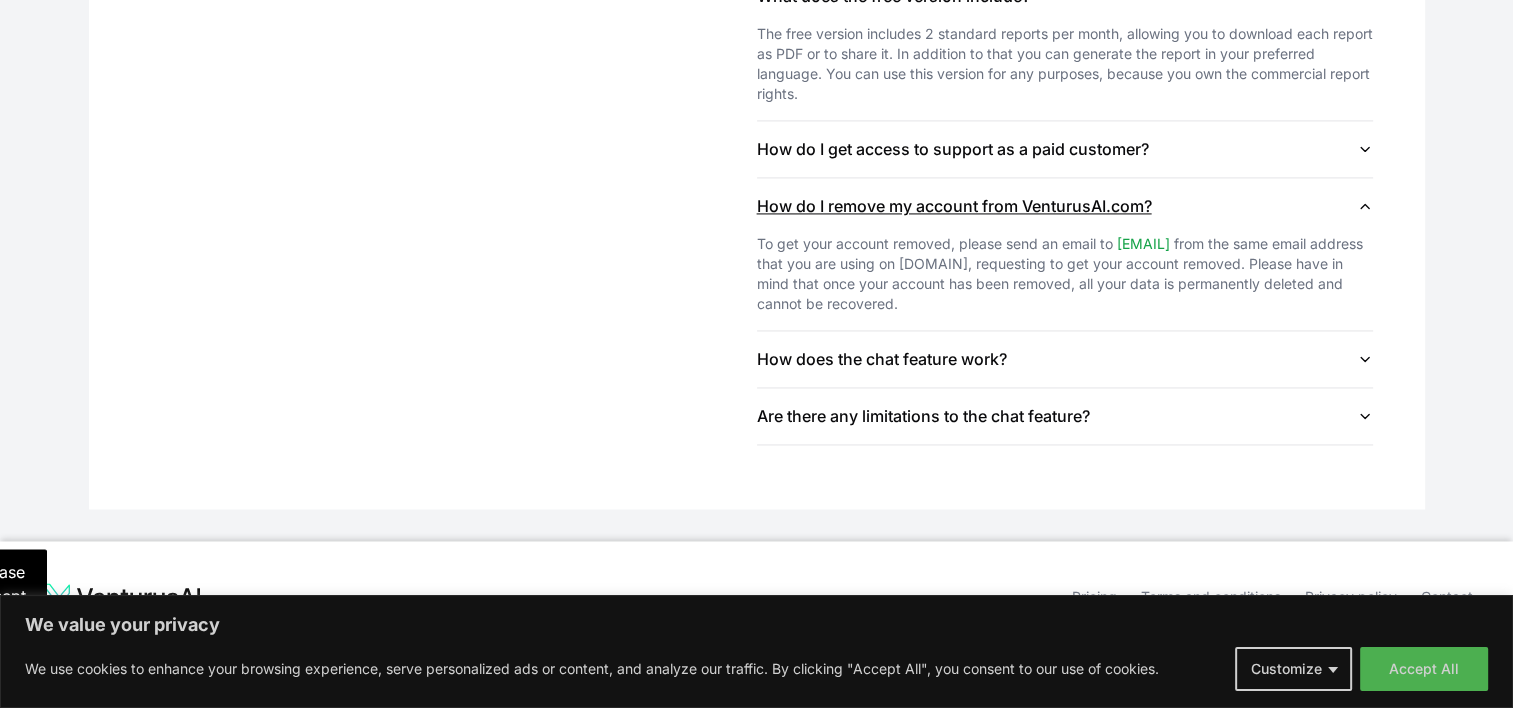 scroll, scrollTop: 3012, scrollLeft: 0, axis: vertical 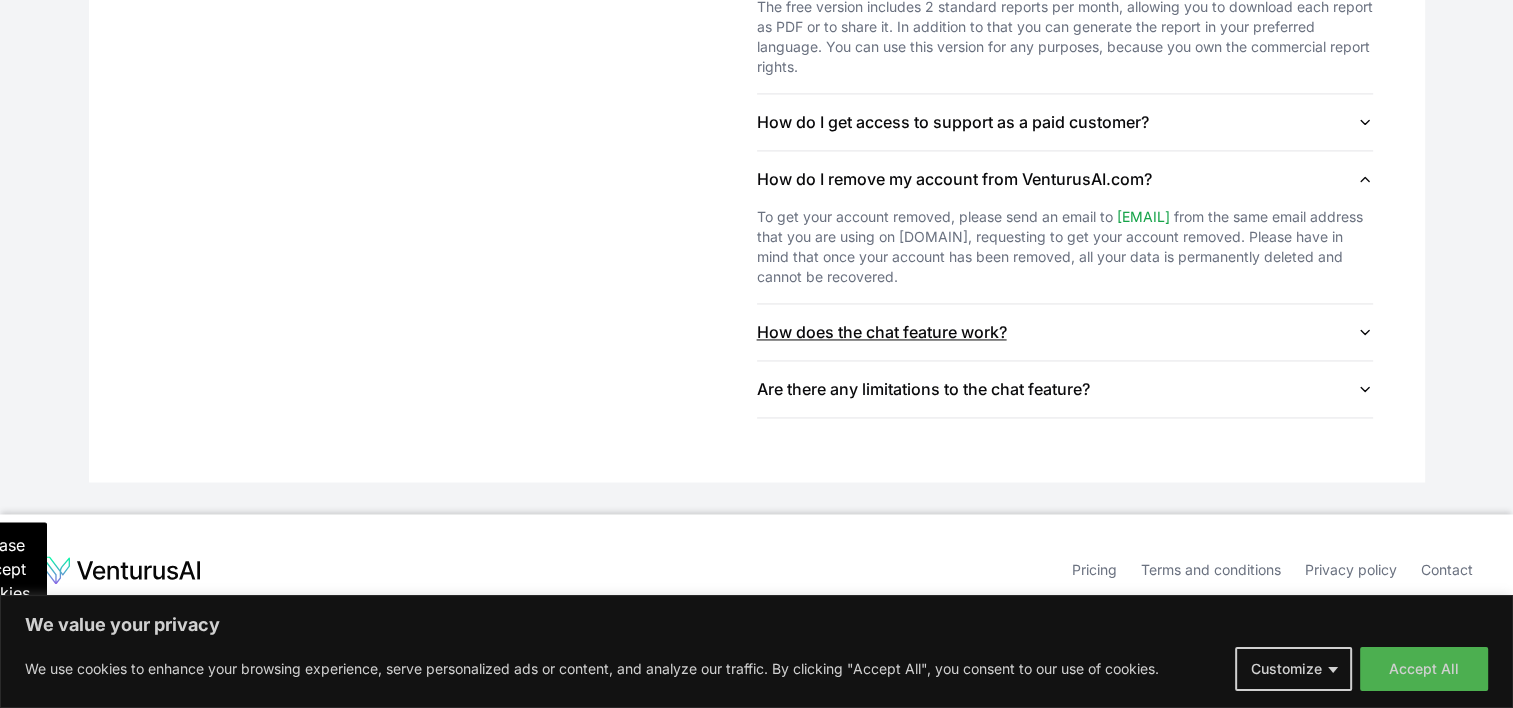 click on "How does the chat feature work?" at bounding box center (1065, 332) 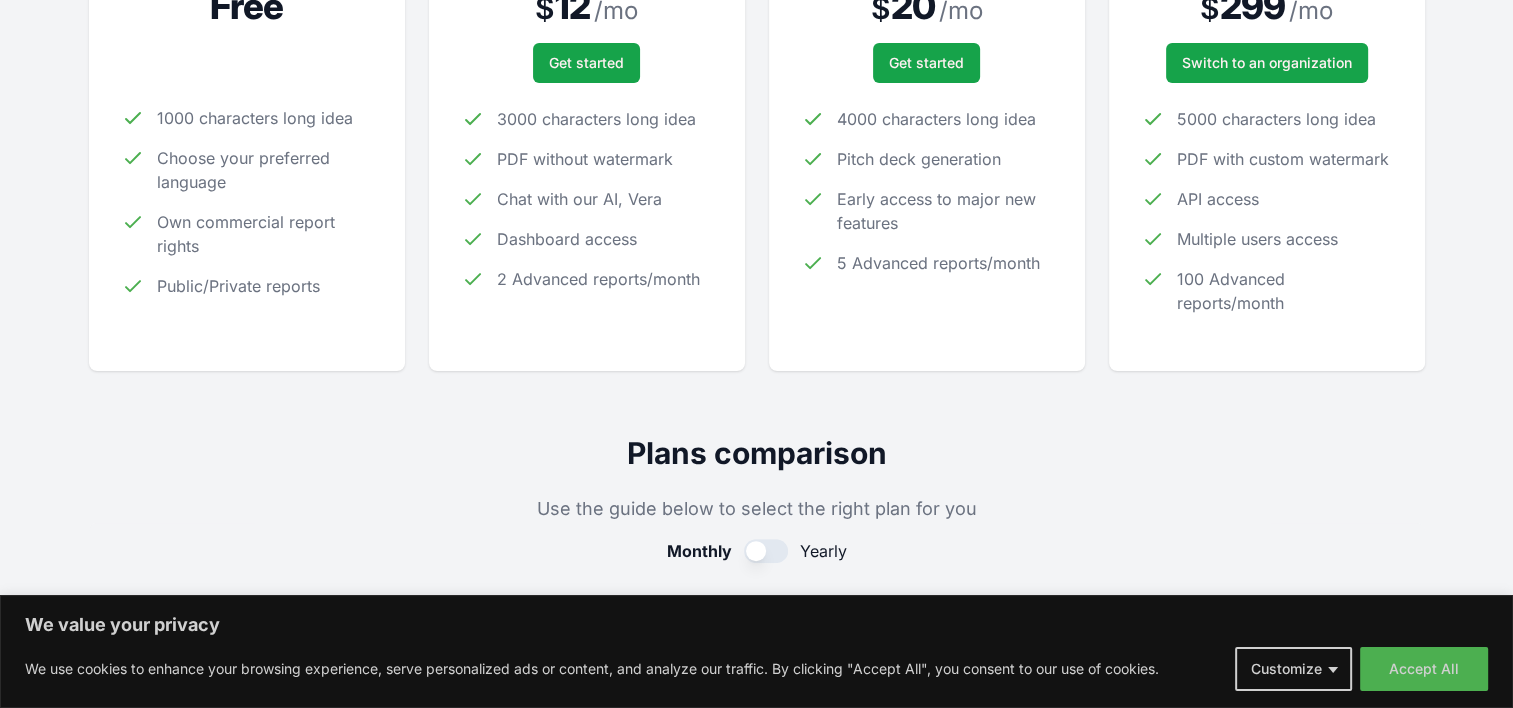 scroll, scrollTop: 465, scrollLeft: 0, axis: vertical 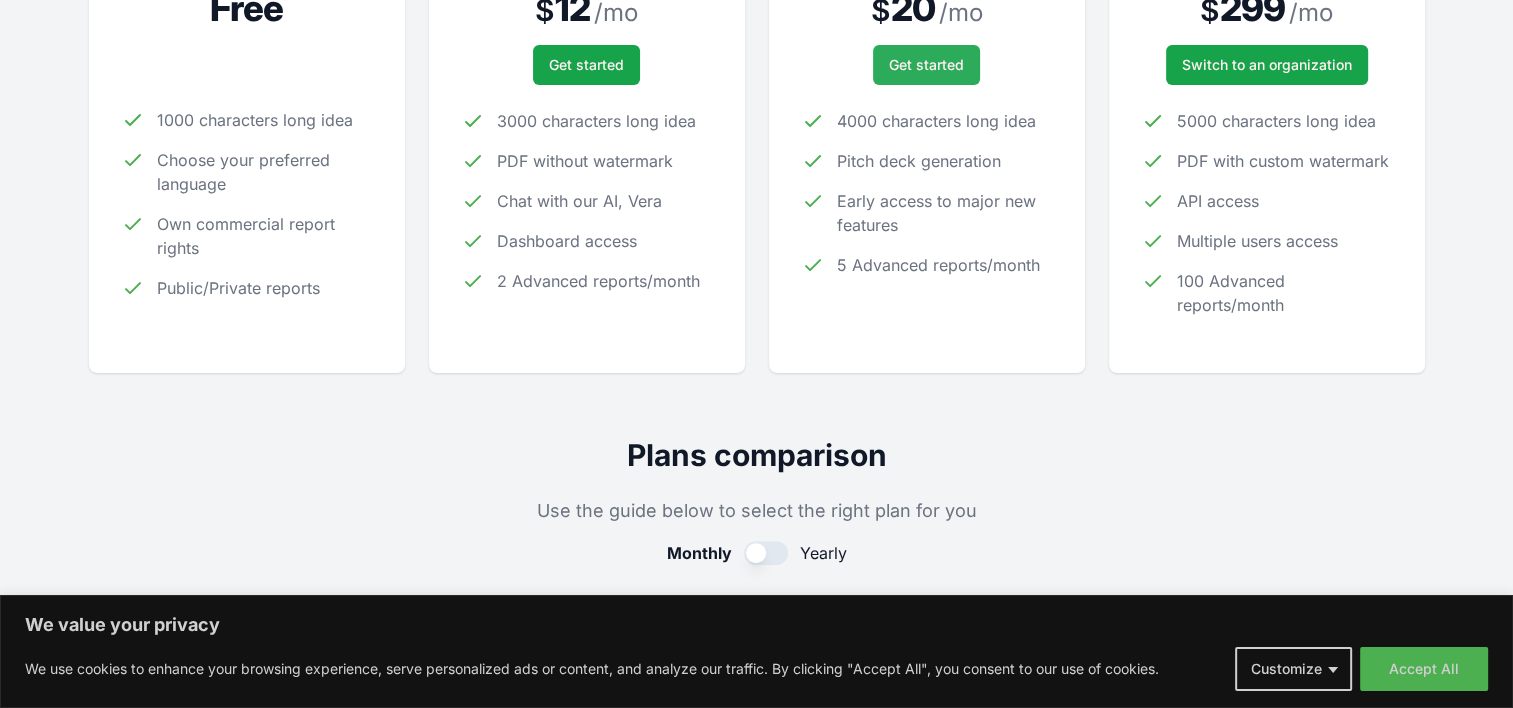 click on "Get started" at bounding box center [926, 65] 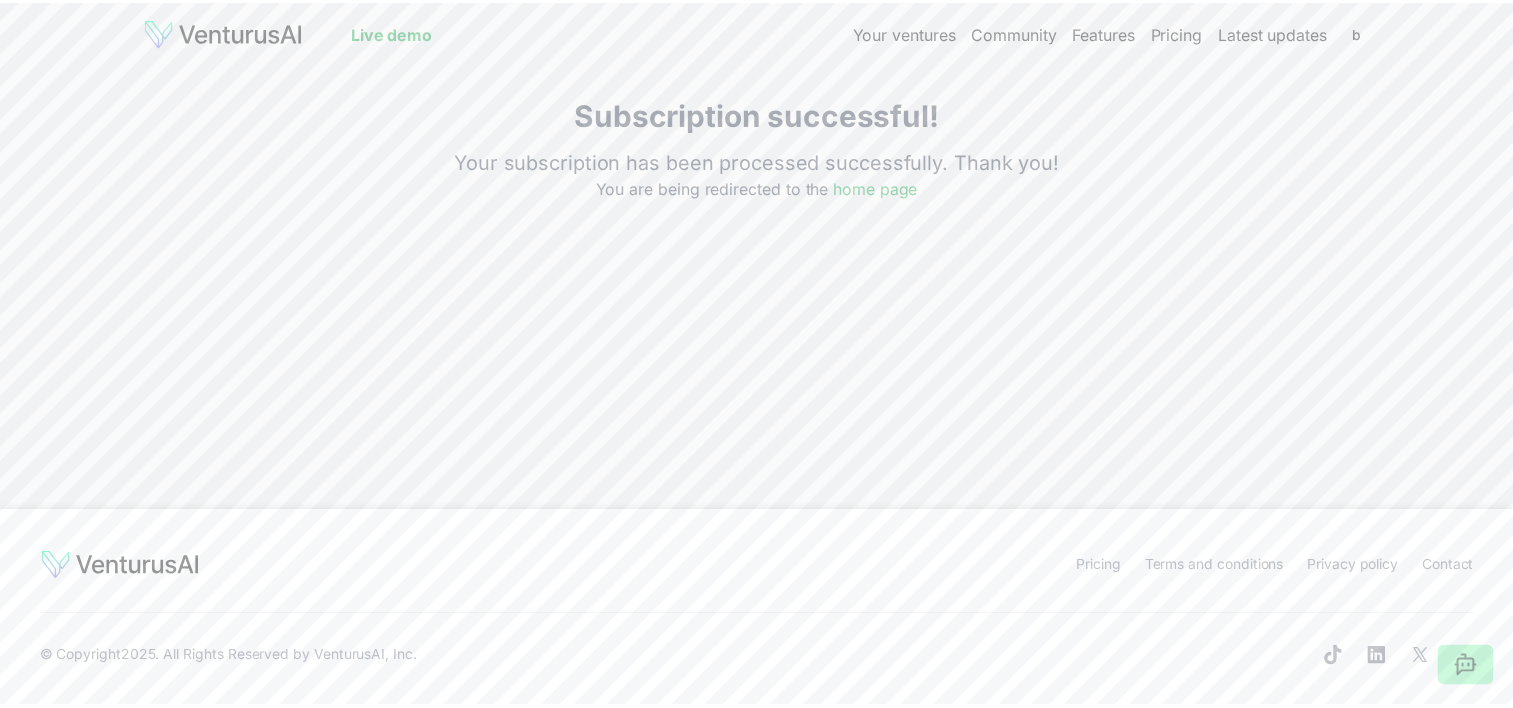 scroll, scrollTop: 0, scrollLeft: 0, axis: both 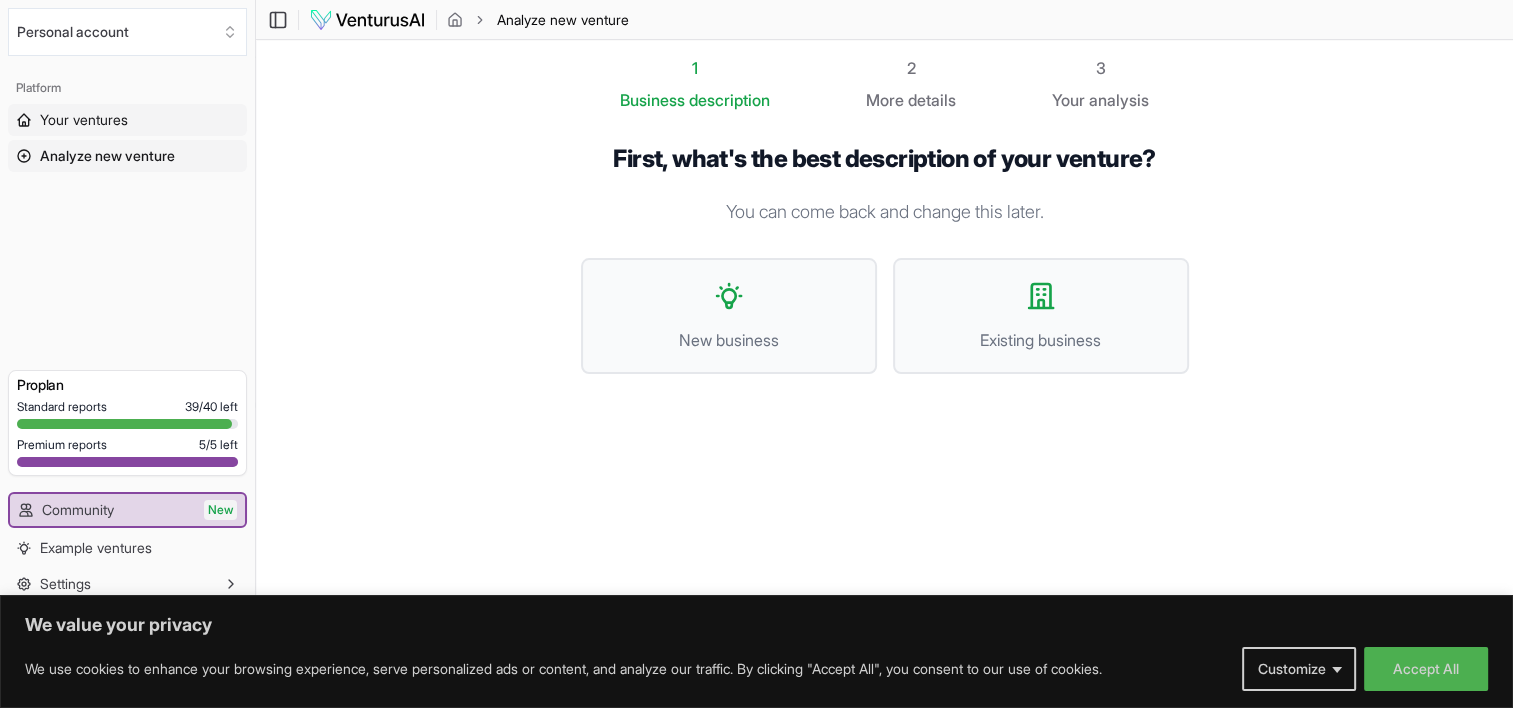 click on "Your ventures" at bounding box center [84, 120] 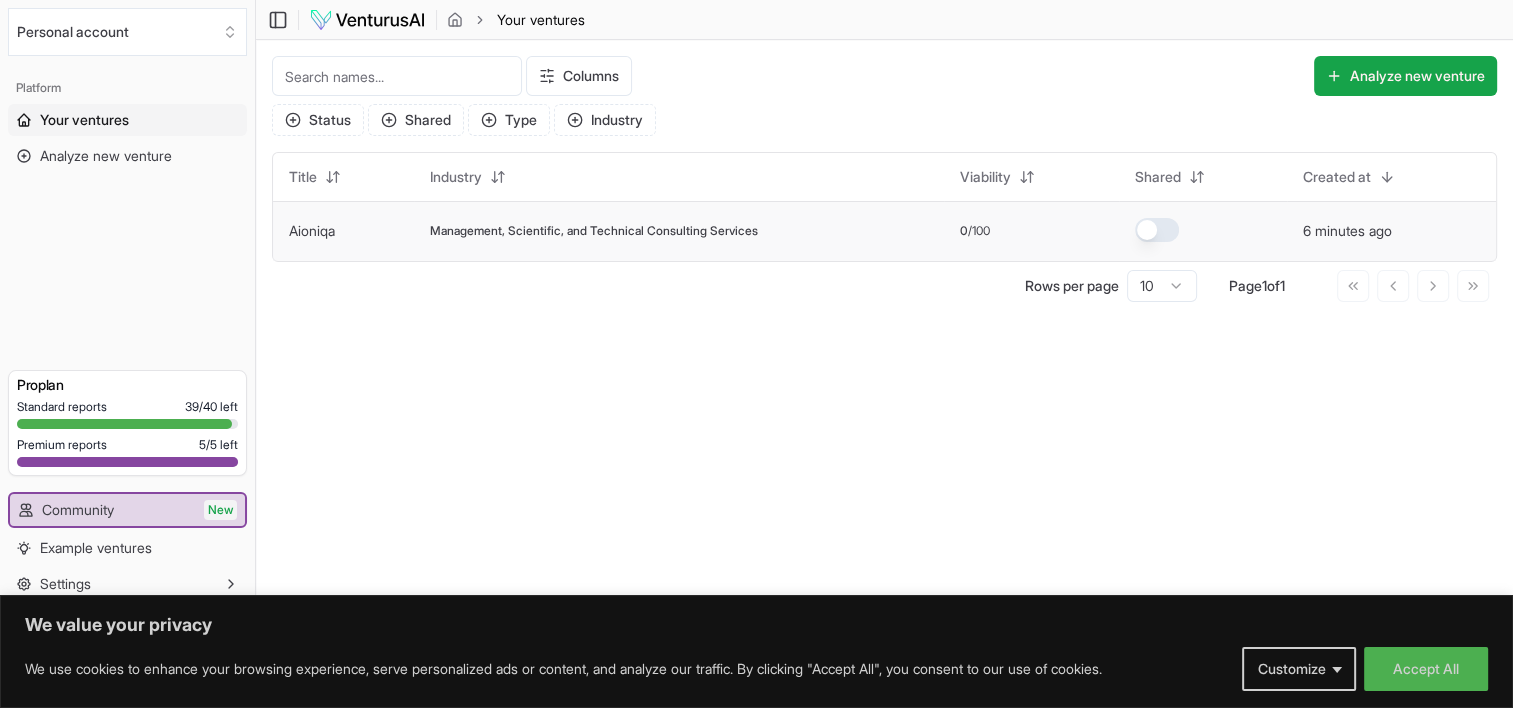 click on "Management, Scientific, and Technical Consulting Services" at bounding box center [594, 231] 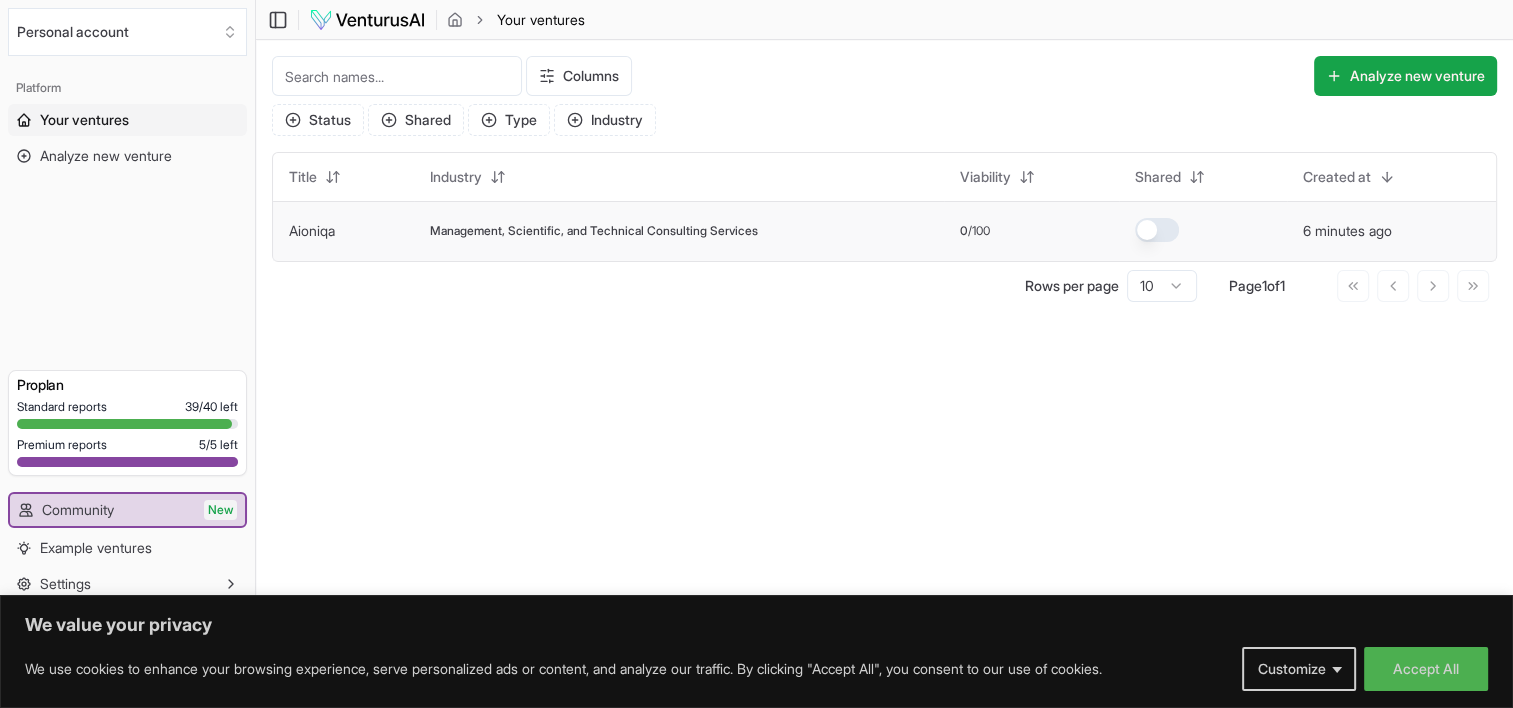 click on "Management, Scientific, and Technical Consulting Services" at bounding box center (594, 231) 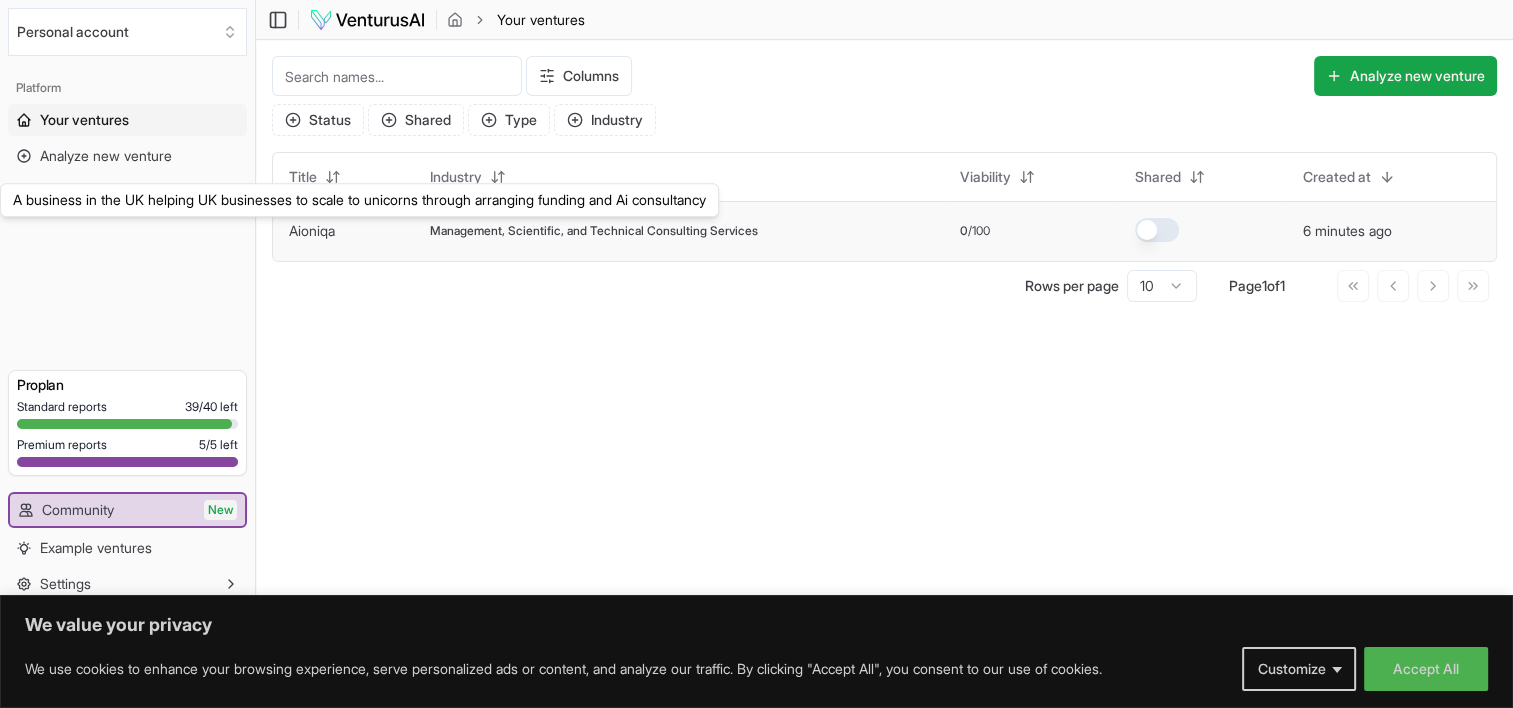 click on "Aioniqa" at bounding box center [312, 230] 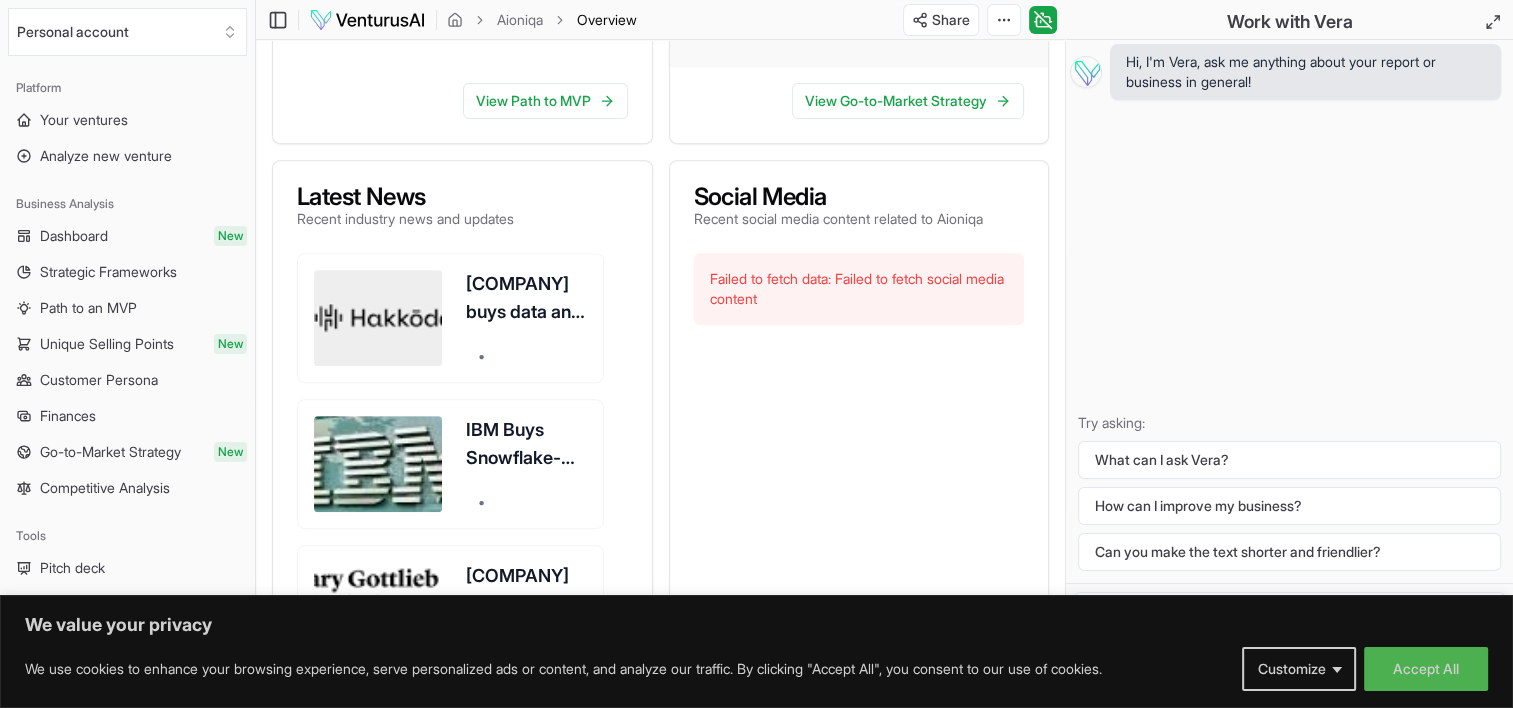 scroll, scrollTop: 836, scrollLeft: 0, axis: vertical 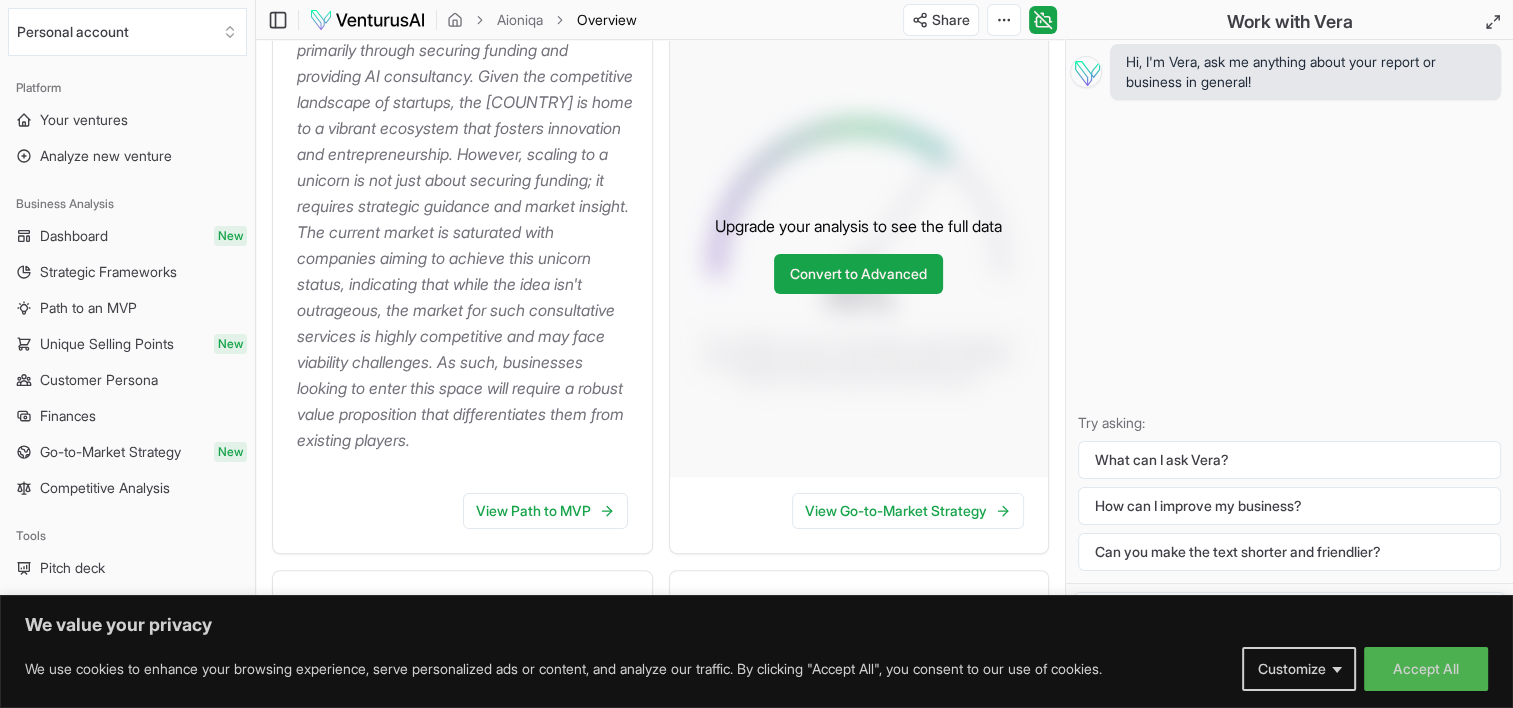 click on "View Path to MVP" at bounding box center (545, 511) 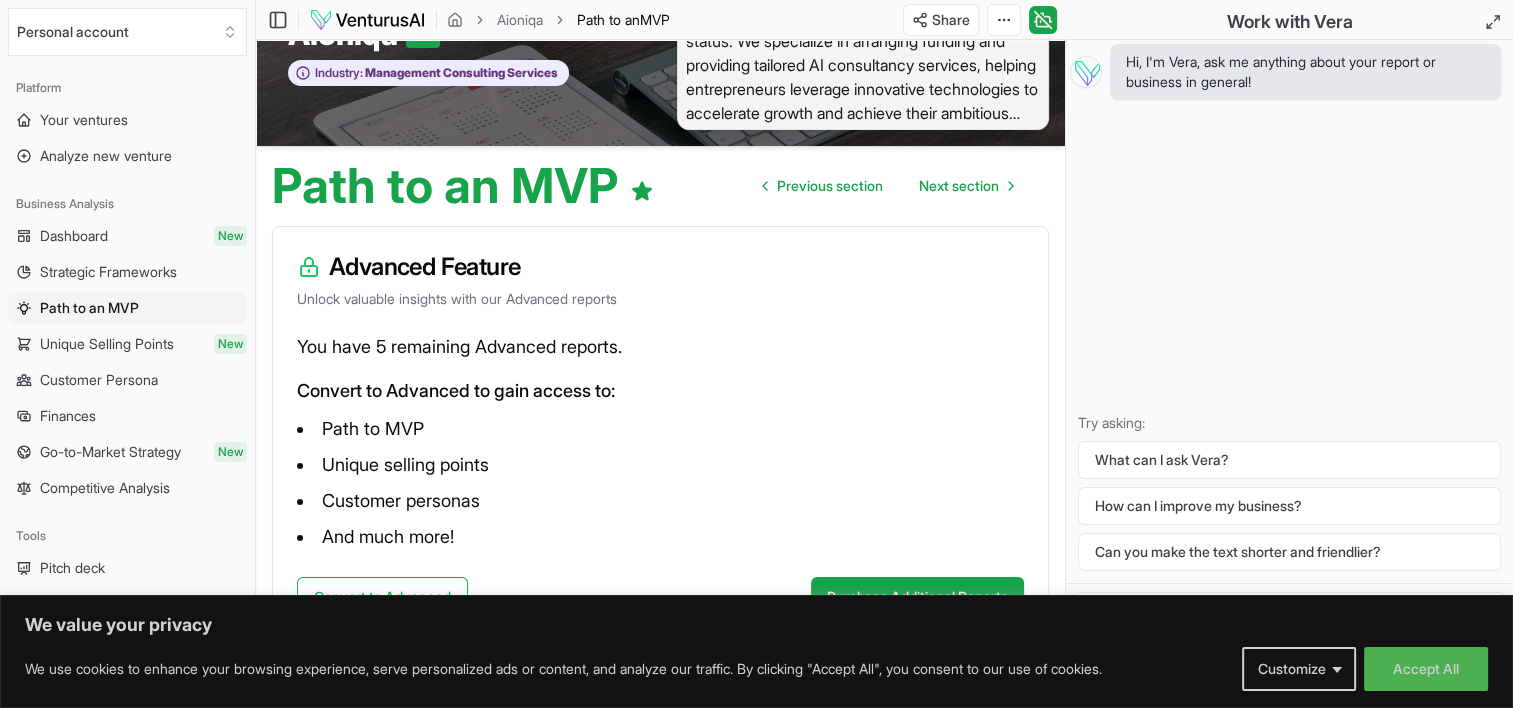 scroll, scrollTop: 0, scrollLeft: 0, axis: both 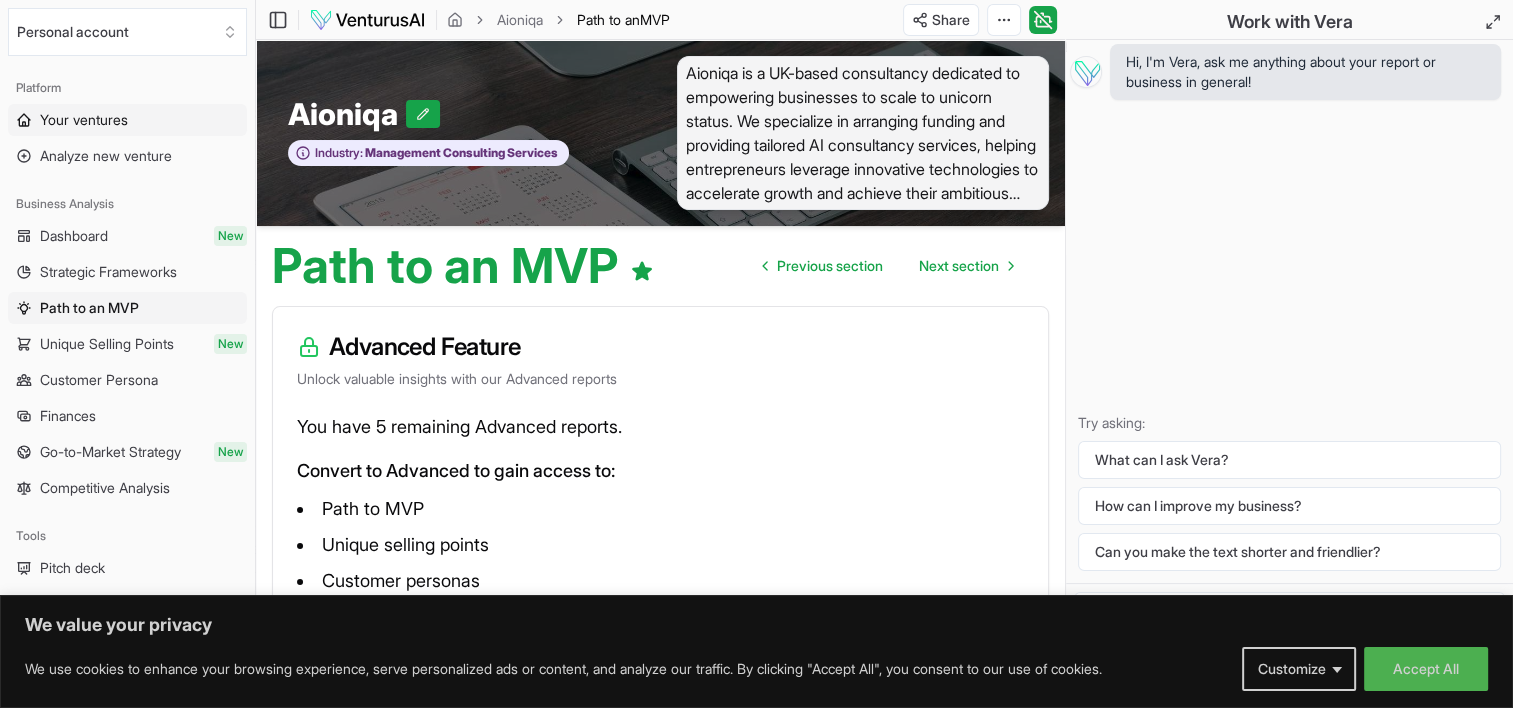 click on "Your ventures" at bounding box center [84, 120] 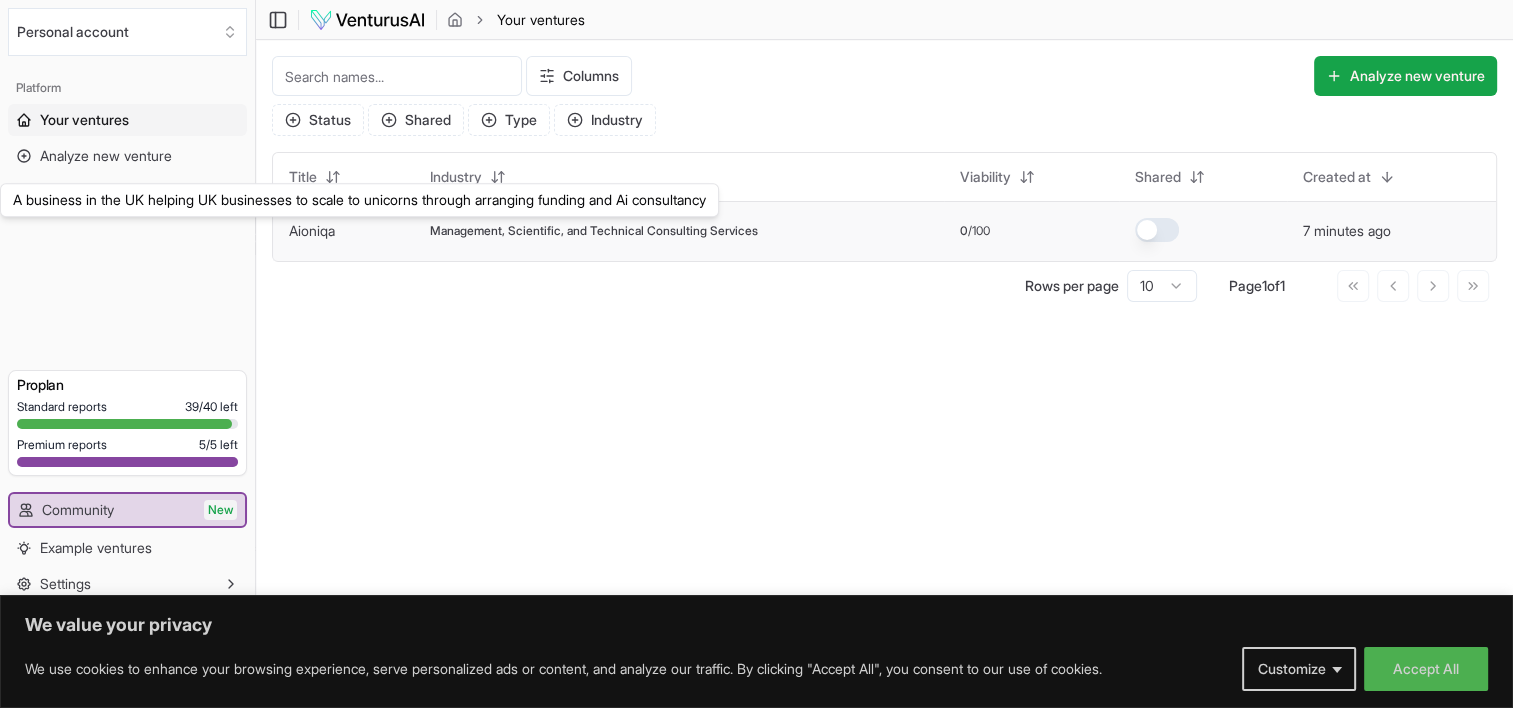 click on "Aioniqa" at bounding box center [312, 230] 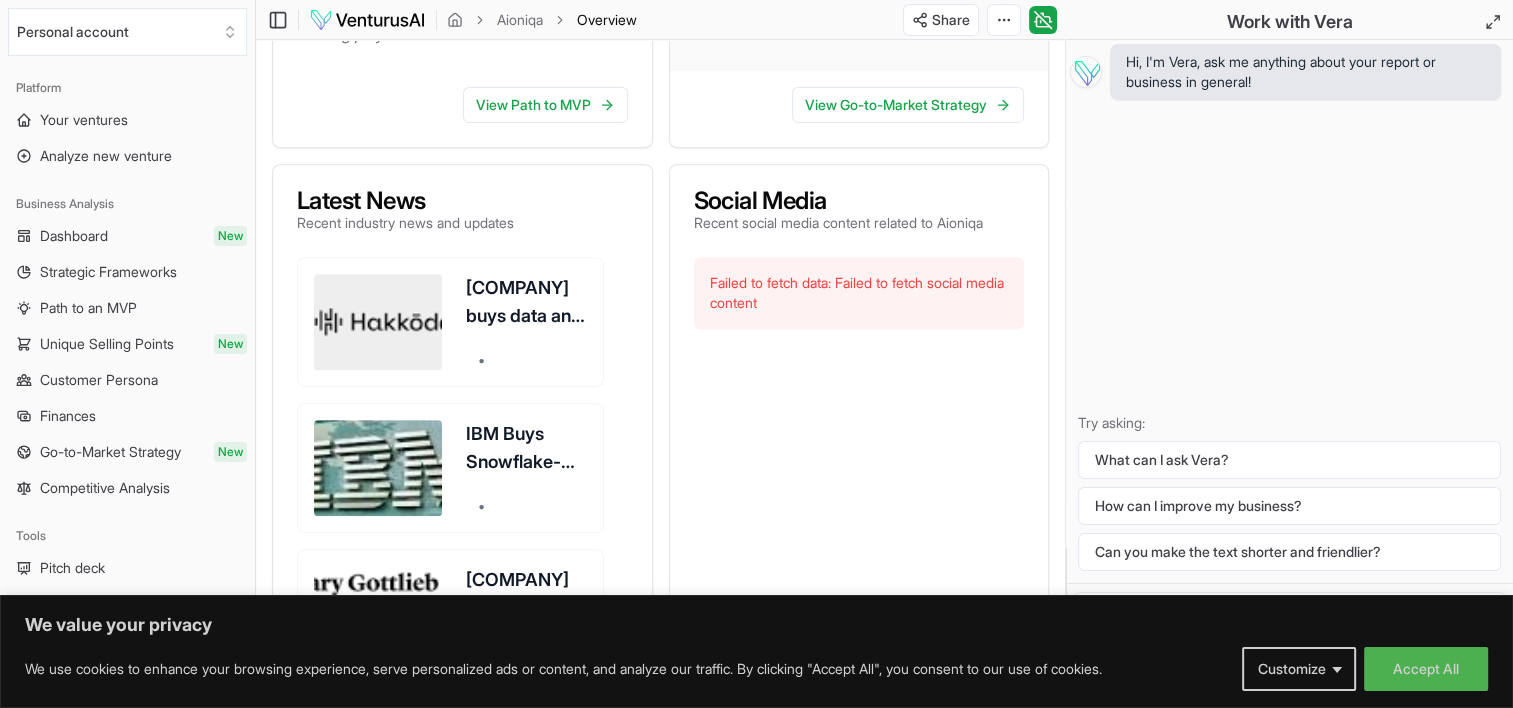 scroll, scrollTop: 803, scrollLeft: 0, axis: vertical 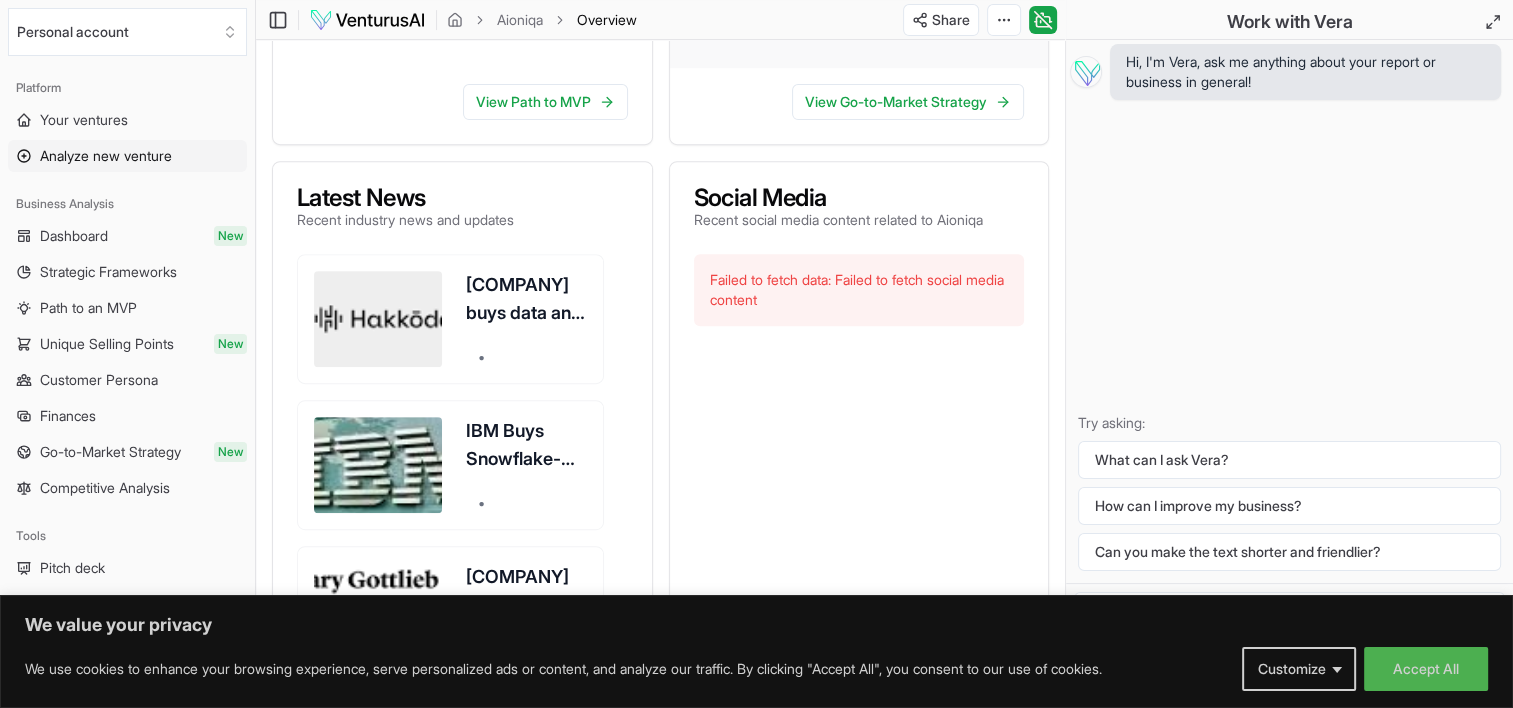 click on "Analyze new venture" at bounding box center [106, 156] 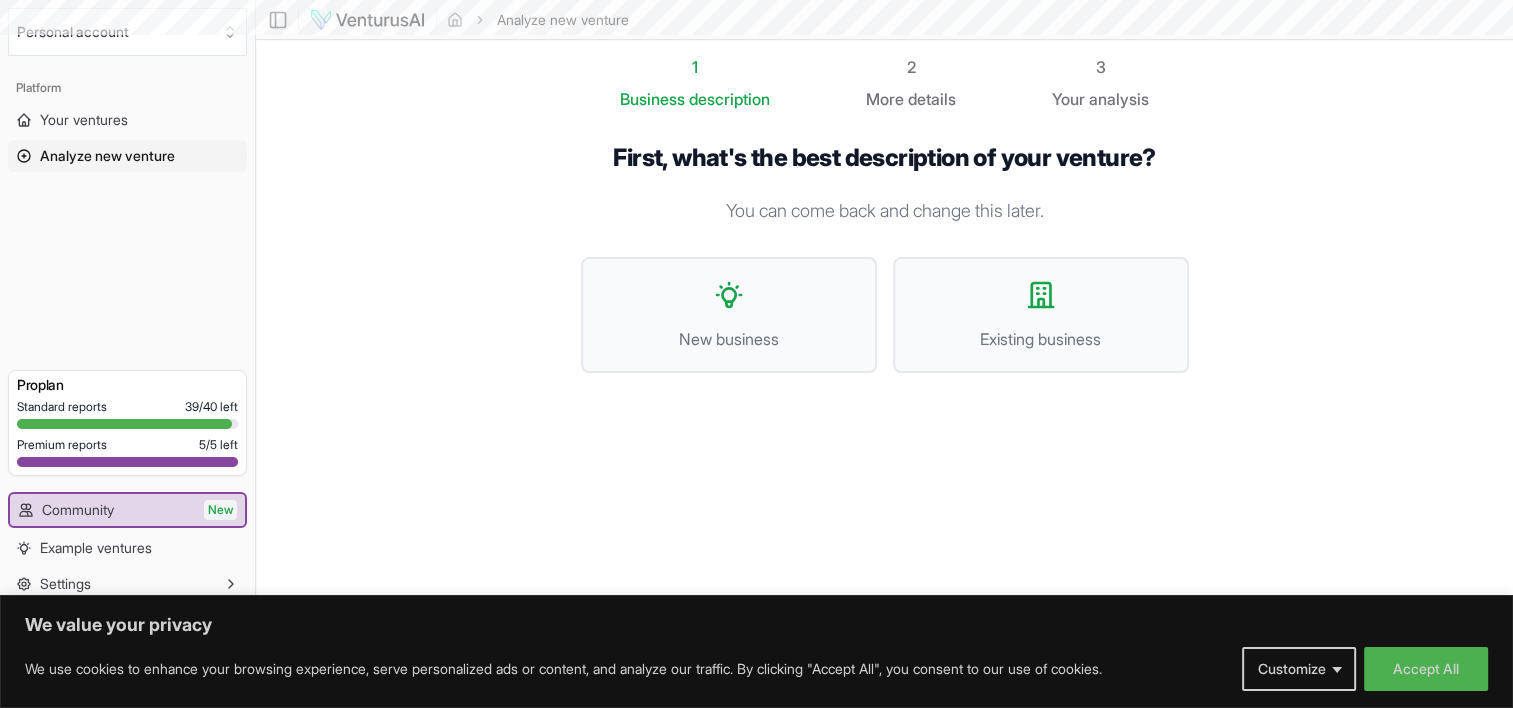 scroll, scrollTop: 0, scrollLeft: 0, axis: both 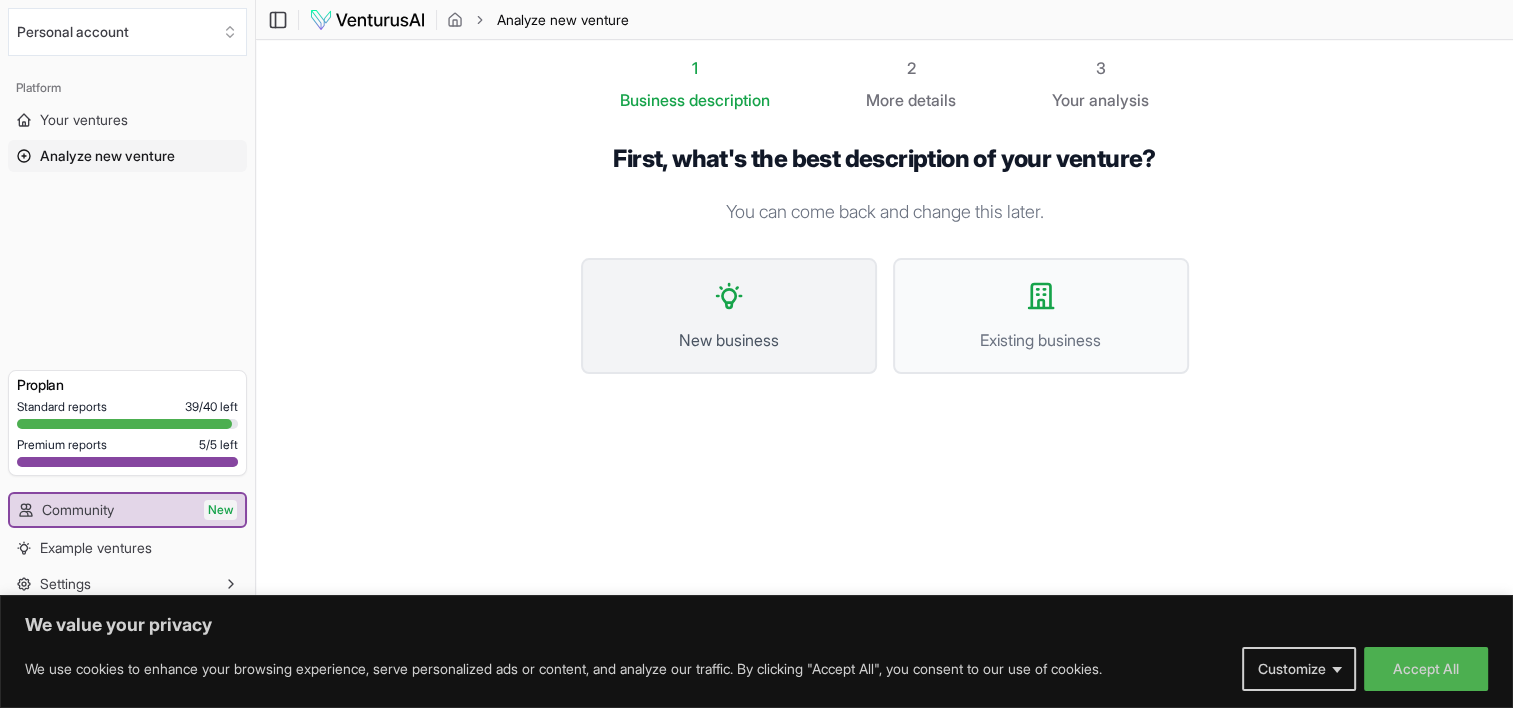 click on "New business" at bounding box center [729, 316] 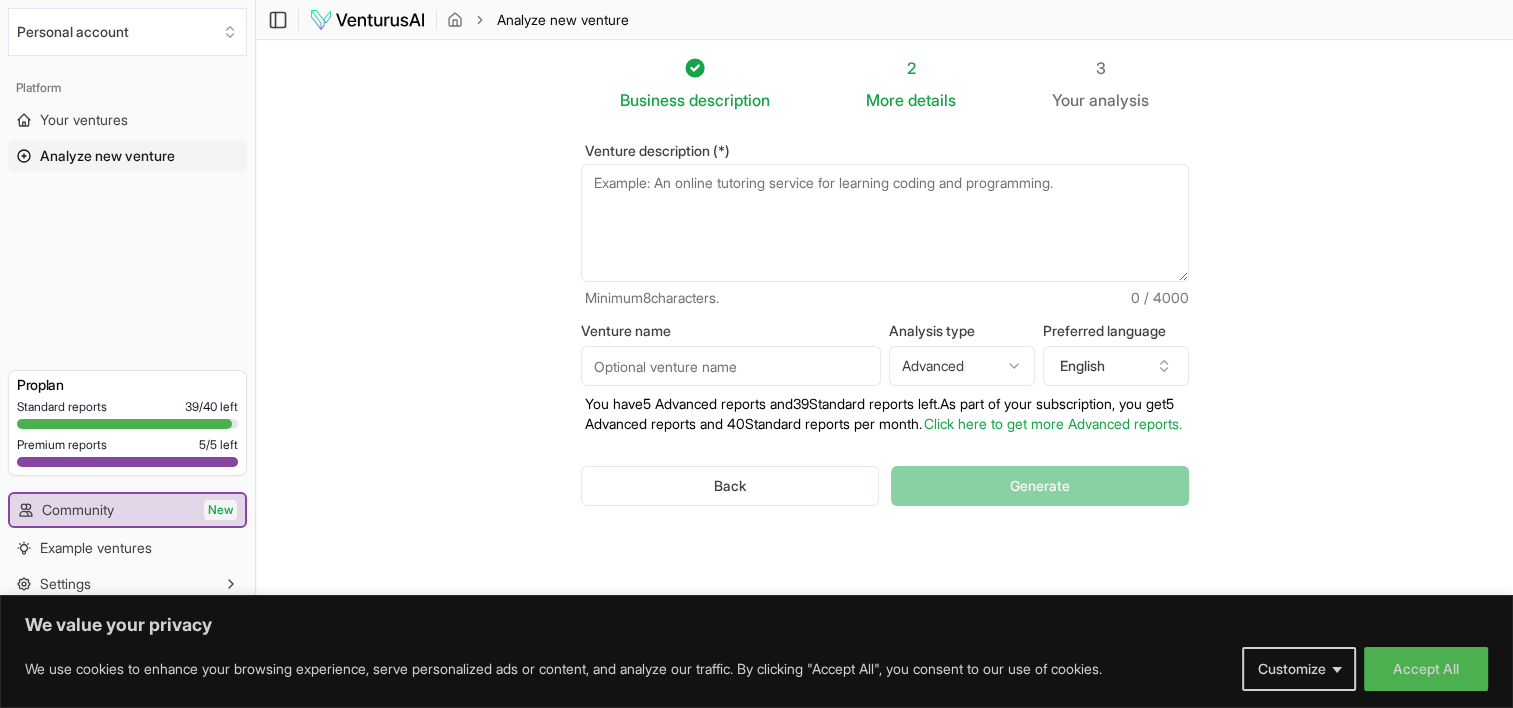 click on "Venture description (*)" at bounding box center [885, 223] 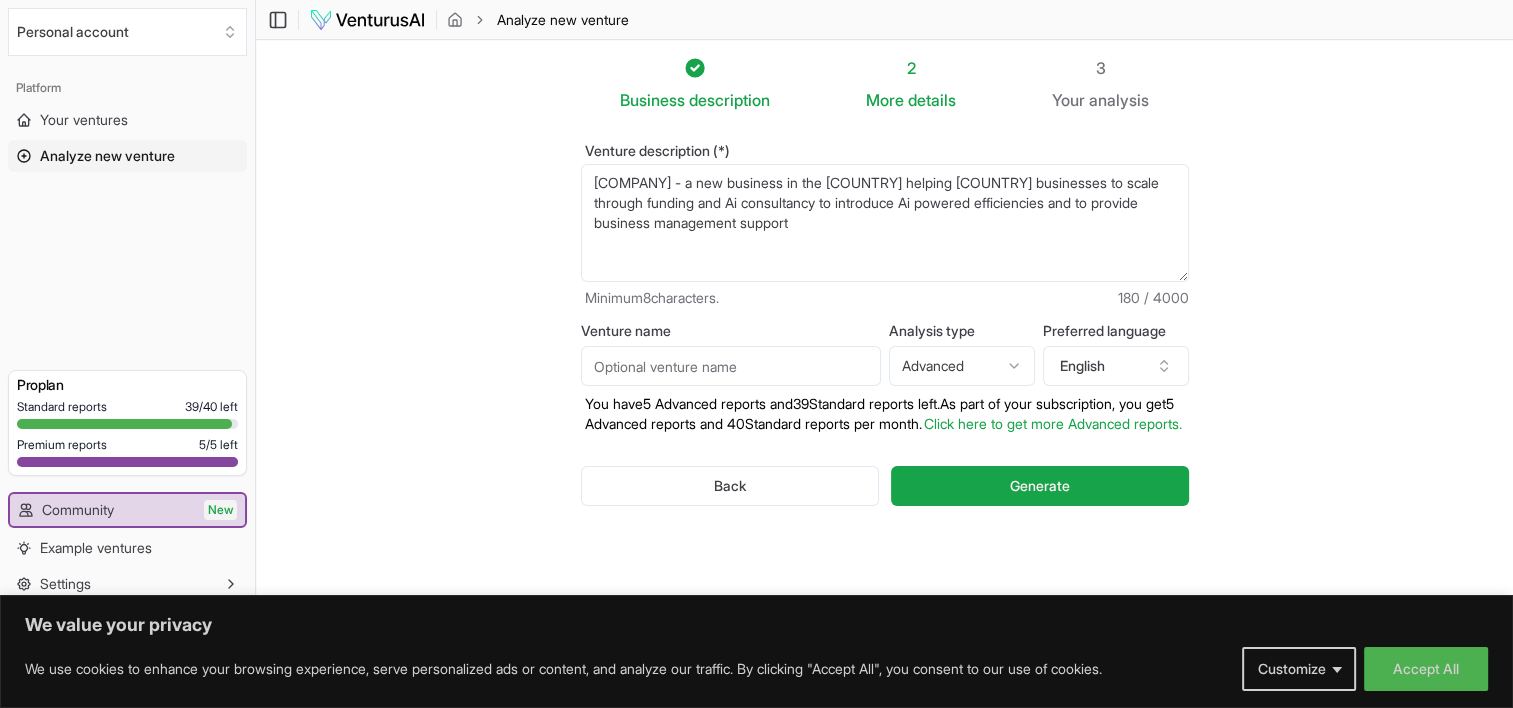 type on "[COMPANY] - a new business in the [COUNTRY] helping [COUNTRY] businesses to scale through funding and Ai consultancy to introduce Ai powered efficiencies and to provide business management support" 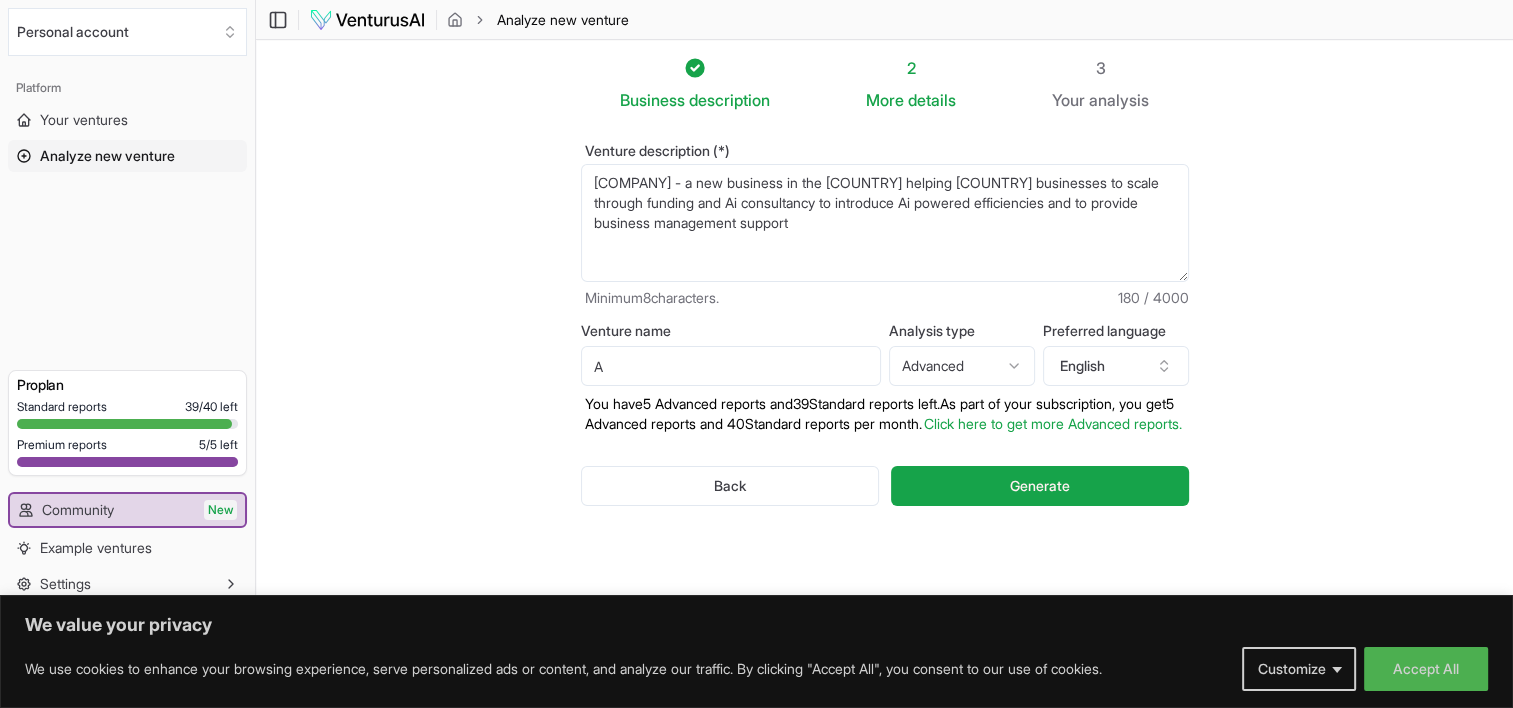 type on "Aioniqa" 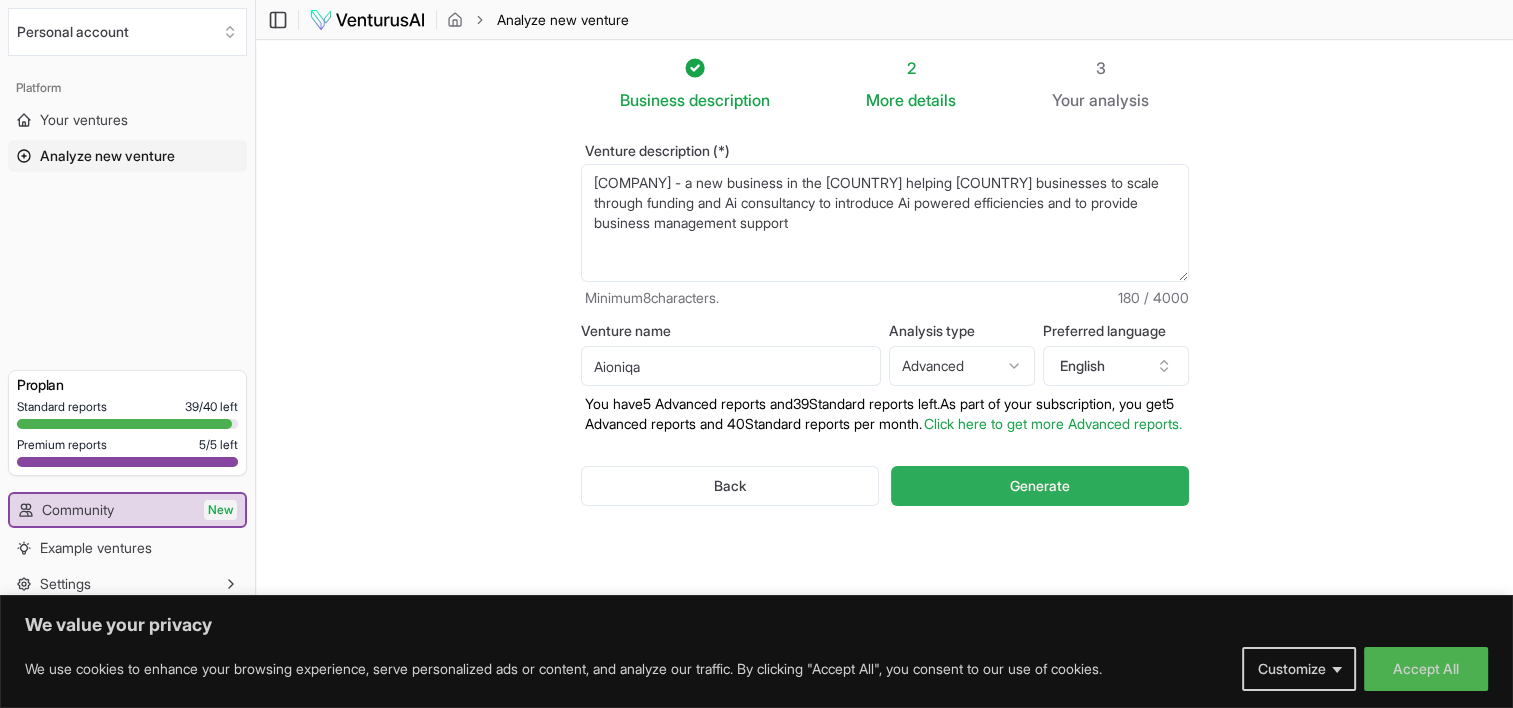 click on "Generate" at bounding box center [1039, 486] 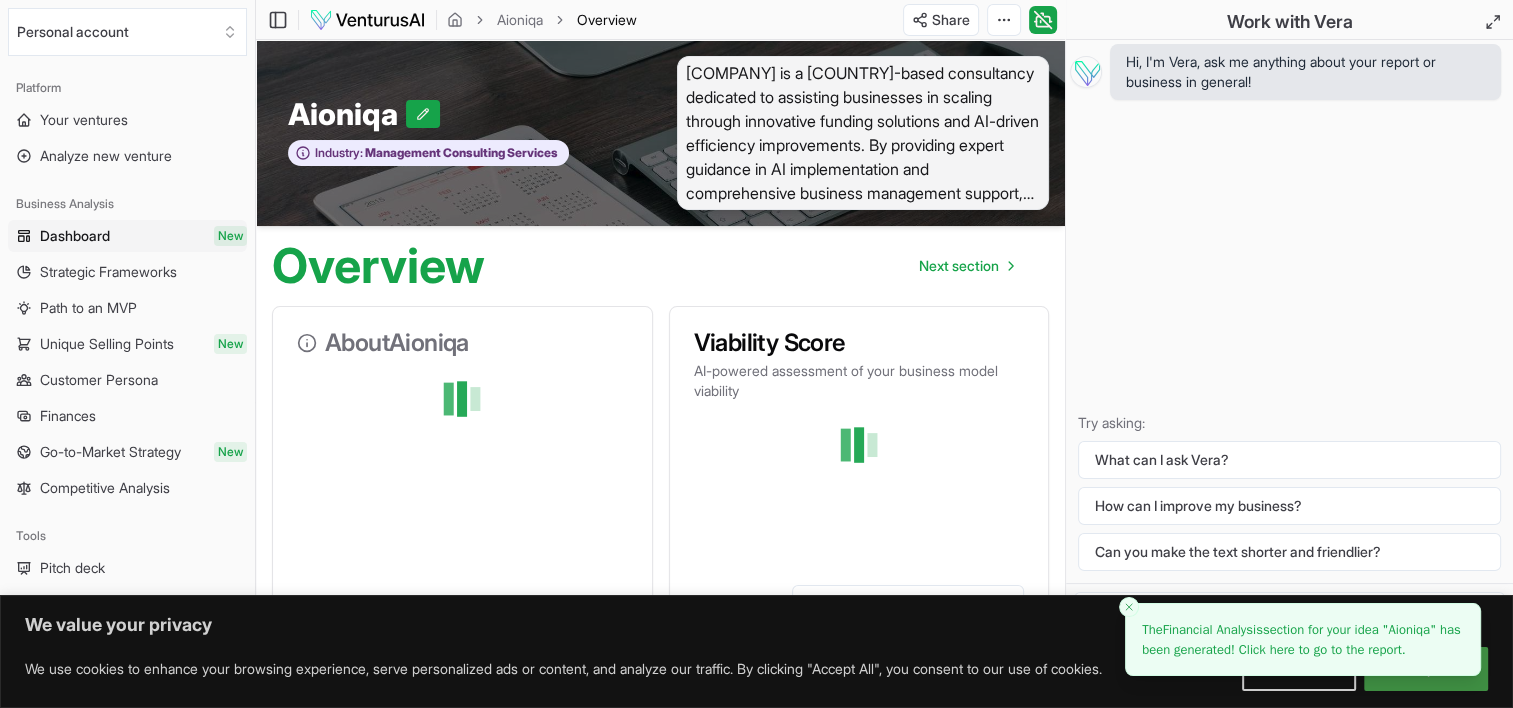 click on "Accept All" at bounding box center [1426, 669] 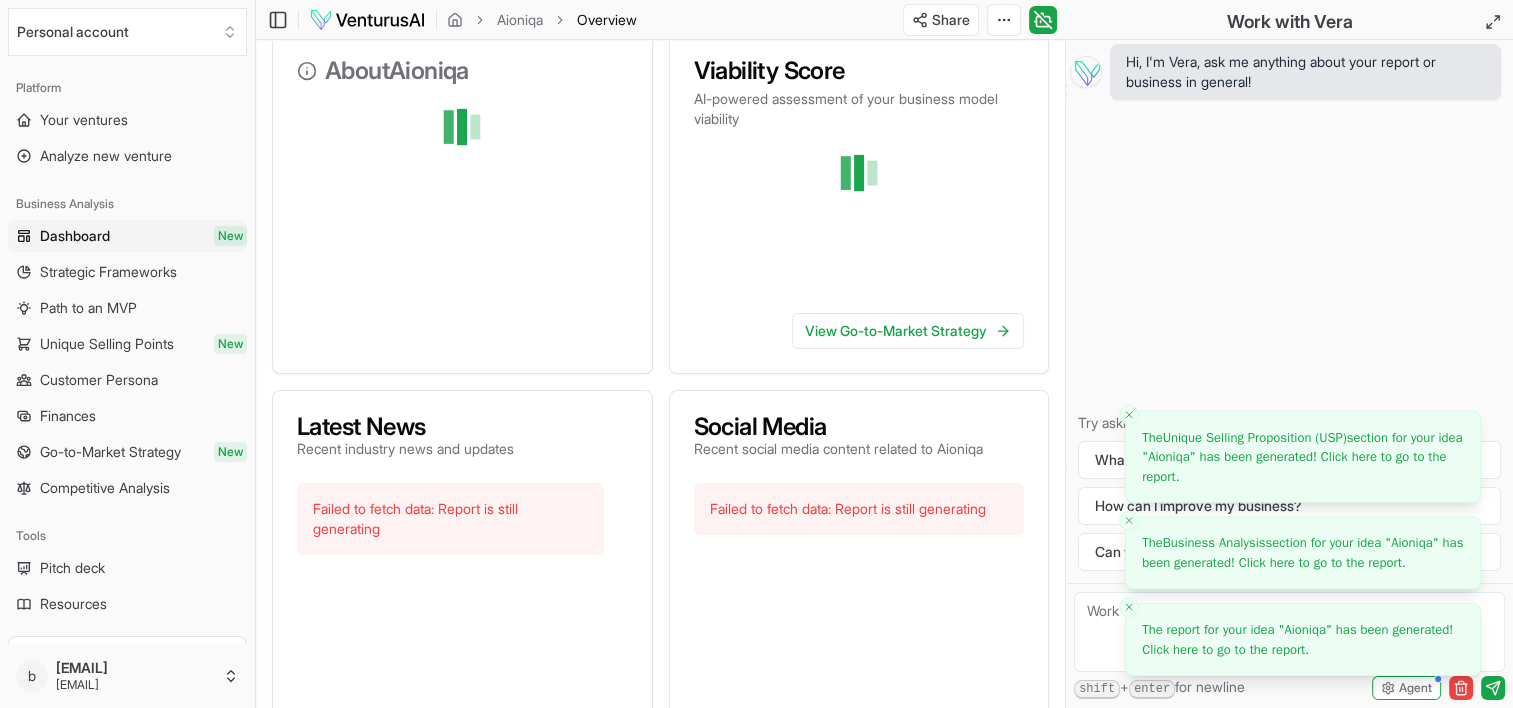 scroll, scrollTop: 179, scrollLeft: 0, axis: vertical 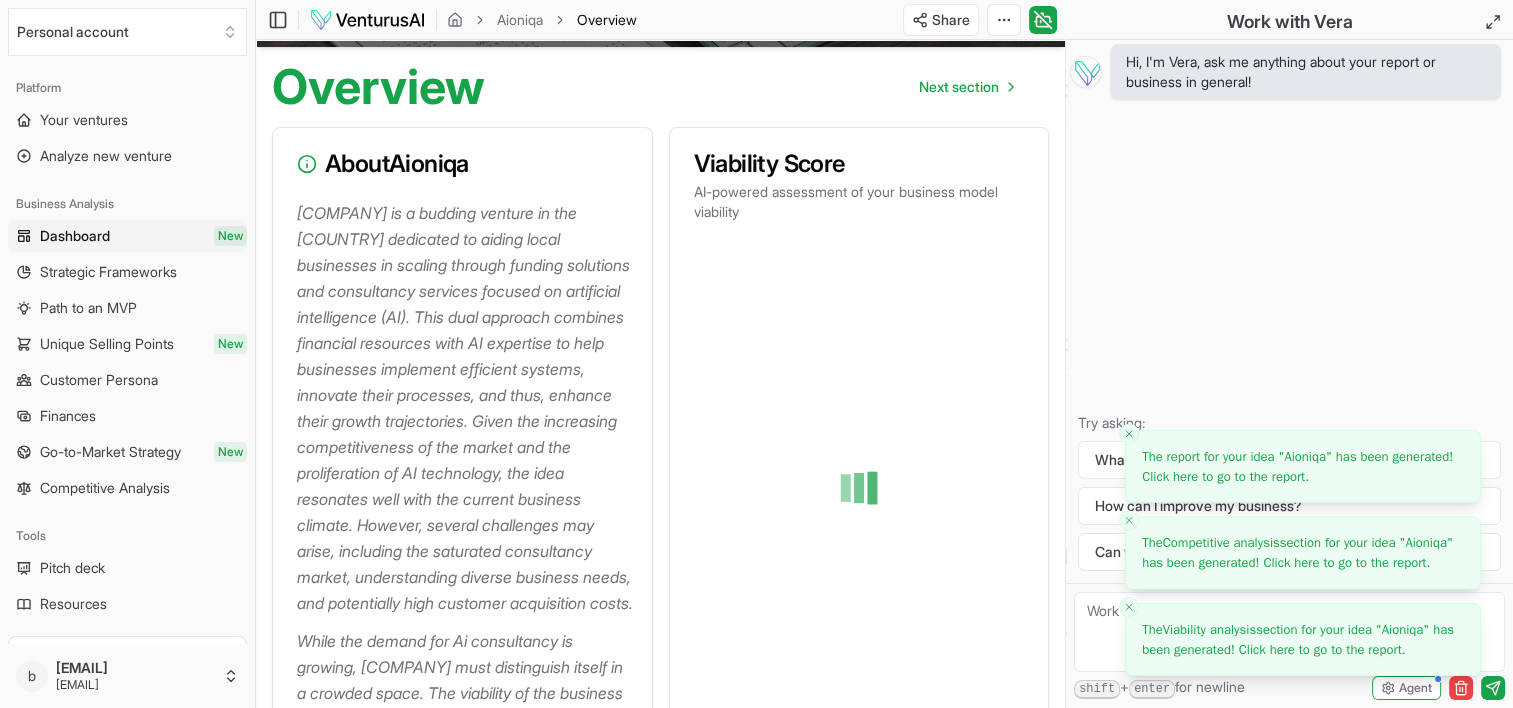 click on "The report for your idea " [COMPANY] " has been generated! Click here to go to the report." at bounding box center [1297, 466] 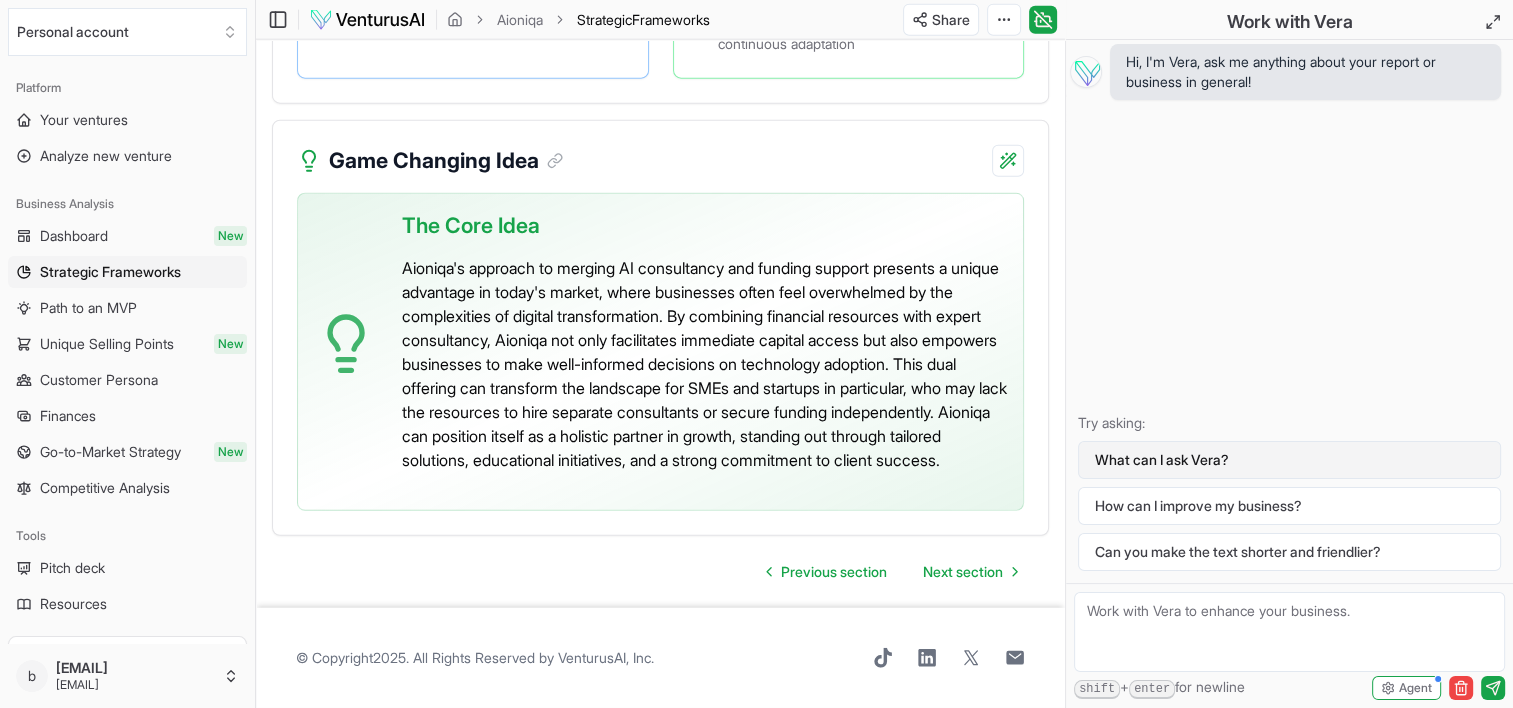scroll, scrollTop: 5122, scrollLeft: 0, axis: vertical 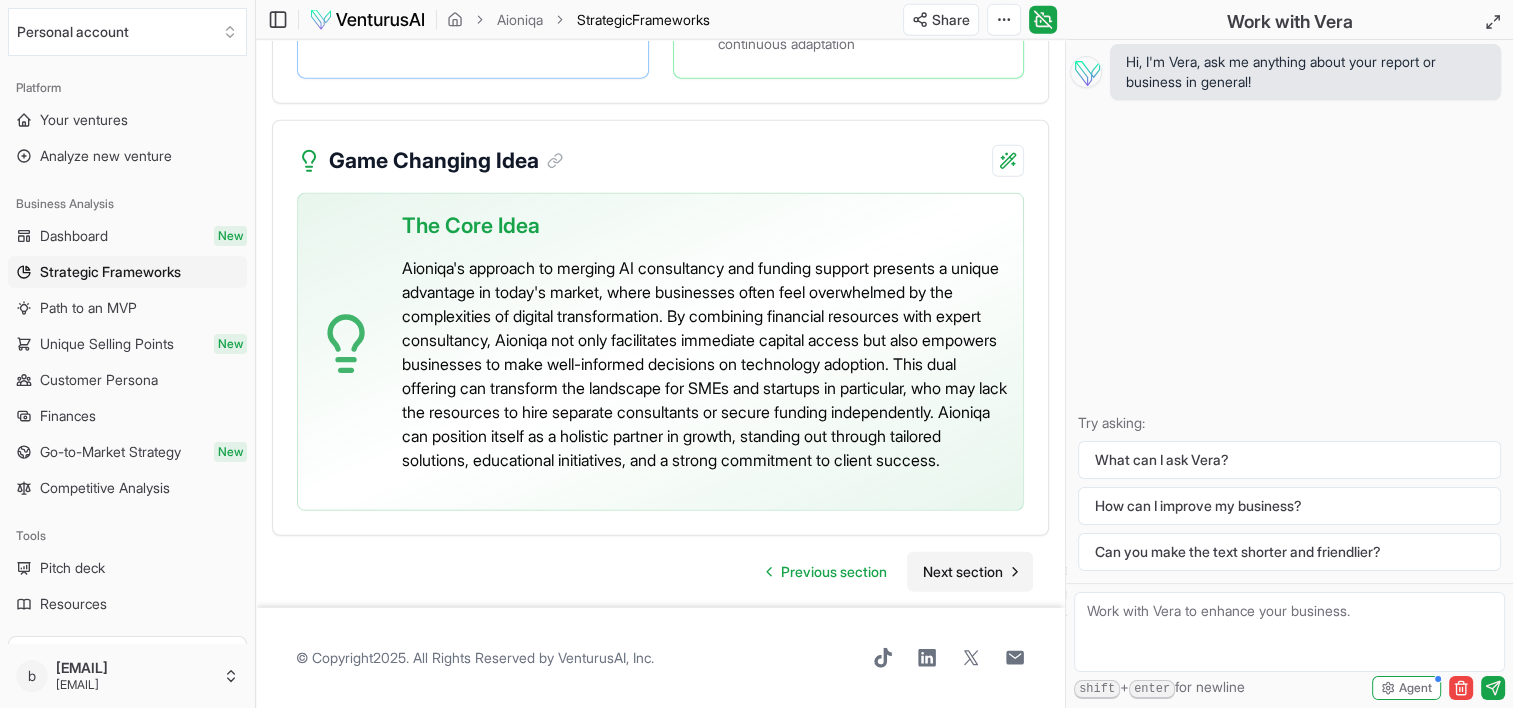 click on "Next section" at bounding box center [963, 572] 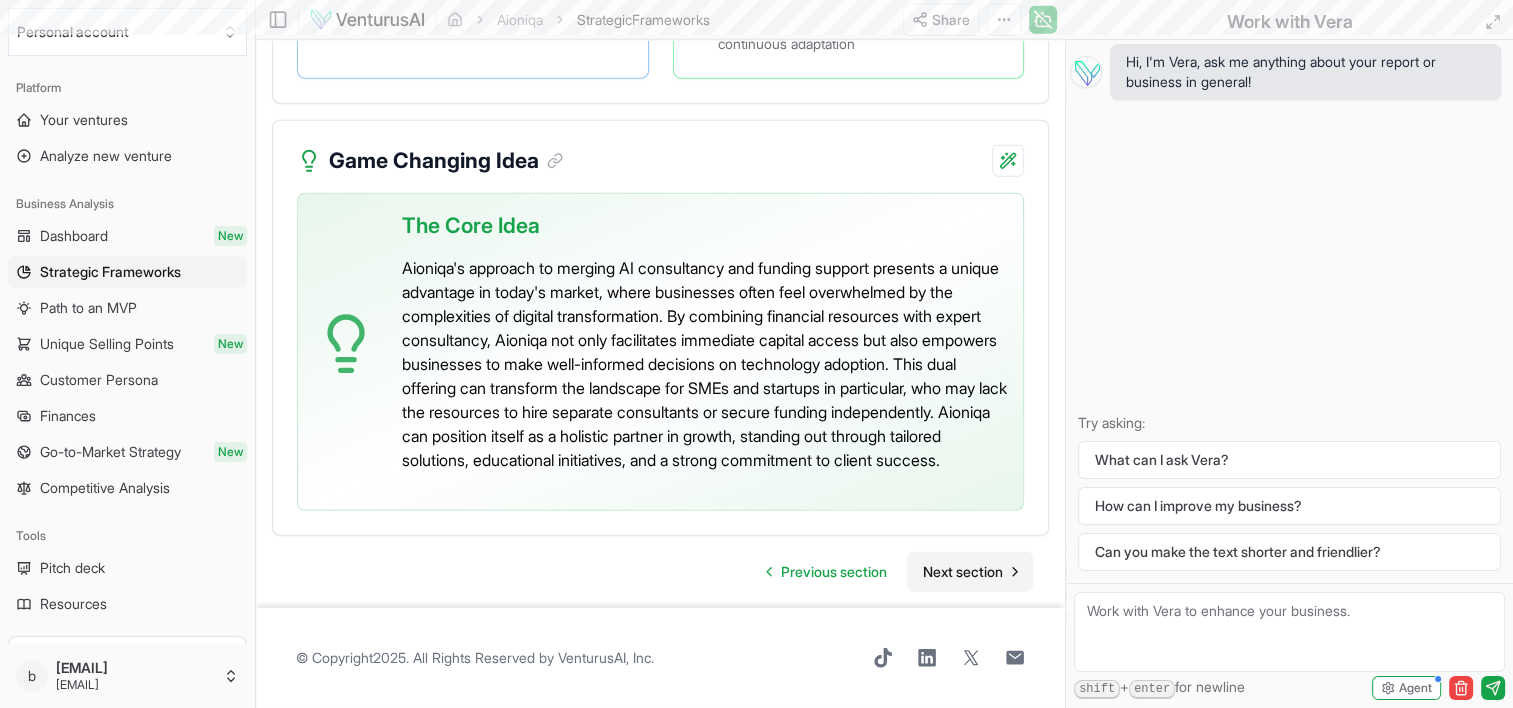 scroll, scrollTop: 0, scrollLeft: 0, axis: both 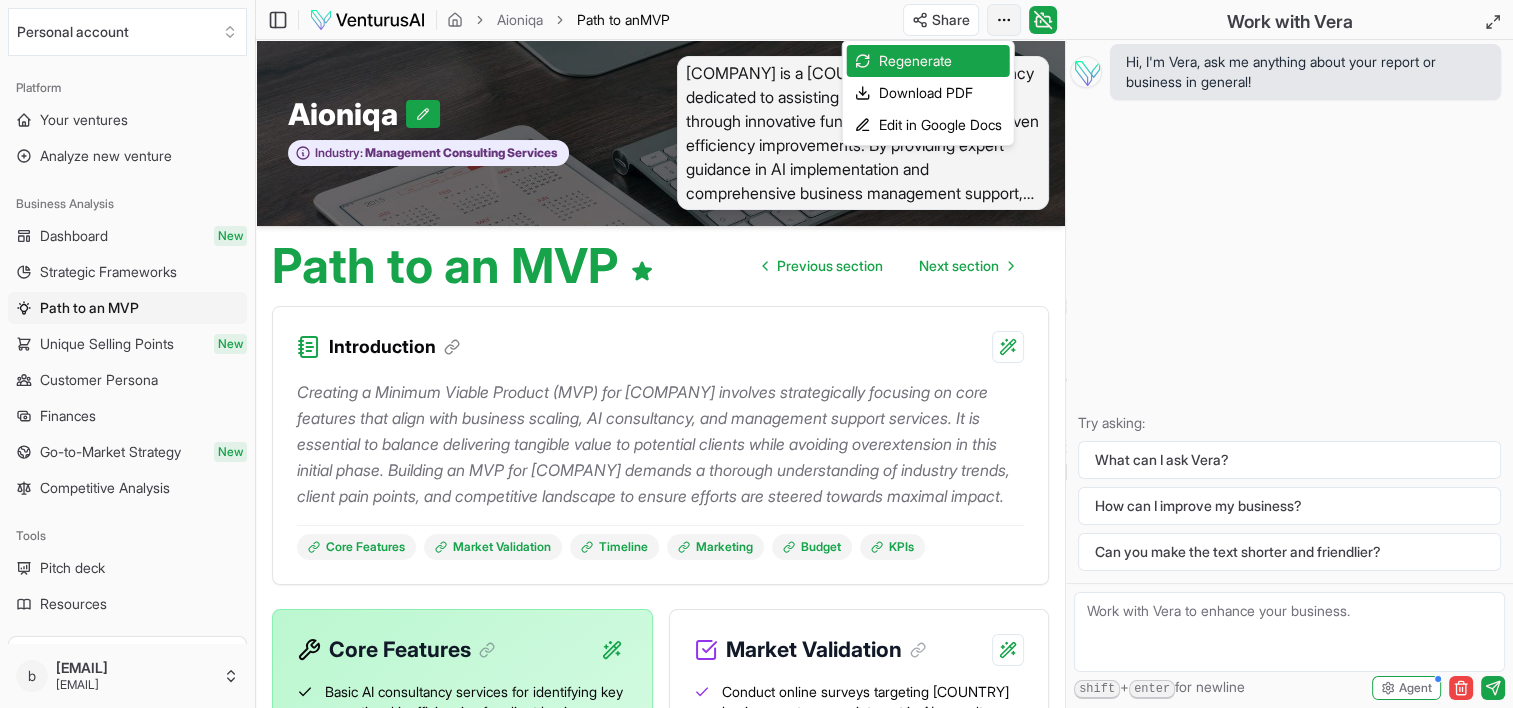 click on "We value your privacy We use cookies to enhance your browsing experience, serve personalized ads or content, and analyze our traffic. By clicking "Accept All", you consent to our use of cookies. Customize    Accept All Customize Consent Preferences   We use cookies to help you navigate efficiently and perform certain functions. You will find detailed information about all cookies under each consent category below. The cookies that are categorized as "Necessary" are stored on your browser as they are essential for enabling the basic functionalities of the site. ...  Show more Necessary Always Active Necessary cookies are required to enable the basic features of this site, such as providing secure log-in or adjusting your consent preferences. These cookies do not store any personally identifiable data. Cookie cookieyes-consent Duration 1 year Description Cookie __cf_bm Duration 1 hour Description This cookie, set by Cloudflare, is used to support Cloudflare Bot Management.  Cookie _cfuvid Duration session lidc" at bounding box center (756, 354) 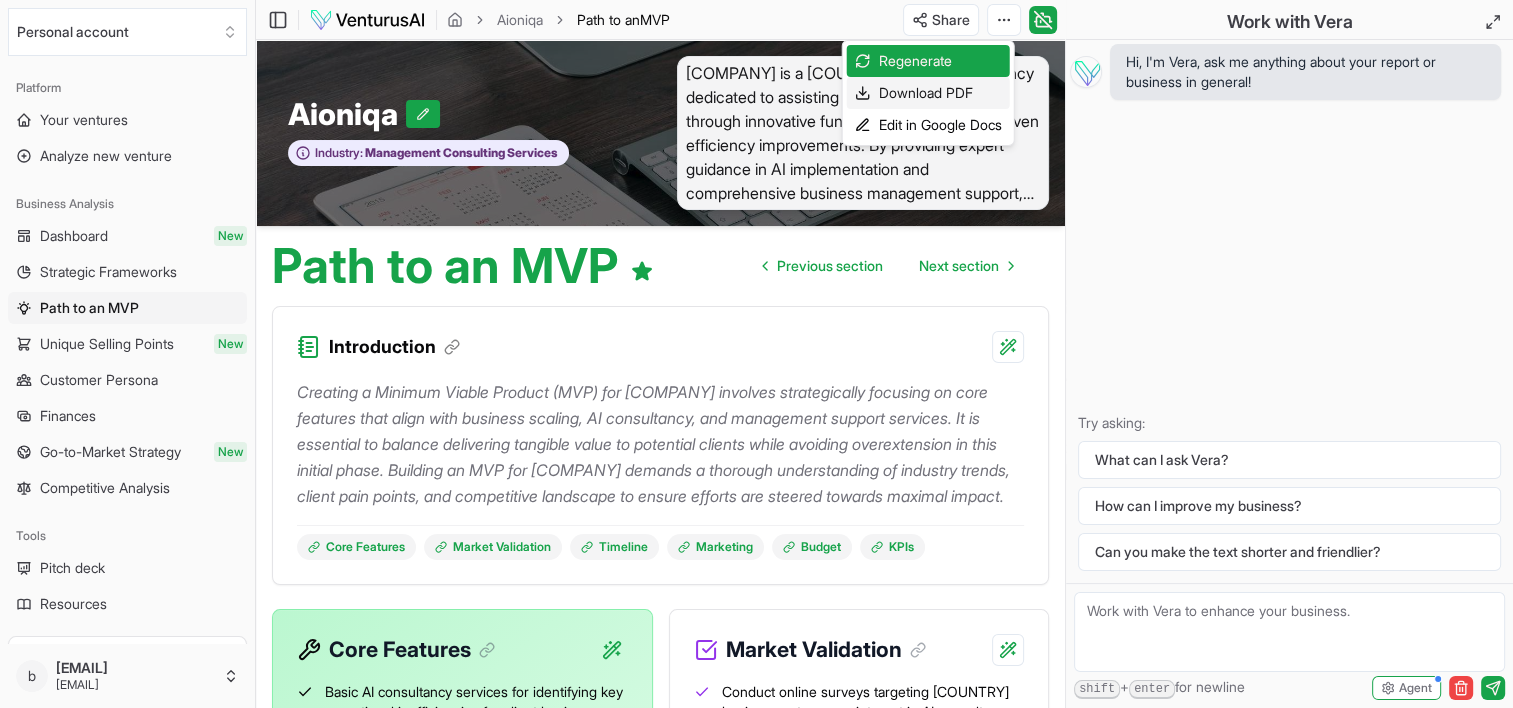 click on "Download PDF" at bounding box center [928, 93] 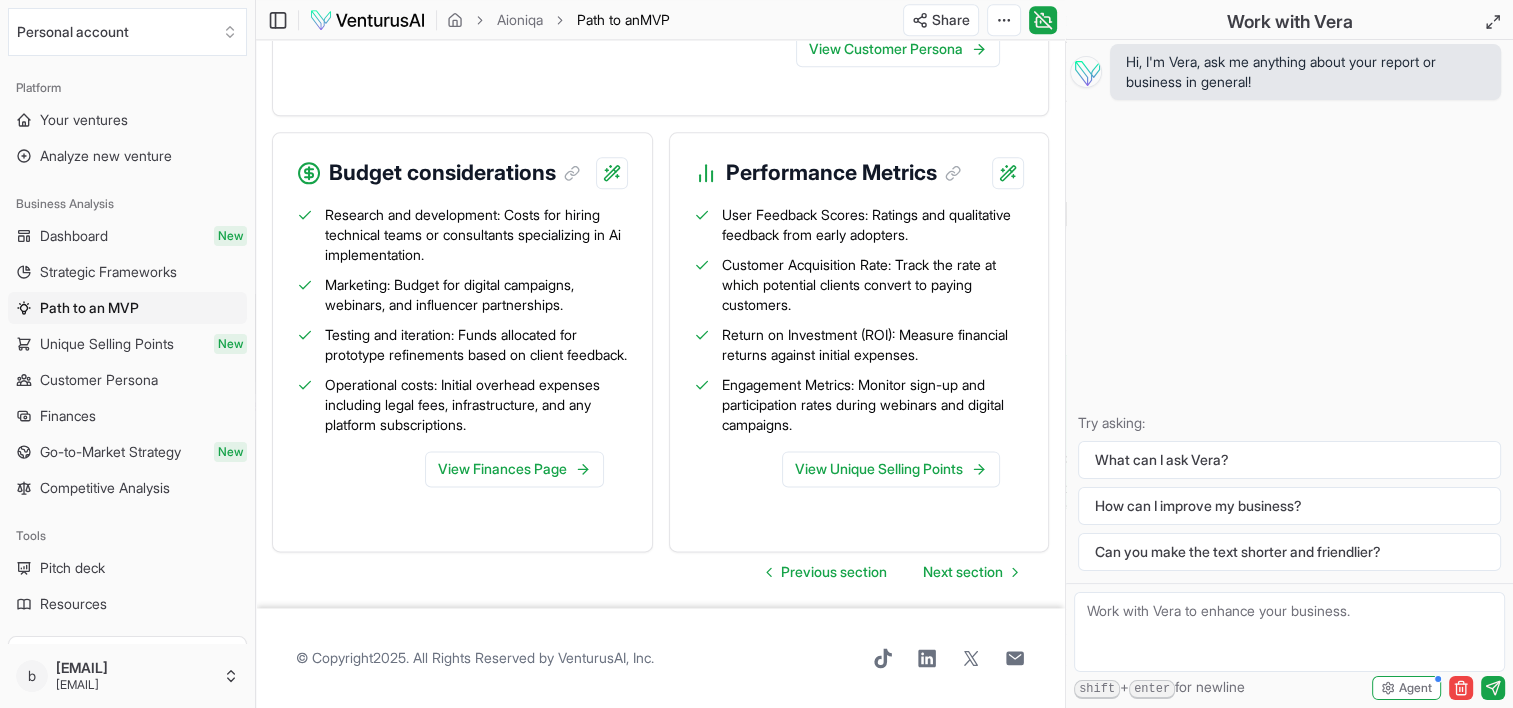 scroll, scrollTop: 2492, scrollLeft: 0, axis: vertical 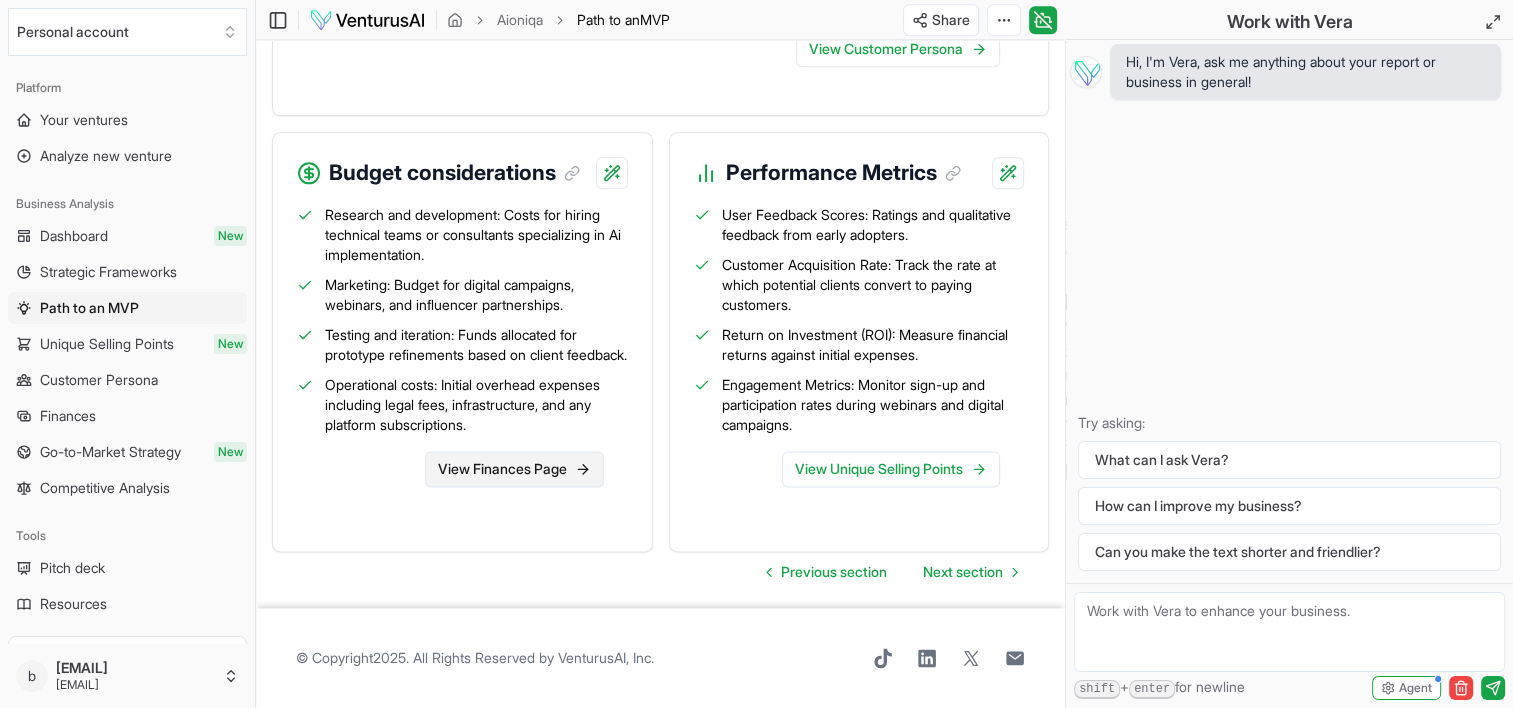 click on "View Finances Page" at bounding box center (514, 469) 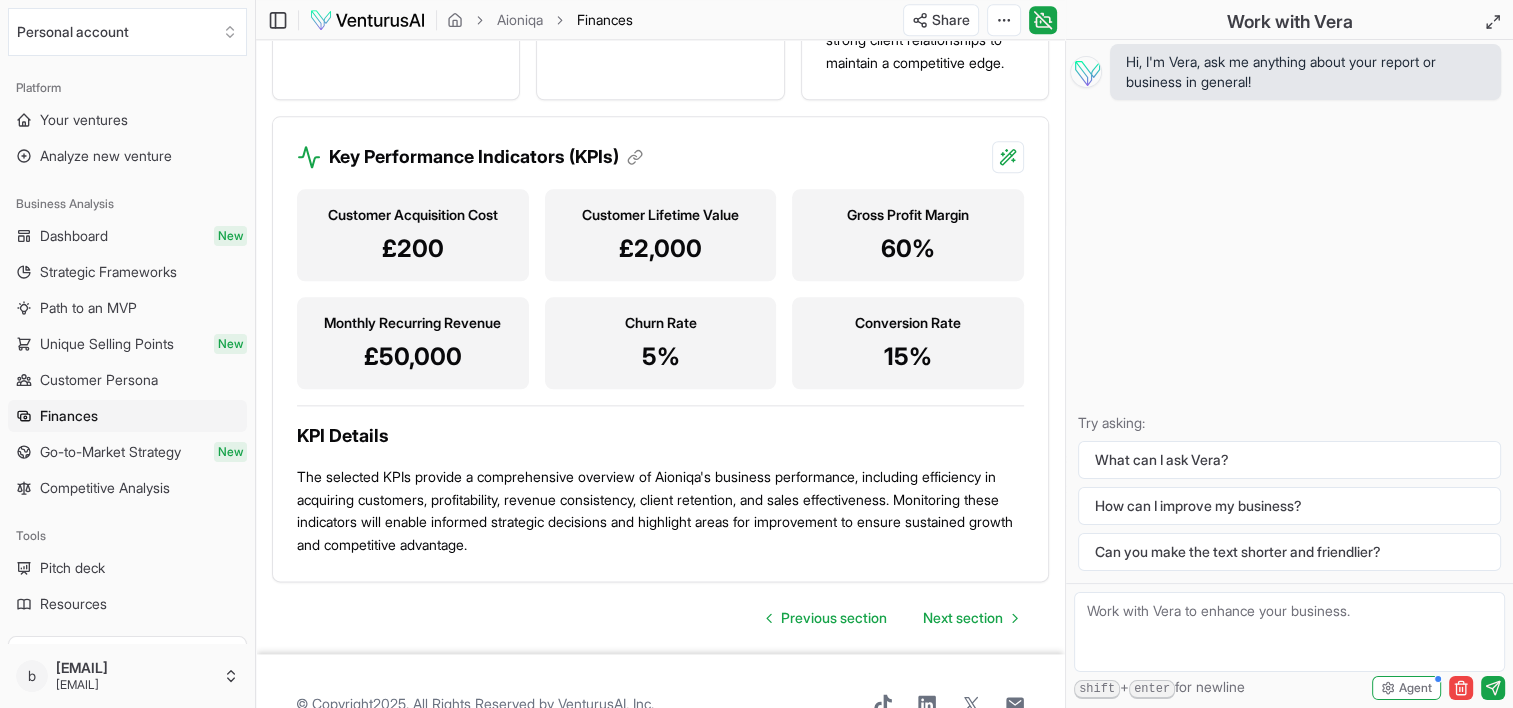 scroll, scrollTop: 2332, scrollLeft: 0, axis: vertical 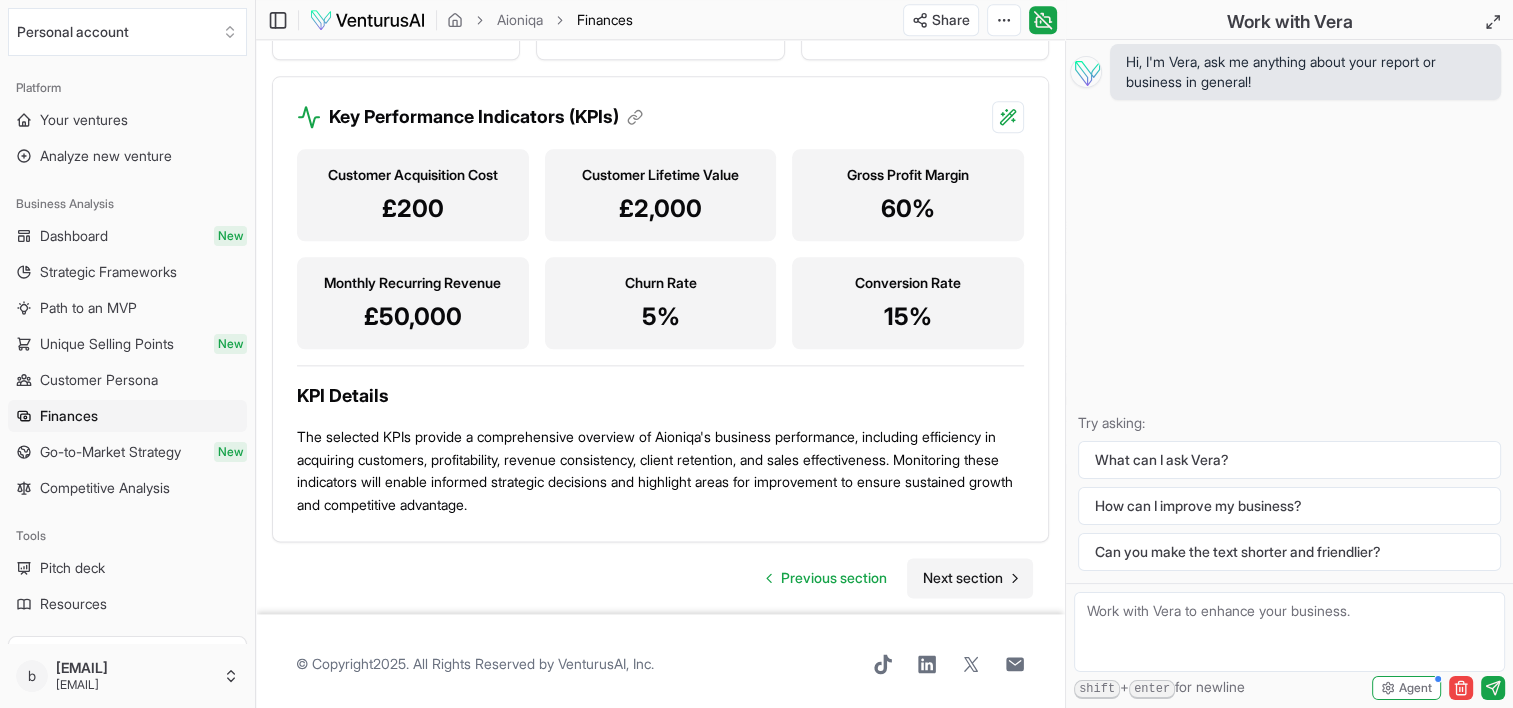 click on "Next section" at bounding box center (963, 578) 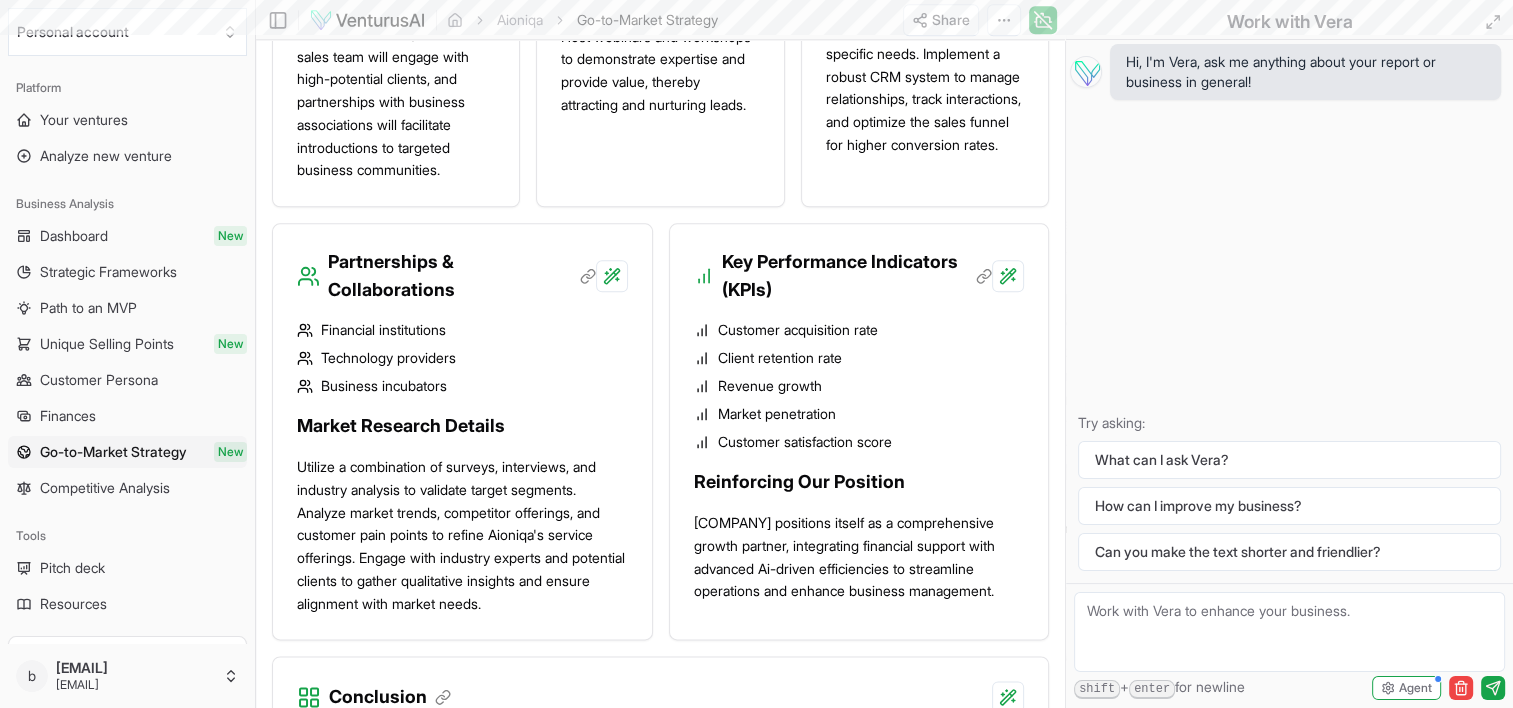 scroll, scrollTop: 0, scrollLeft: 0, axis: both 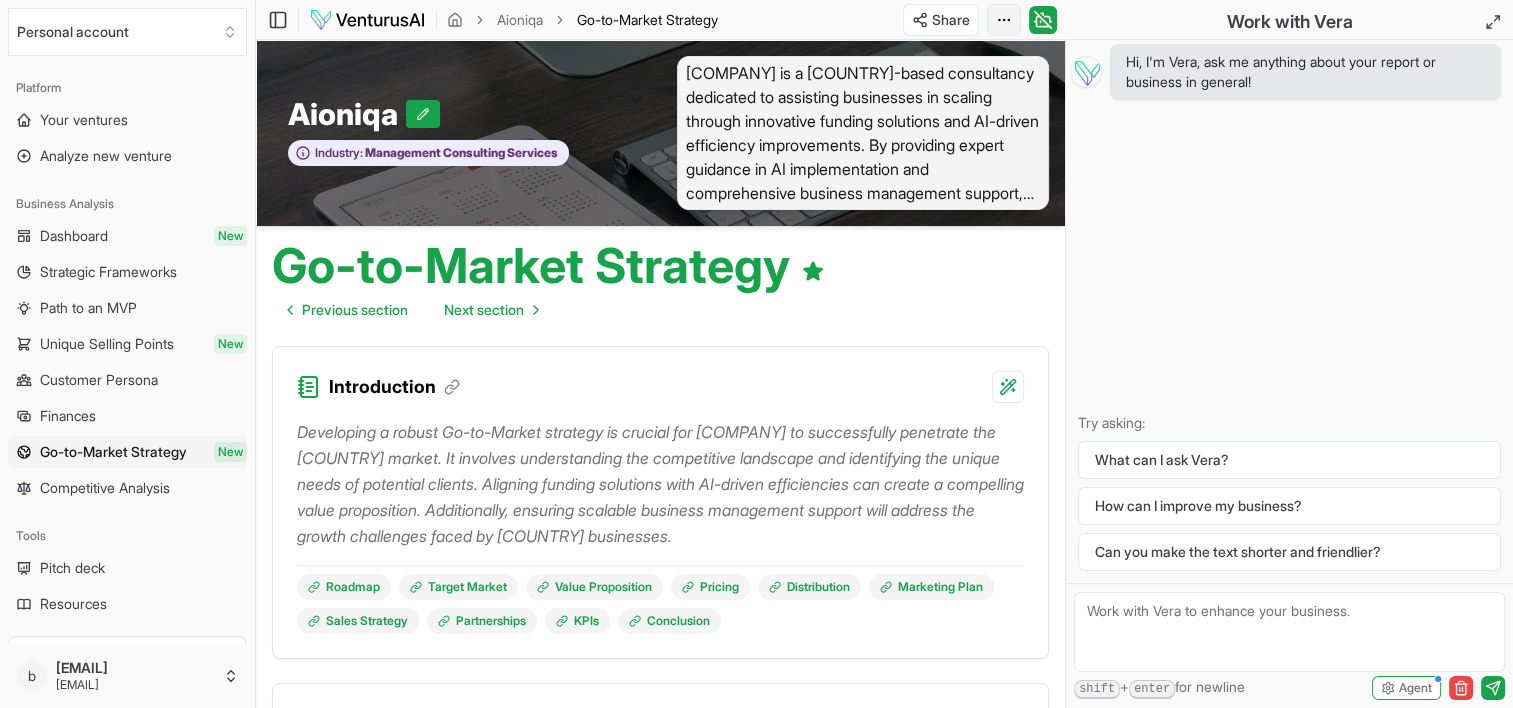click on "We value your privacy We use cookies to enhance your browsing experience, serve personalized ads or content, and analyze our traffic. By clicking "Accept All", you consent to our use of cookies. Customize    Accept All Customize Consent Preferences   We use cookies to help you navigate efficiently and perform certain functions. You will find detailed information about all cookies under each consent category below. The cookies that are categorized as "Necessary" are stored on your browser as they are essential for enabling the basic functionalities of the site. ...  Show more Necessary Always Active Necessary cookies are required to enable the basic features of this site, such as providing secure log-in or adjusting your consent preferences. These cookies do not store any personally identifiable data. Cookie cookieyes-consent Duration 1 year Description Cookie __cf_bm Duration 1 hour Description This cookie, set by Cloudflare, is used to support Cloudflare Bot Management.  Cookie _cfuvid Duration session lidc" at bounding box center [756, 354] 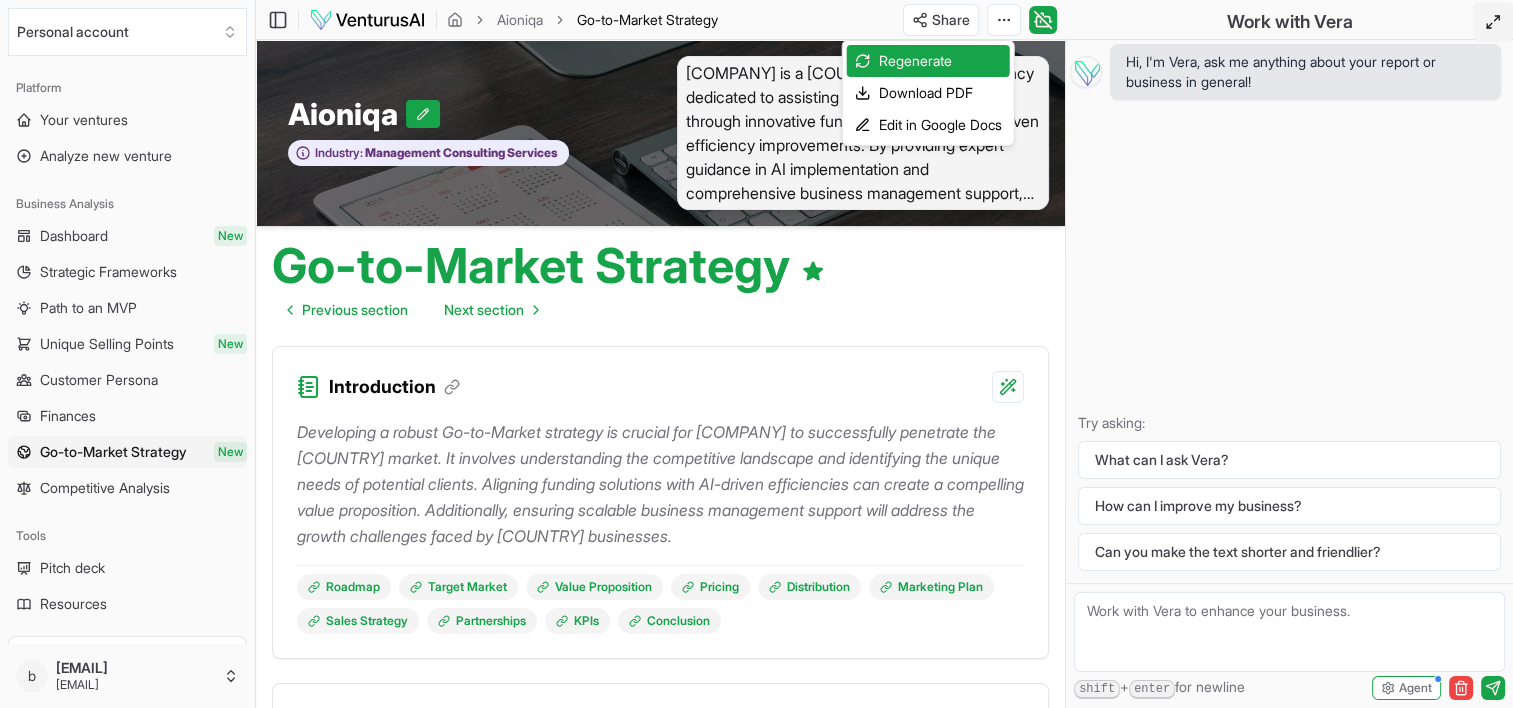 click on "We value your privacy We use cookies to enhance your browsing experience, serve personalized ads or content, and analyze our traffic. By clicking "Accept All", you consent to our use of cookies. Customize    Accept All Customize Consent Preferences   We use cookies to help you navigate efficiently and perform certain functions. You will find detailed information about all cookies under each consent category below. The cookies that are categorized as "Necessary" are stored on your browser as they are essential for enabling the basic functionalities of the site. ...  Show more Necessary Always Active Necessary cookies are required to enable the basic features of this site, such as providing secure log-in or adjusting your consent preferences. These cookies do not store any personally identifiable data. Cookie cookieyes-consent Duration 1 year Description Cookie __cf_bm Duration 1 hour Description This cookie, set by Cloudflare, is used to support Cloudflare Bot Management.  Cookie _cfuvid Duration session lidc" at bounding box center (756, 354) 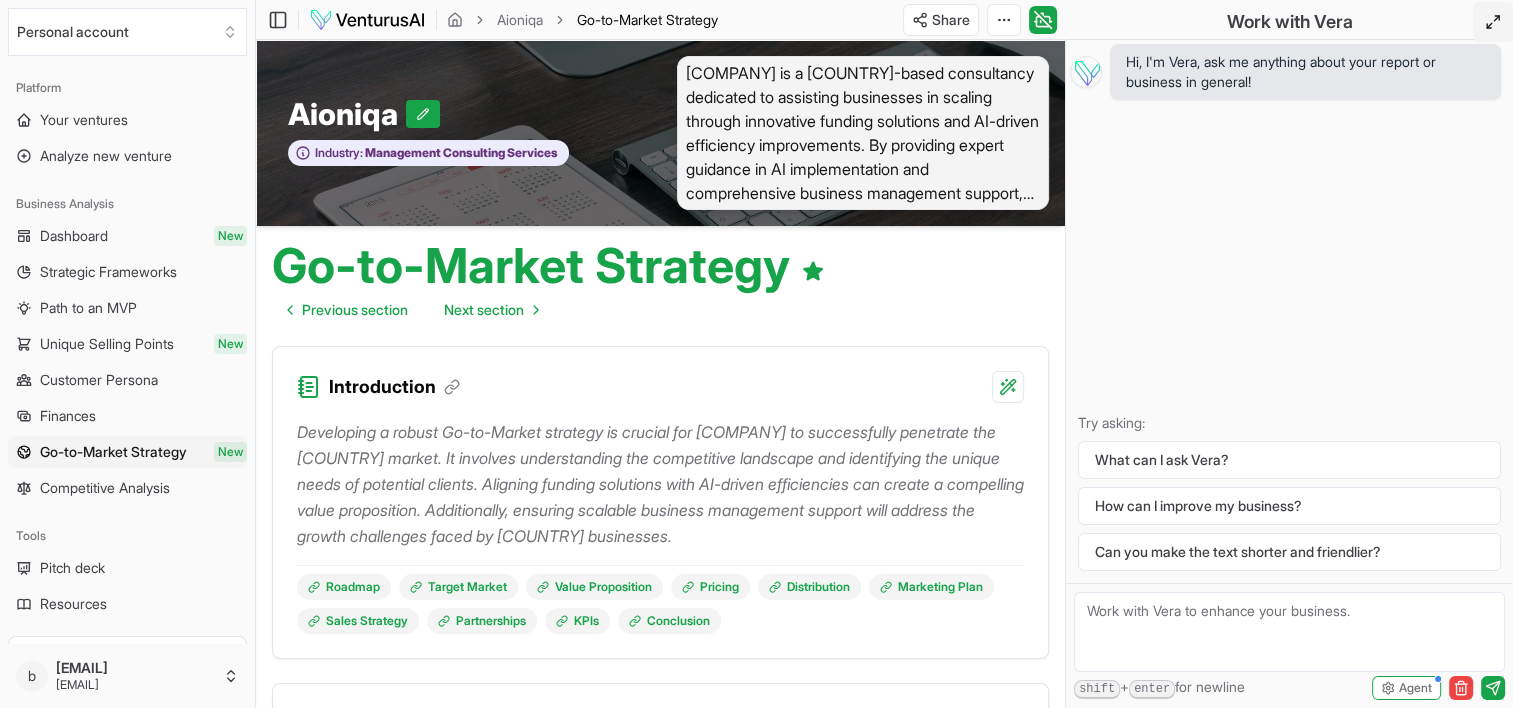 click 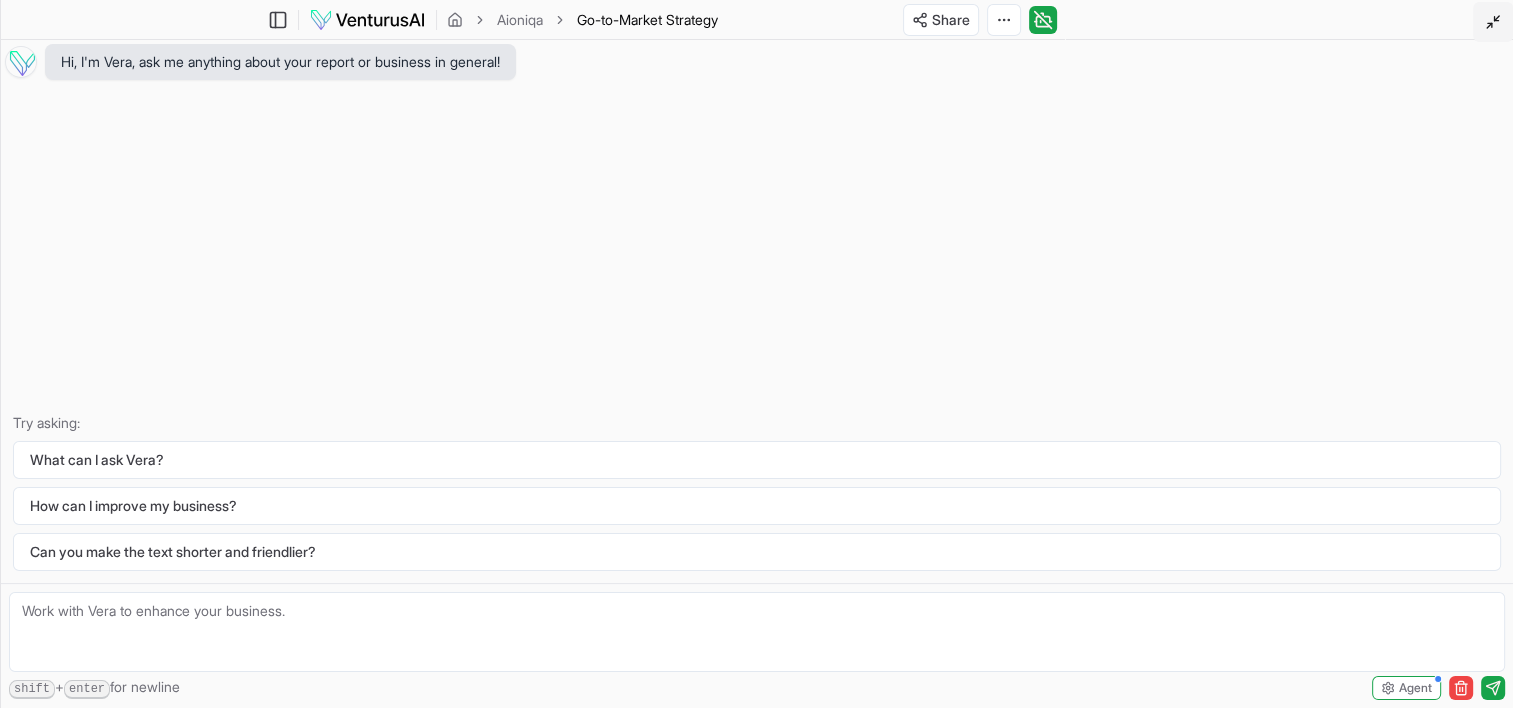 click 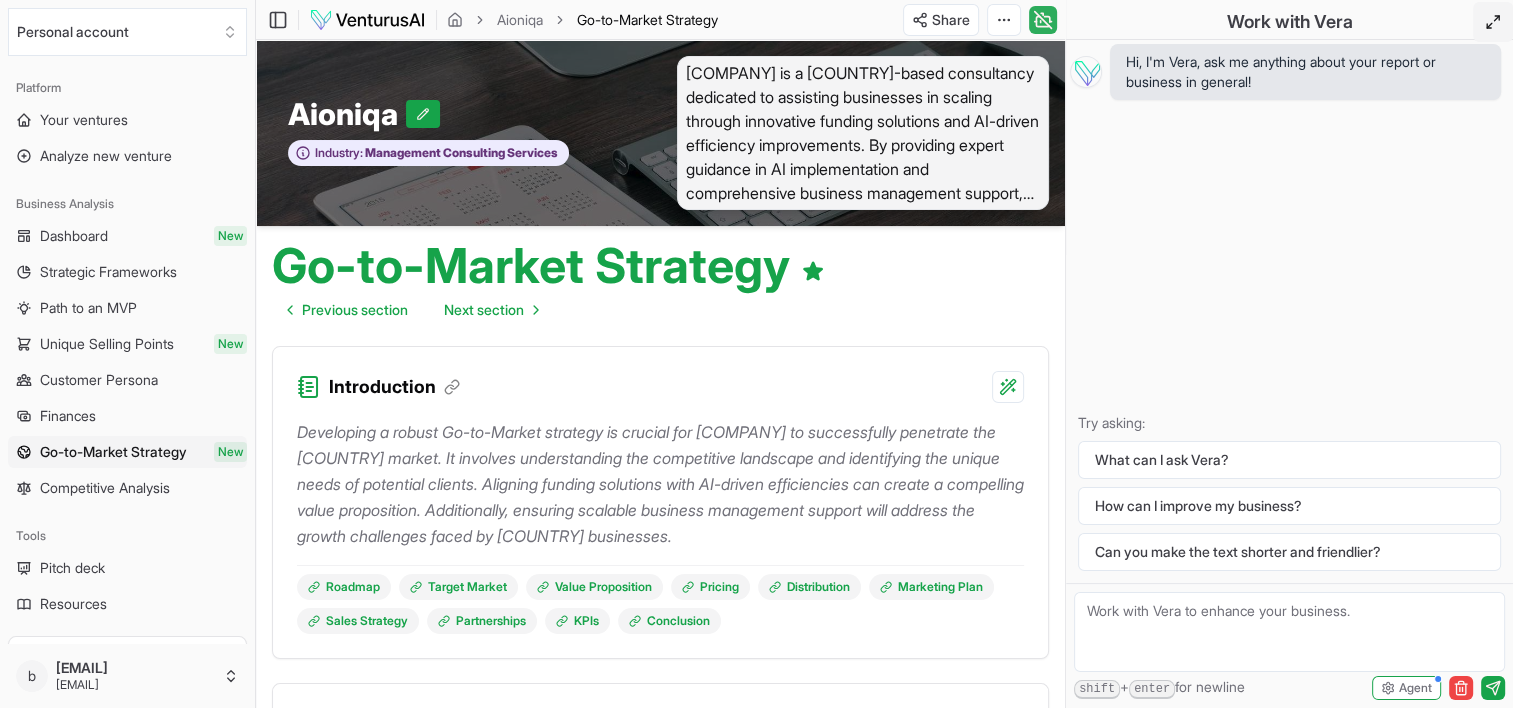 click 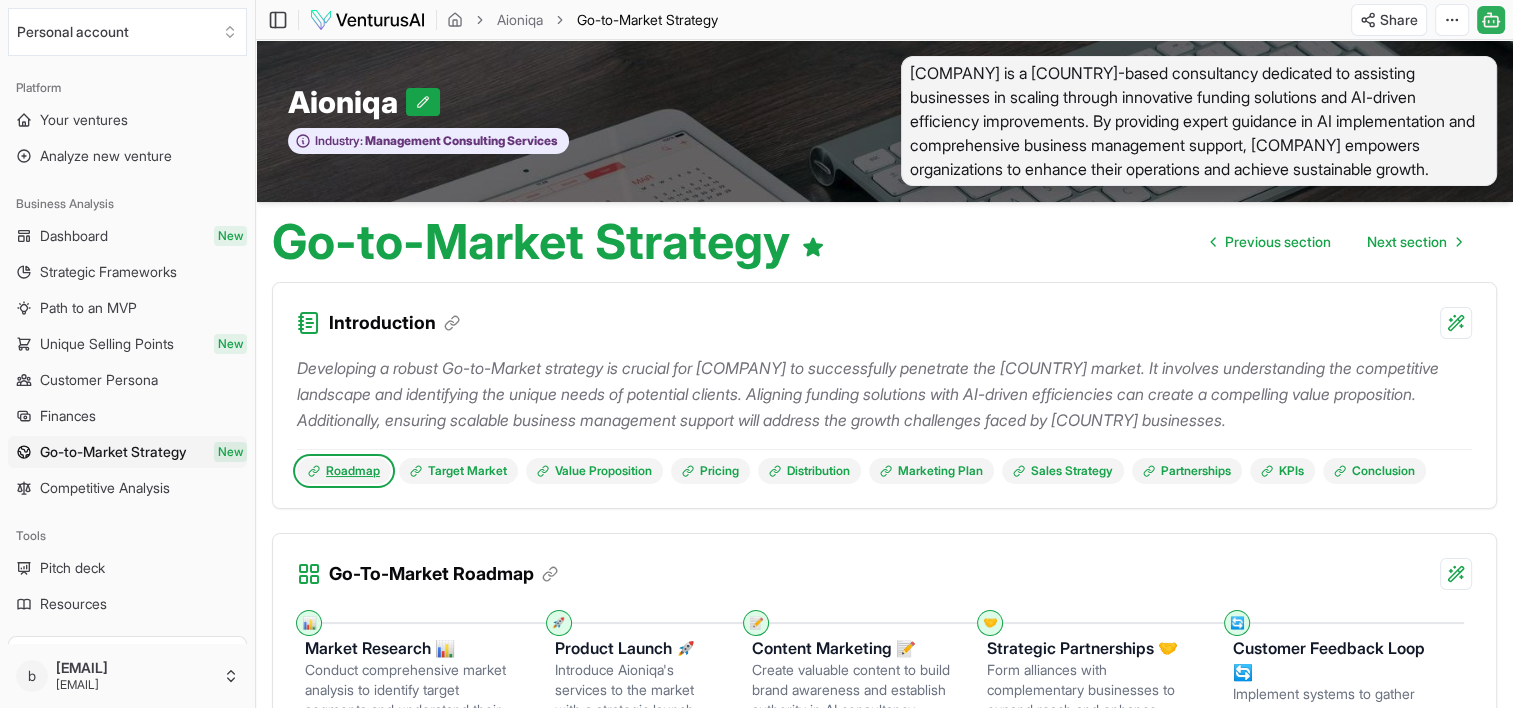 click on "Roadmap" at bounding box center (344, 471) 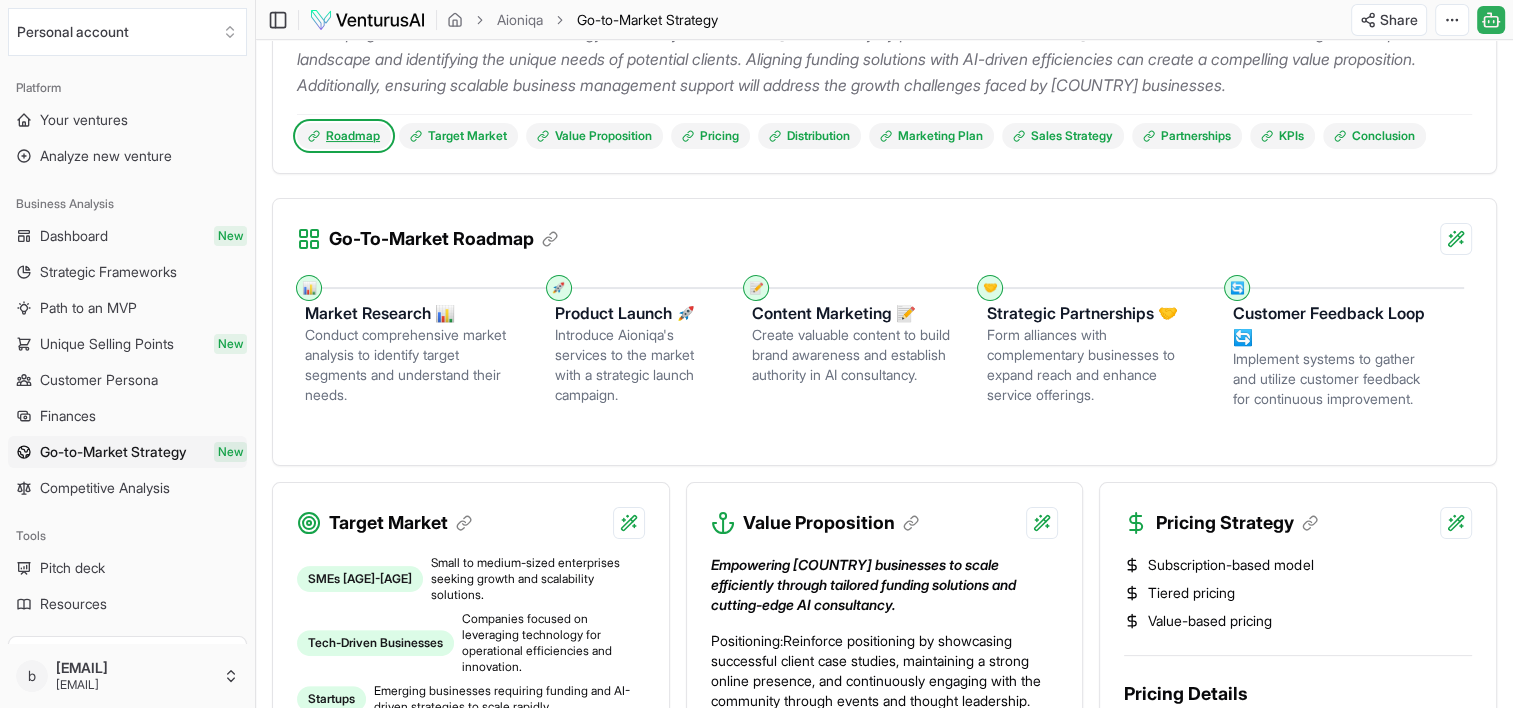 scroll, scrollTop: 331, scrollLeft: 0, axis: vertical 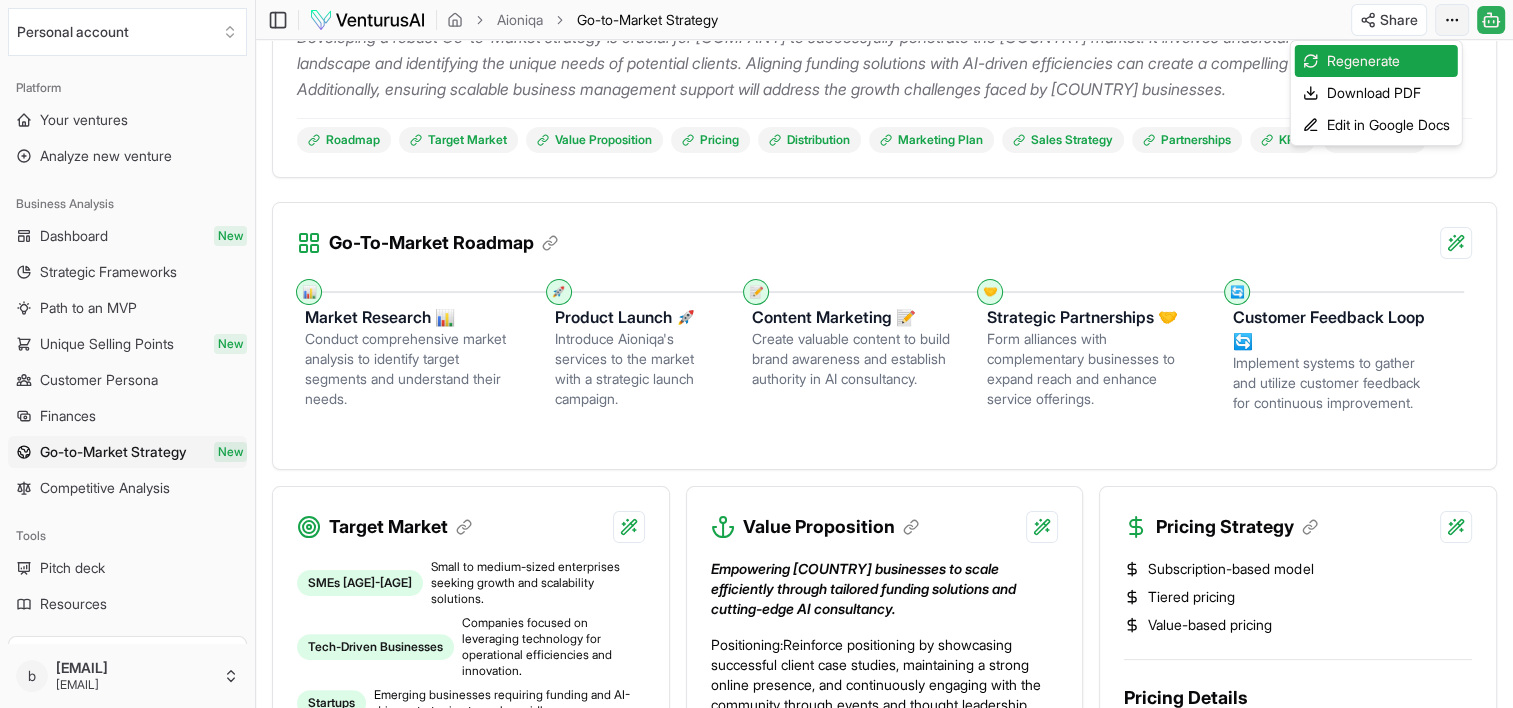 click on "We value your privacy We use cookies to enhance your browsing experience, serve personalized ads or content, and analyze our traffic. By clicking "Accept All", you consent to our use of cookies. Customize    Accept All Customize Consent Preferences   We use cookies to help you navigate efficiently and perform certain functions. You will find detailed information about all cookies under each consent category below. The cookies that are categorized as "Necessary" are stored on your browser as they are essential for enabling the basic functionalities of the site. ...  Show more Necessary Always Active Necessary cookies are required to enable the basic features of this site, such as providing secure log-in or adjusting your consent preferences. These cookies do not store any personally identifiable data. Cookie cookieyes-consent Duration 1 year Description Cookie __cf_bm Duration 1 hour Description This cookie, set by Cloudflare, is used to support Cloudflare Bot Management.  Cookie _cfuvid Duration session lidc" at bounding box center [756, 23] 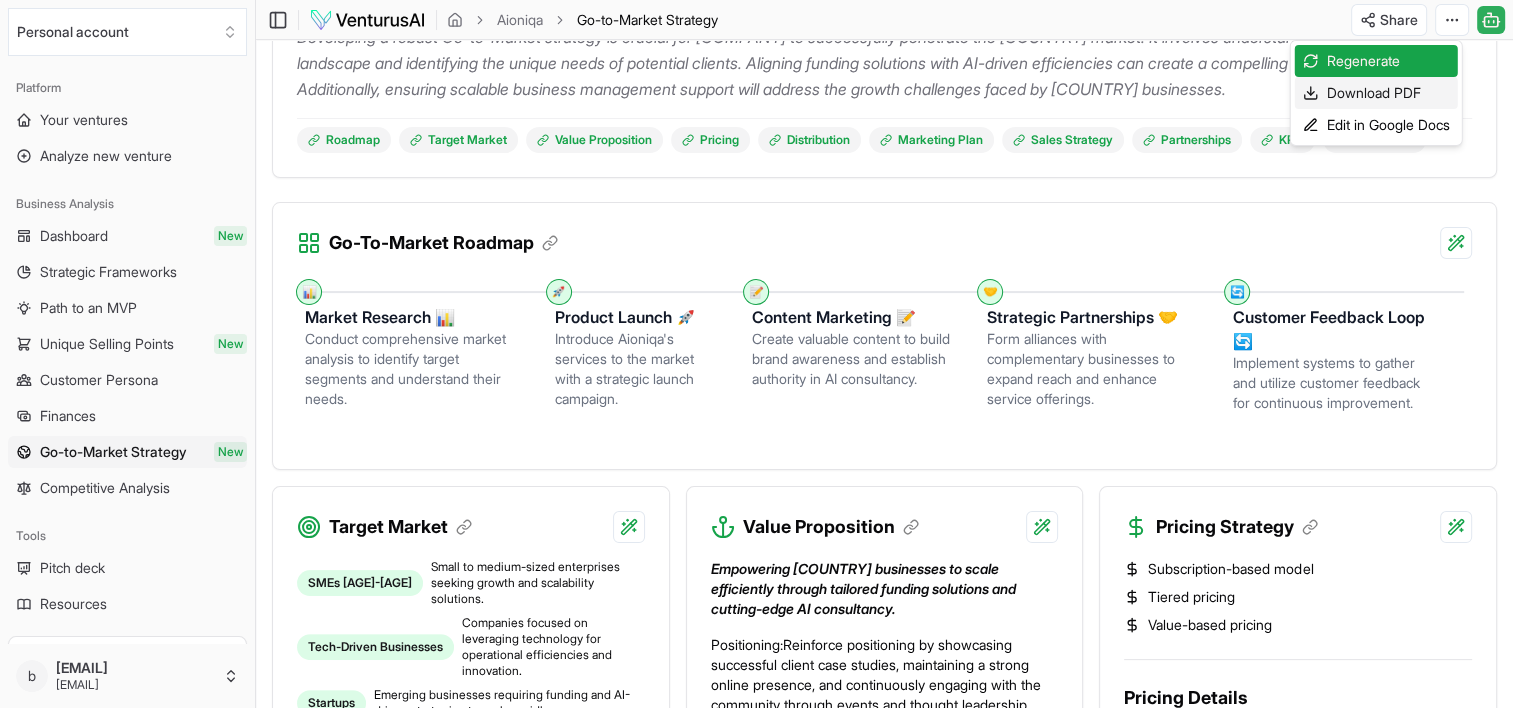 click on "Download PDF" at bounding box center [1376, 93] 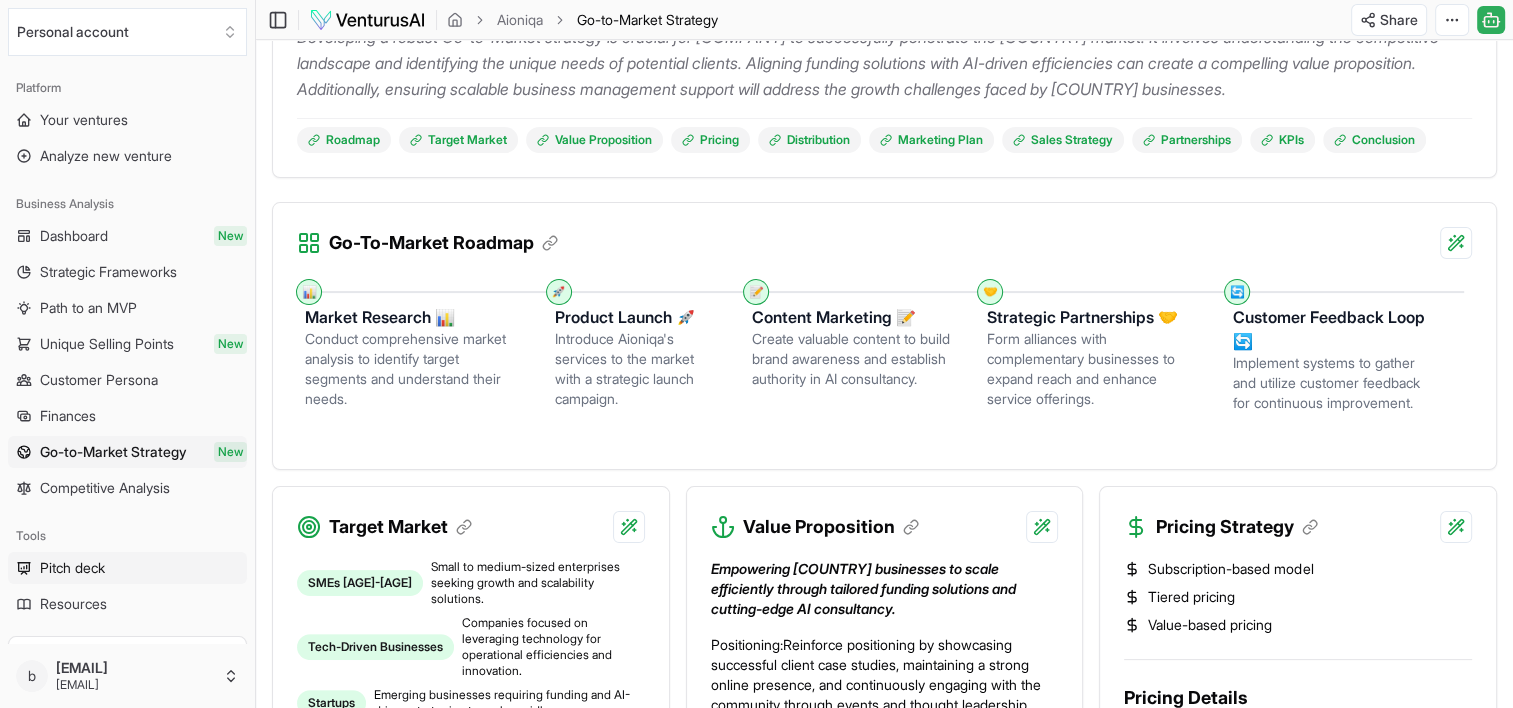 click on "Pitch deck" at bounding box center [72, 568] 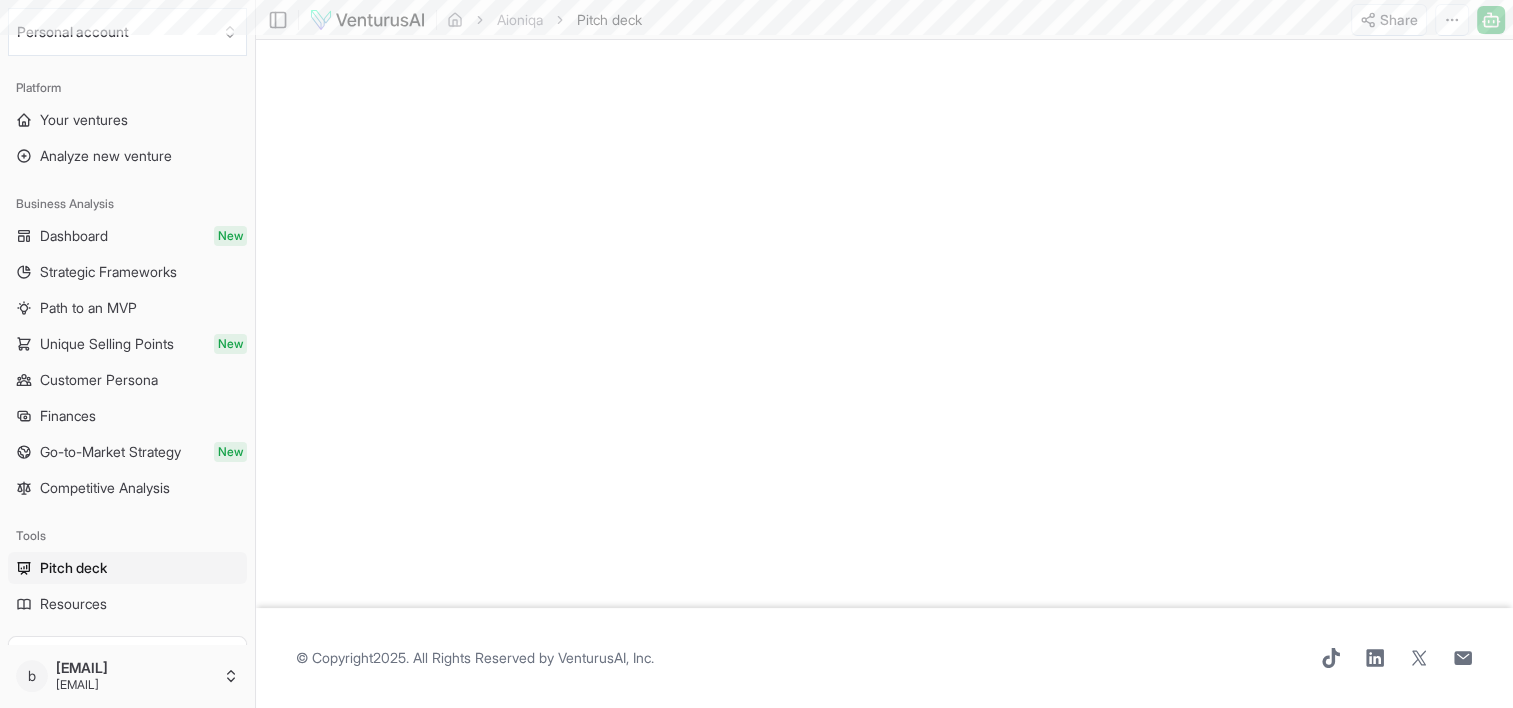 scroll, scrollTop: 0, scrollLeft: 0, axis: both 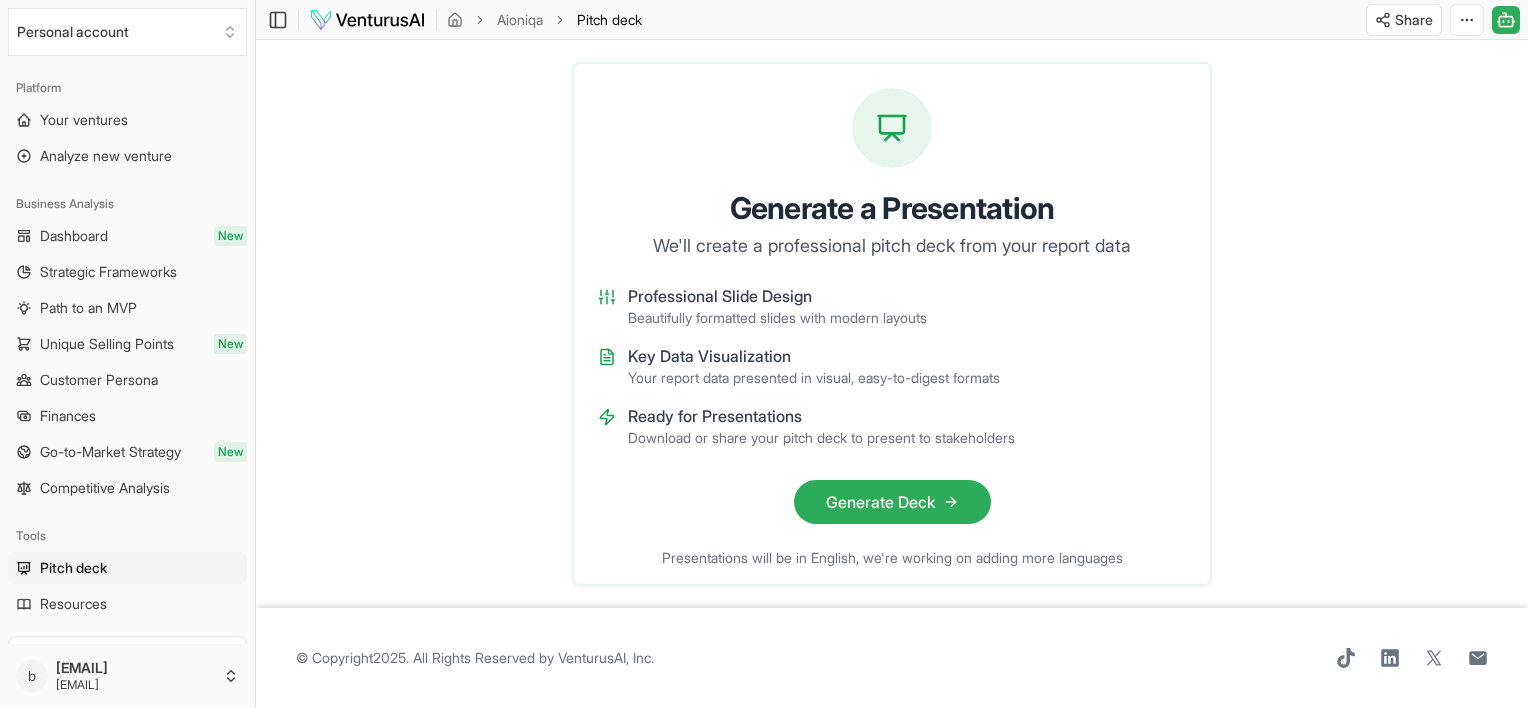 click on "Generate Deck" at bounding box center (892, 502) 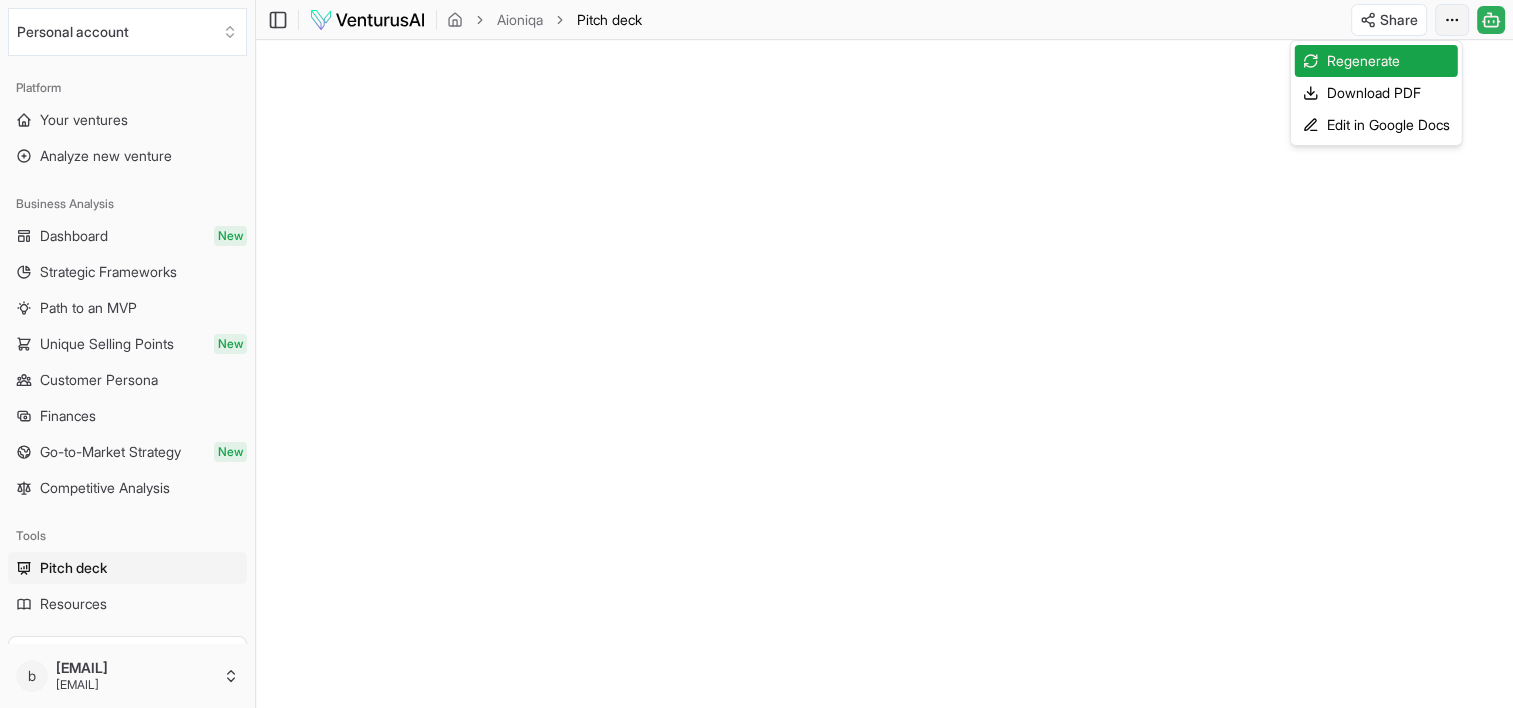 click on "We value your privacy We use cookies to enhance your browsing experience, serve personalized ads or content, and analyze our traffic. By clicking "Accept All", you consent to our use of cookies. Customize    Accept All Customize Consent Preferences   We use cookies to help you navigate efficiently and perform certain functions. You will find detailed information about all cookies under each consent category below. The cookies that are categorized as "Necessary" are stored on your browser as they are essential for enabling the basic functionalities of the site. ...  Show more Necessary Always Active Necessary cookies are required to enable the basic features of this site, such as providing secure log-in or adjusting your consent preferences. These cookies do not store any personally identifiable data. Cookie cookieyes-consent Duration 1 year Description Cookie __cf_bm Duration 1 hour Description This cookie, set by Cloudflare, is used to support Cloudflare Bot Management.  Cookie _cfuvid Duration session lidc" at bounding box center [756, 354] 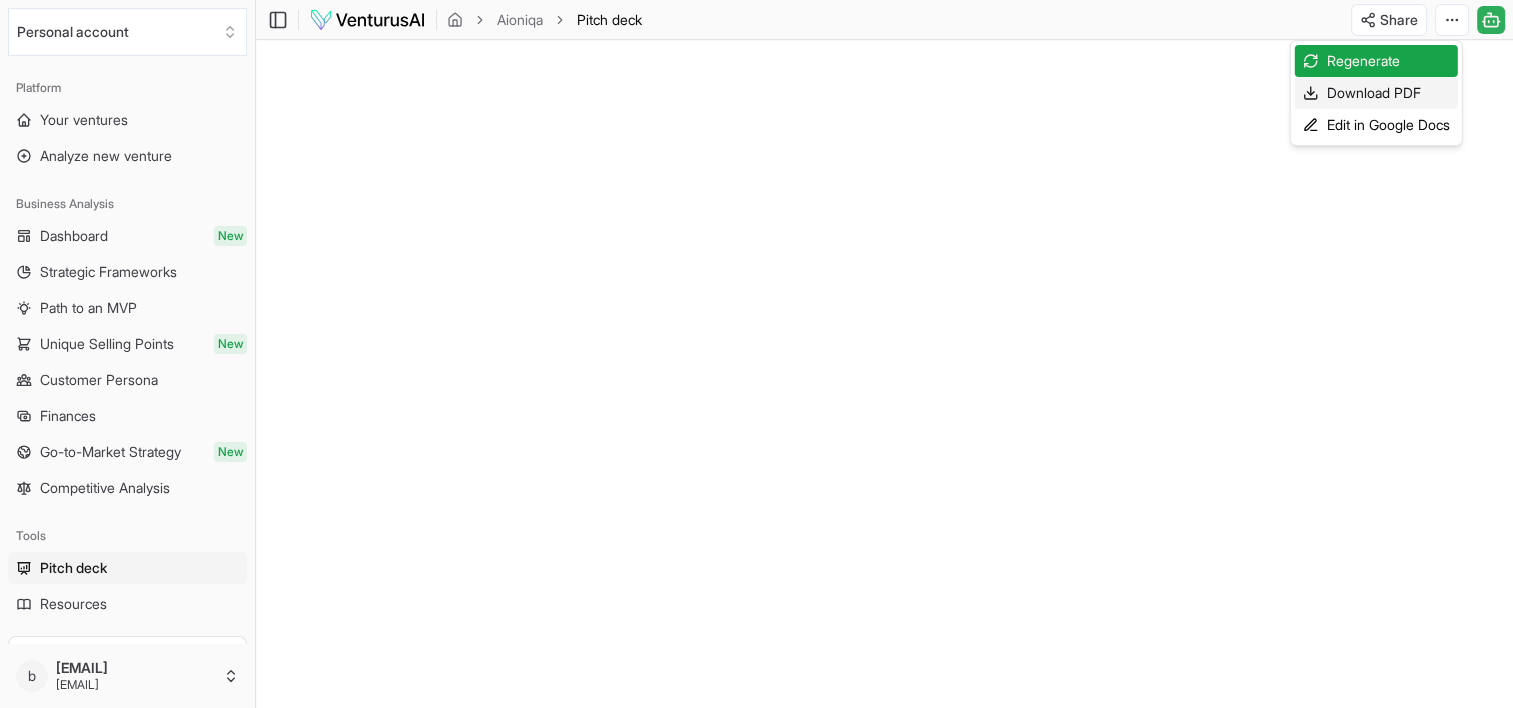 click on "Download PDF" at bounding box center (1376, 93) 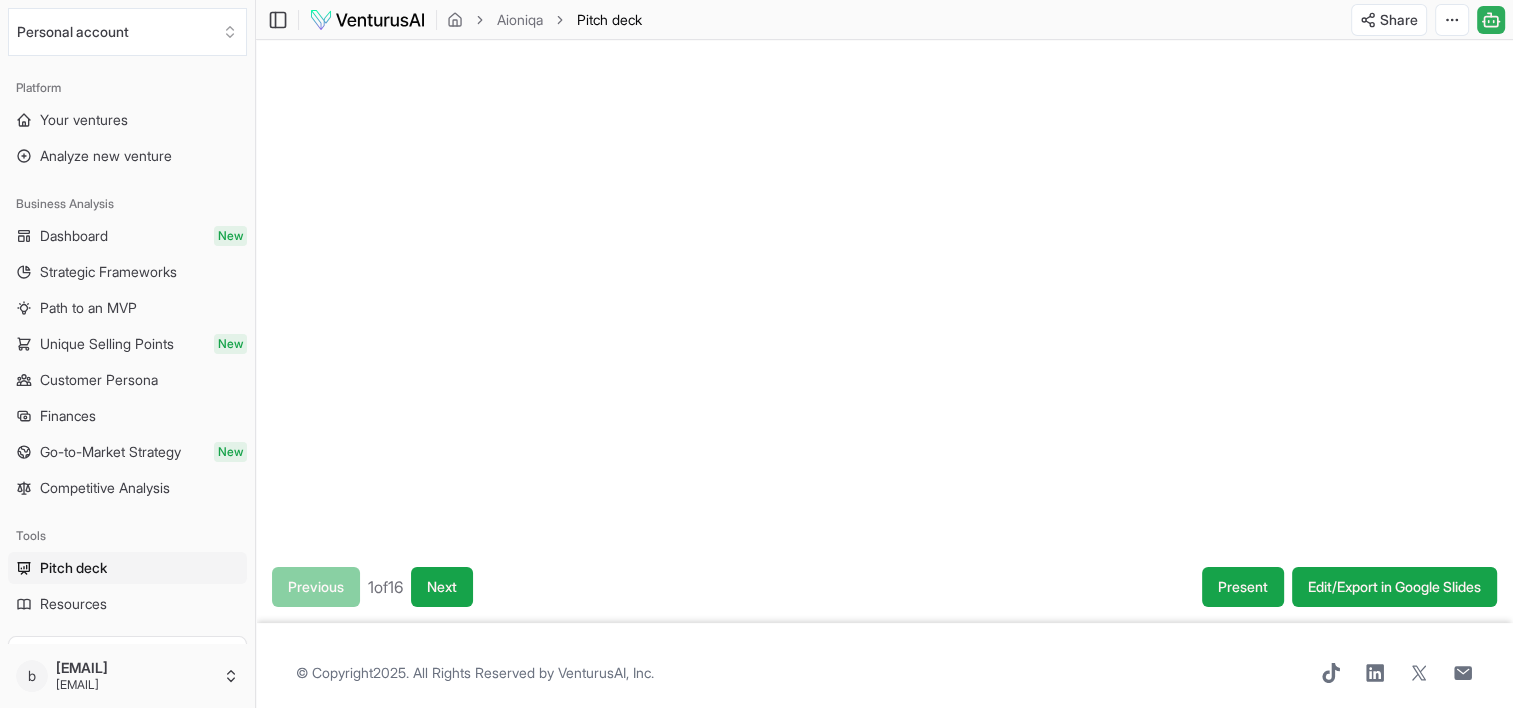 scroll, scrollTop: 211, scrollLeft: 0, axis: vertical 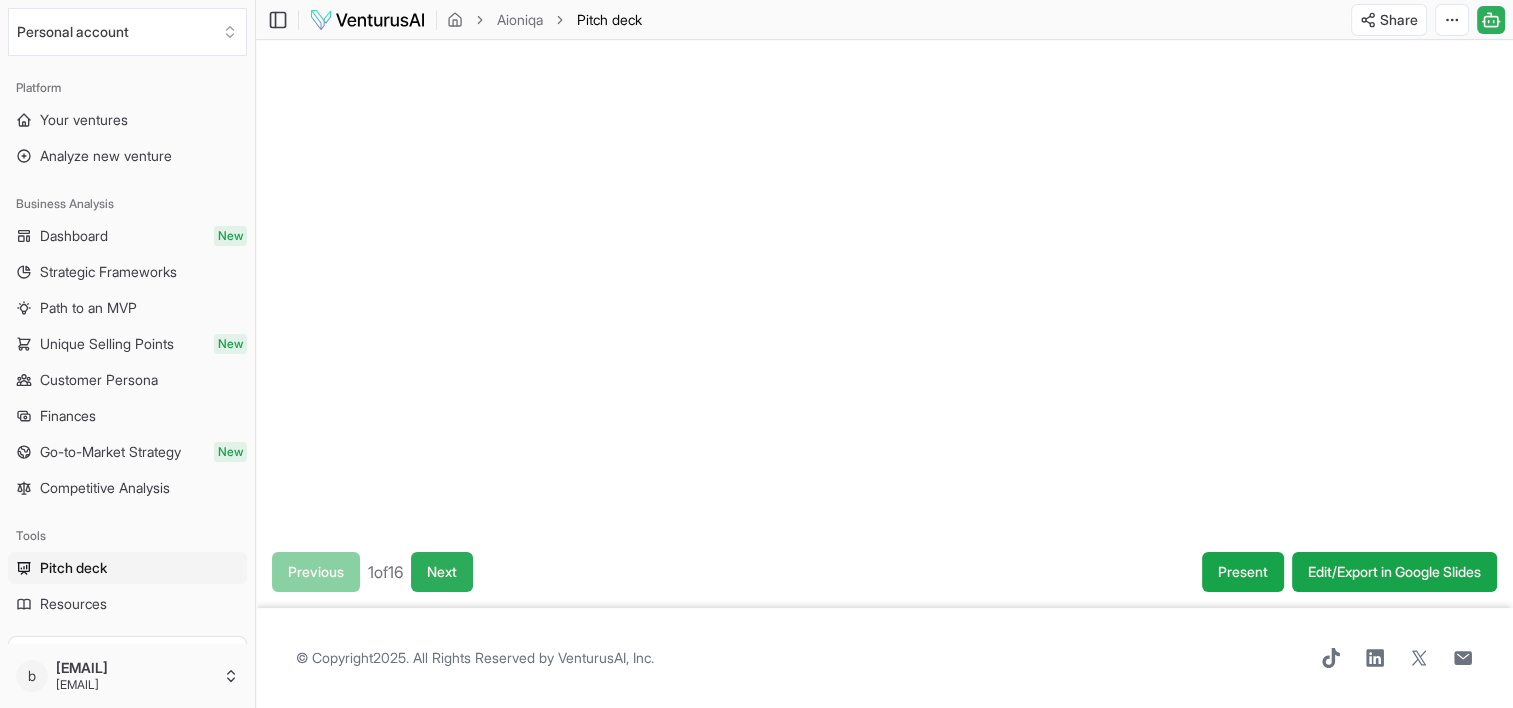 click on "Next" at bounding box center (442, 572) 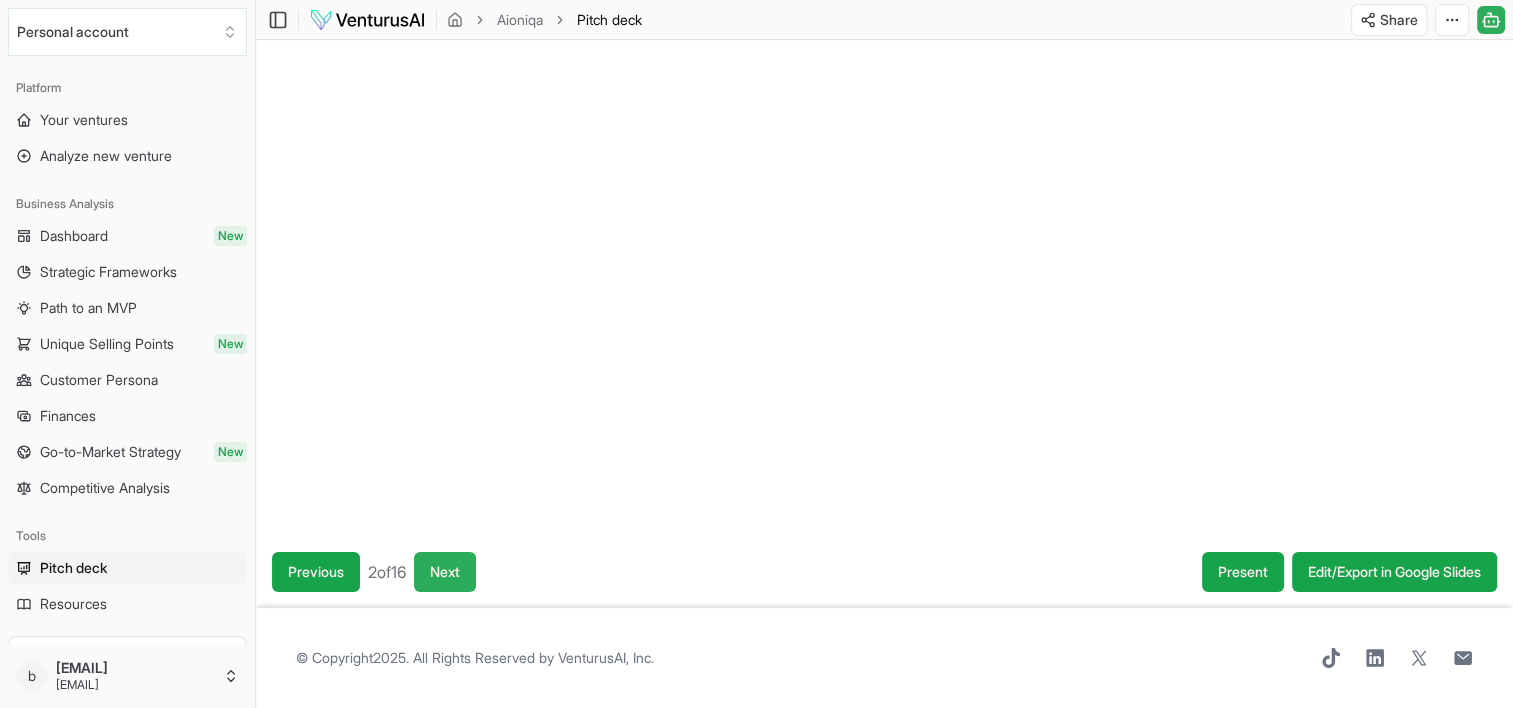 click on "Next" at bounding box center (445, 572) 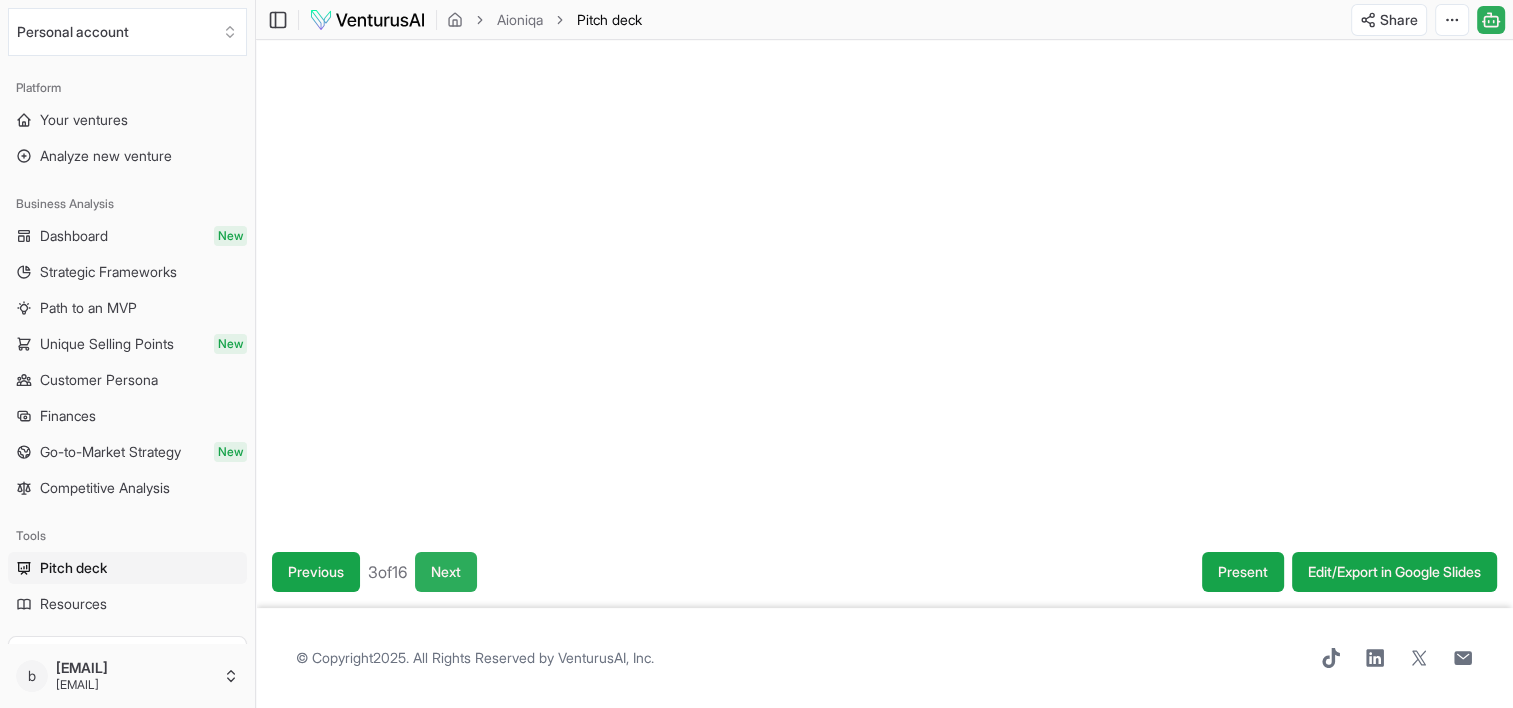 click on "Next" at bounding box center [446, 572] 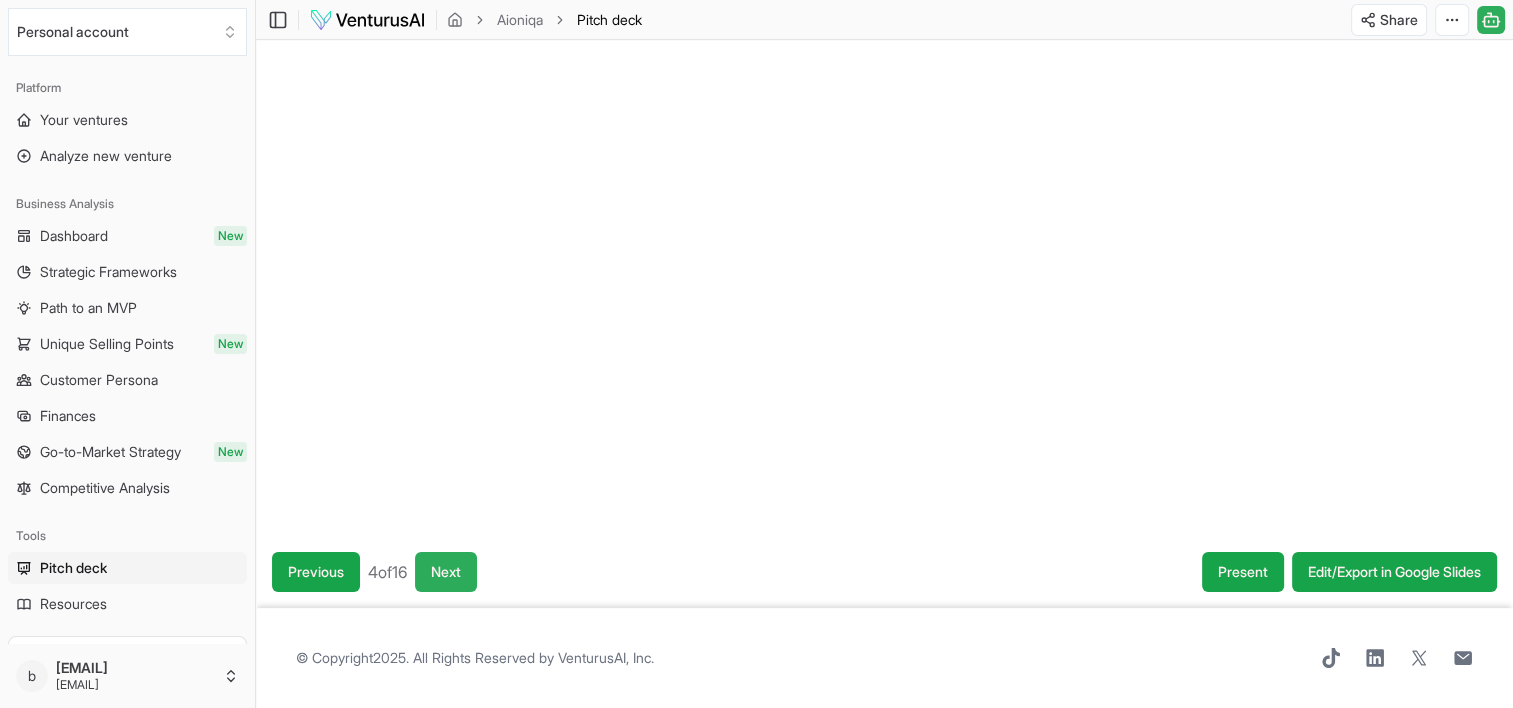 click on "Next" at bounding box center (446, 572) 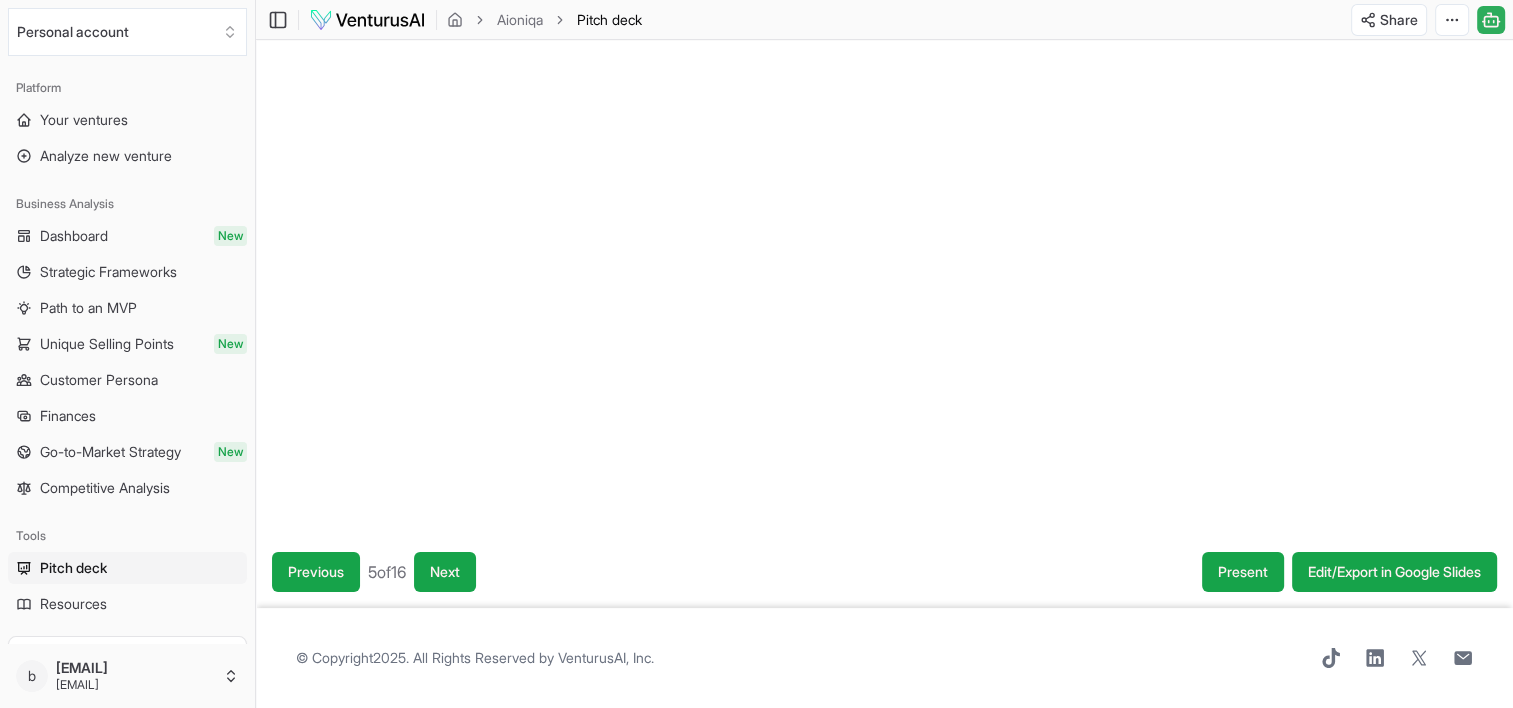 click on "Next" at bounding box center (445, 572) 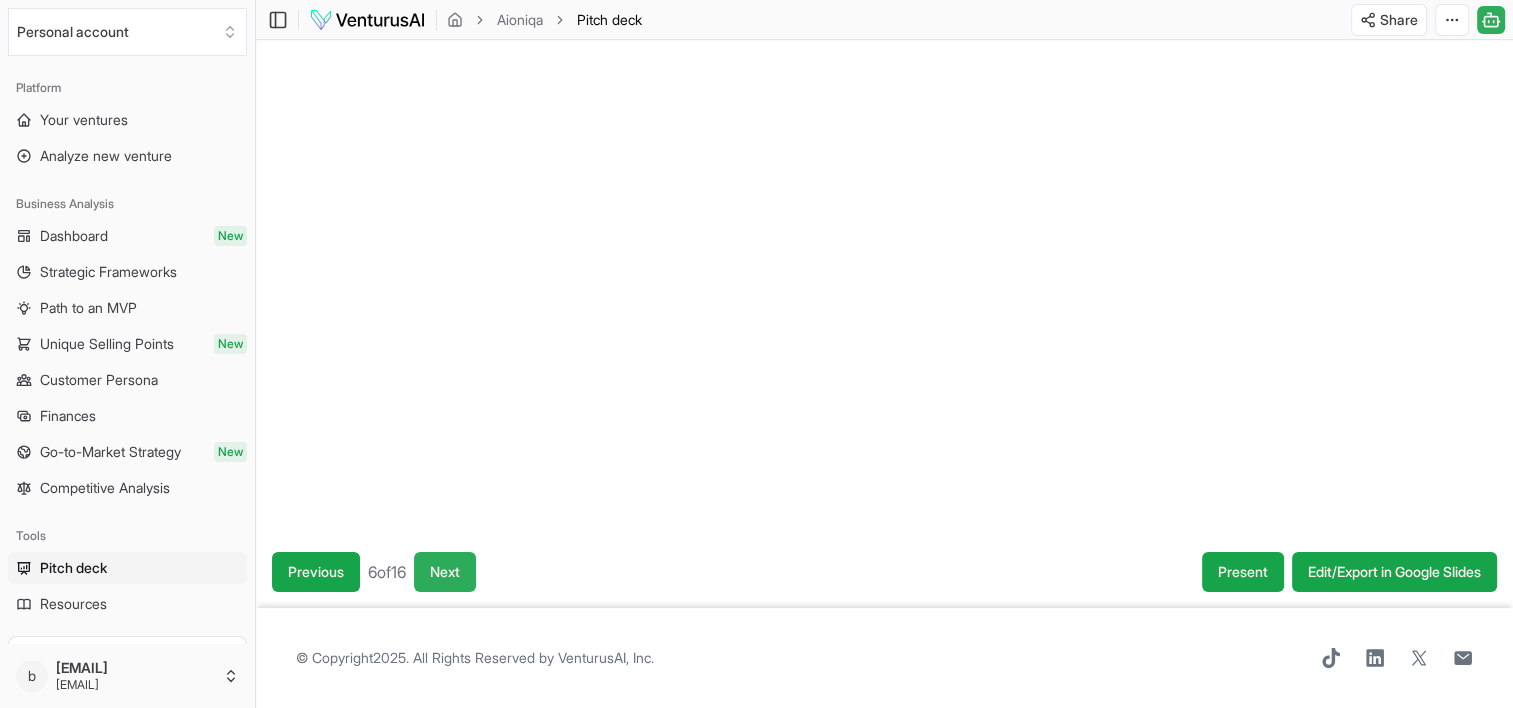 click on "Next" at bounding box center (445, 572) 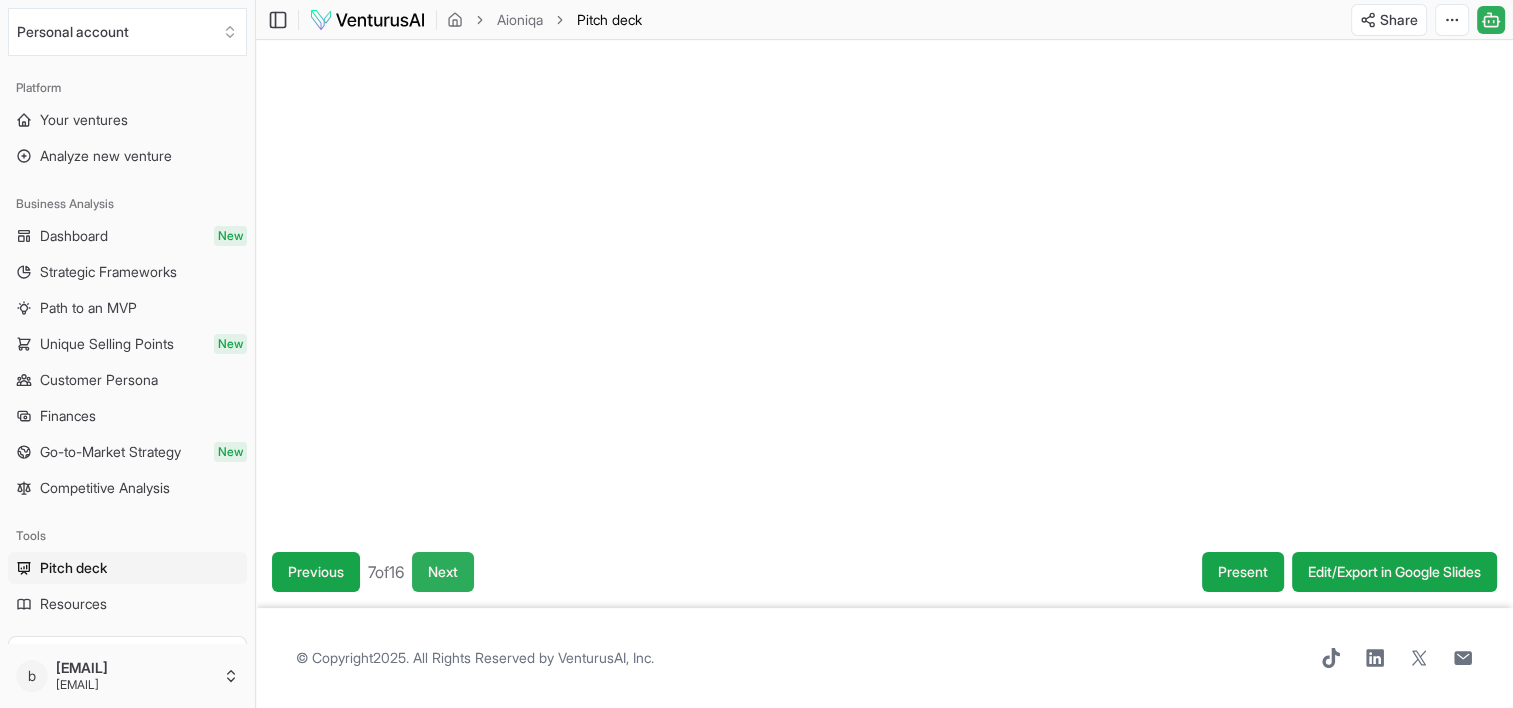 click on "Next" at bounding box center [443, 572] 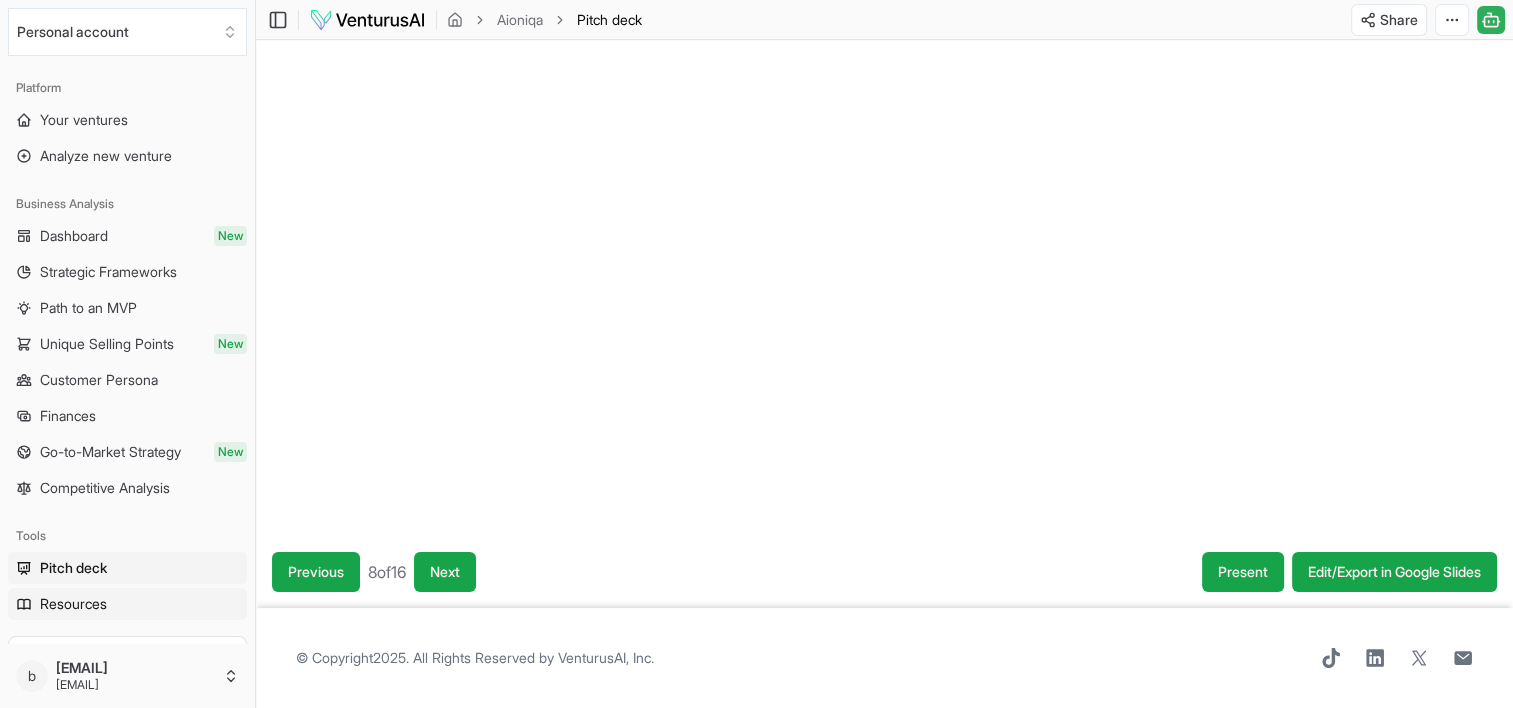 click on "Resources" at bounding box center (73, 604) 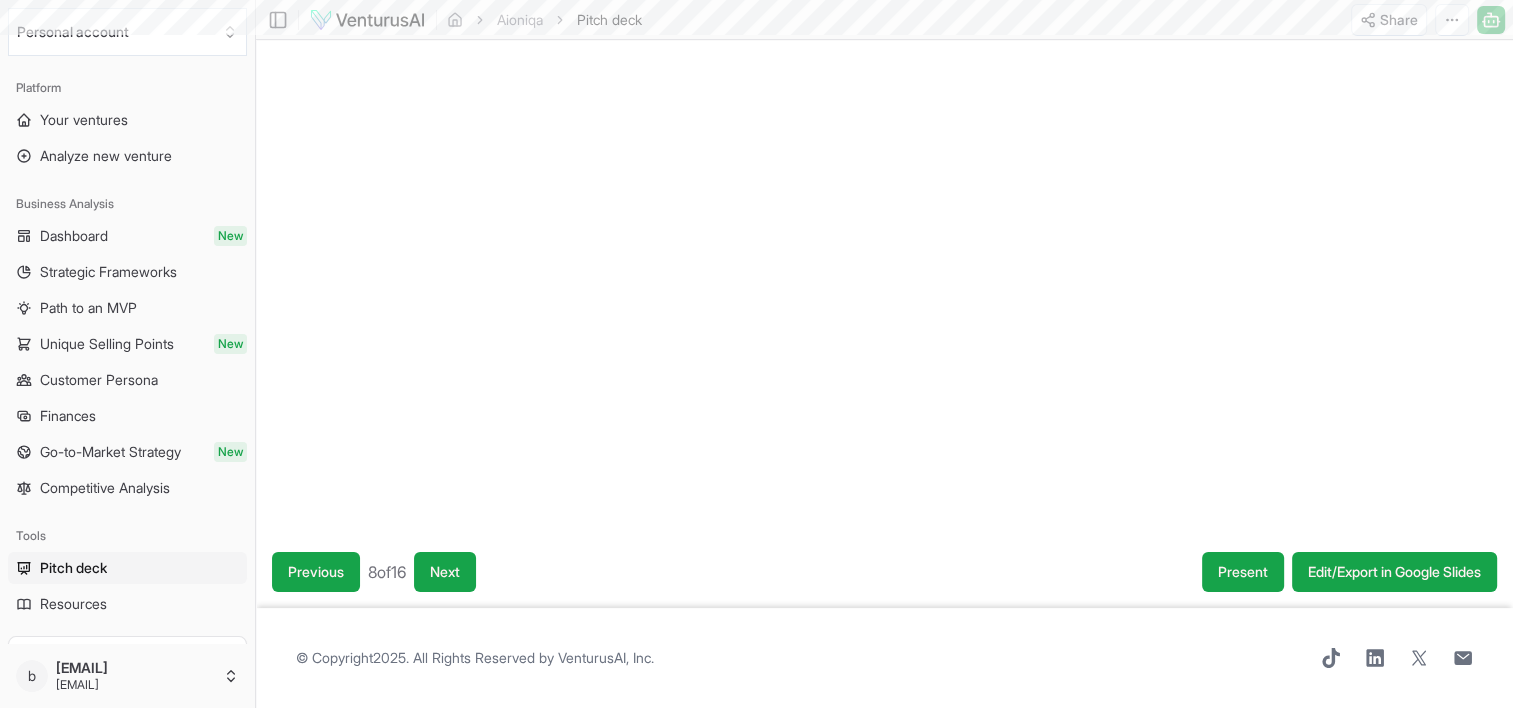 scroll, scrollTop: 0, scrollLeft: 0, axis: both 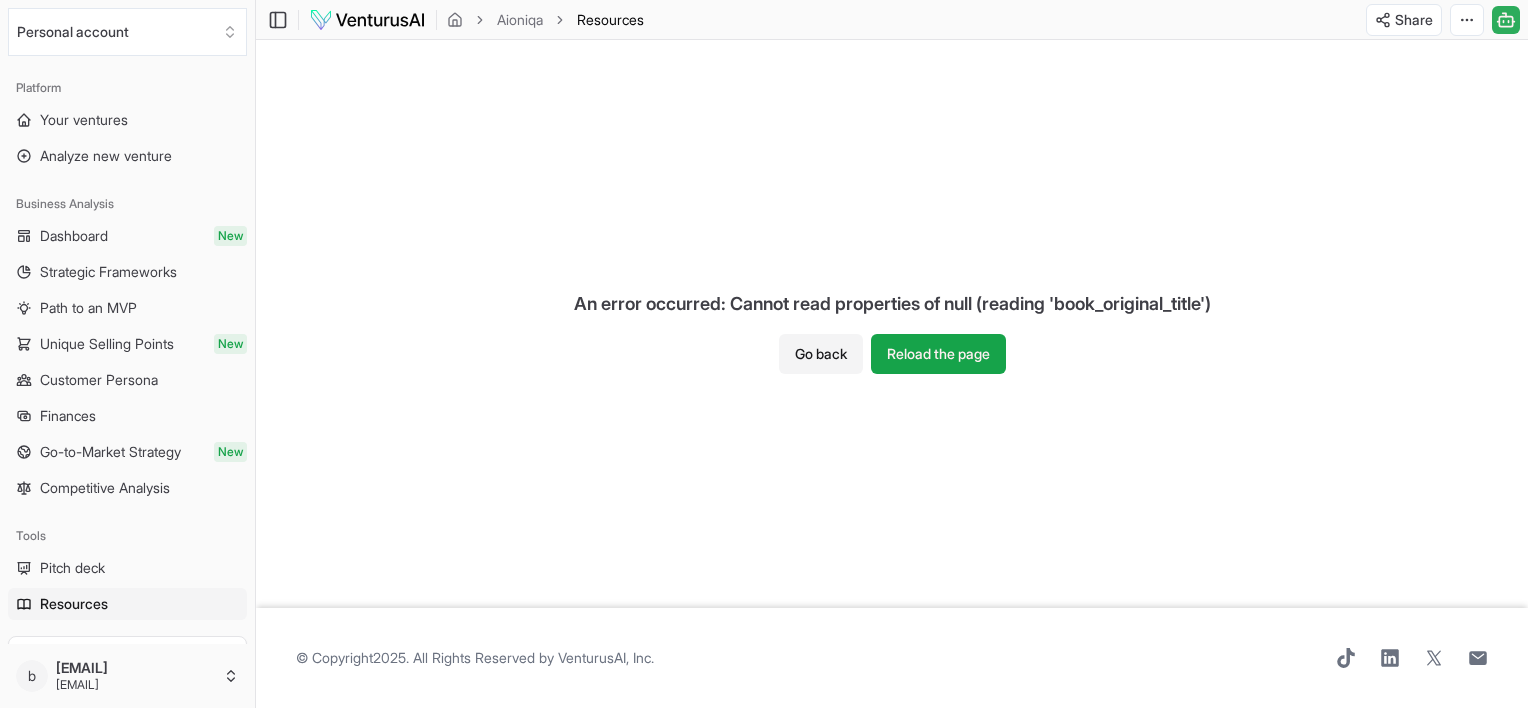 click on "Resources" at bounding box center [74, 604] 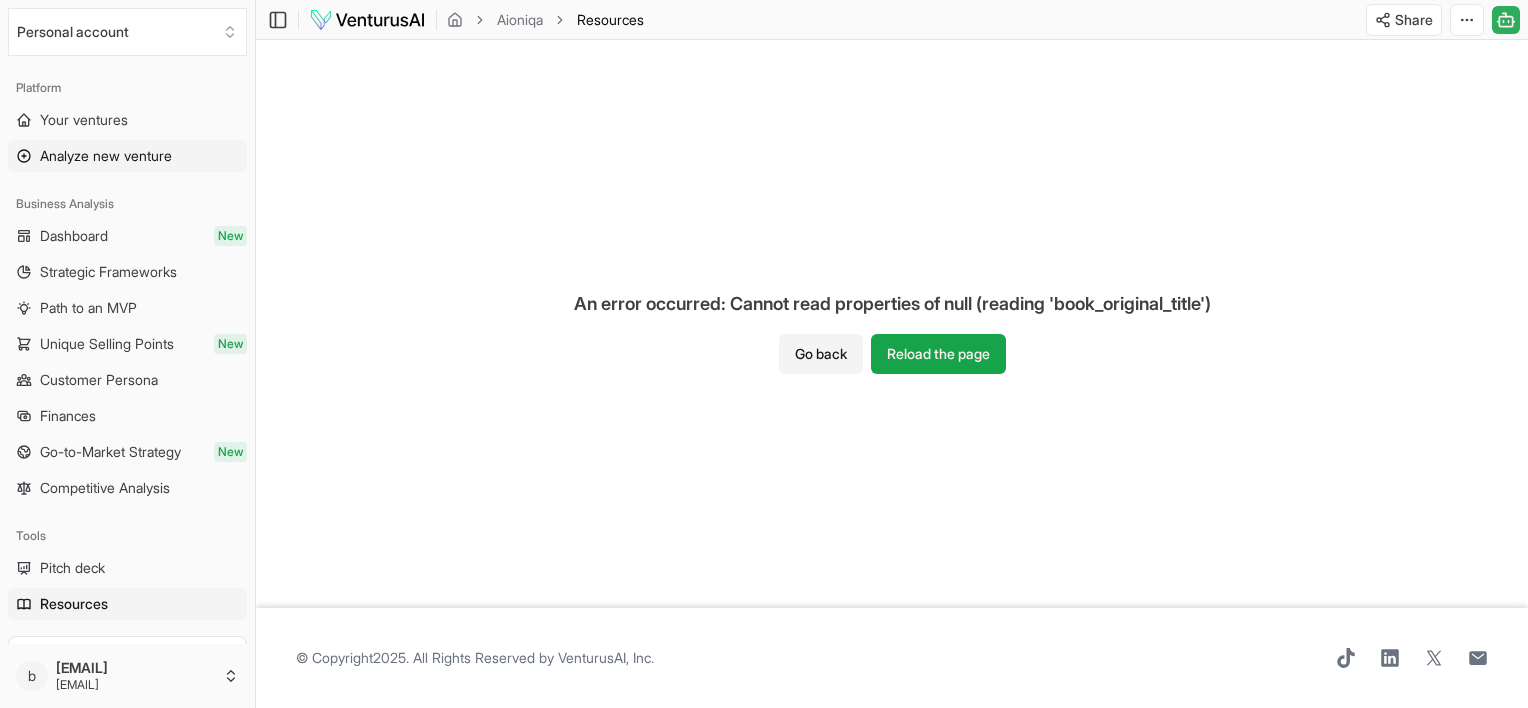click on "Analyze new venture" at bounding box center [106, 156] 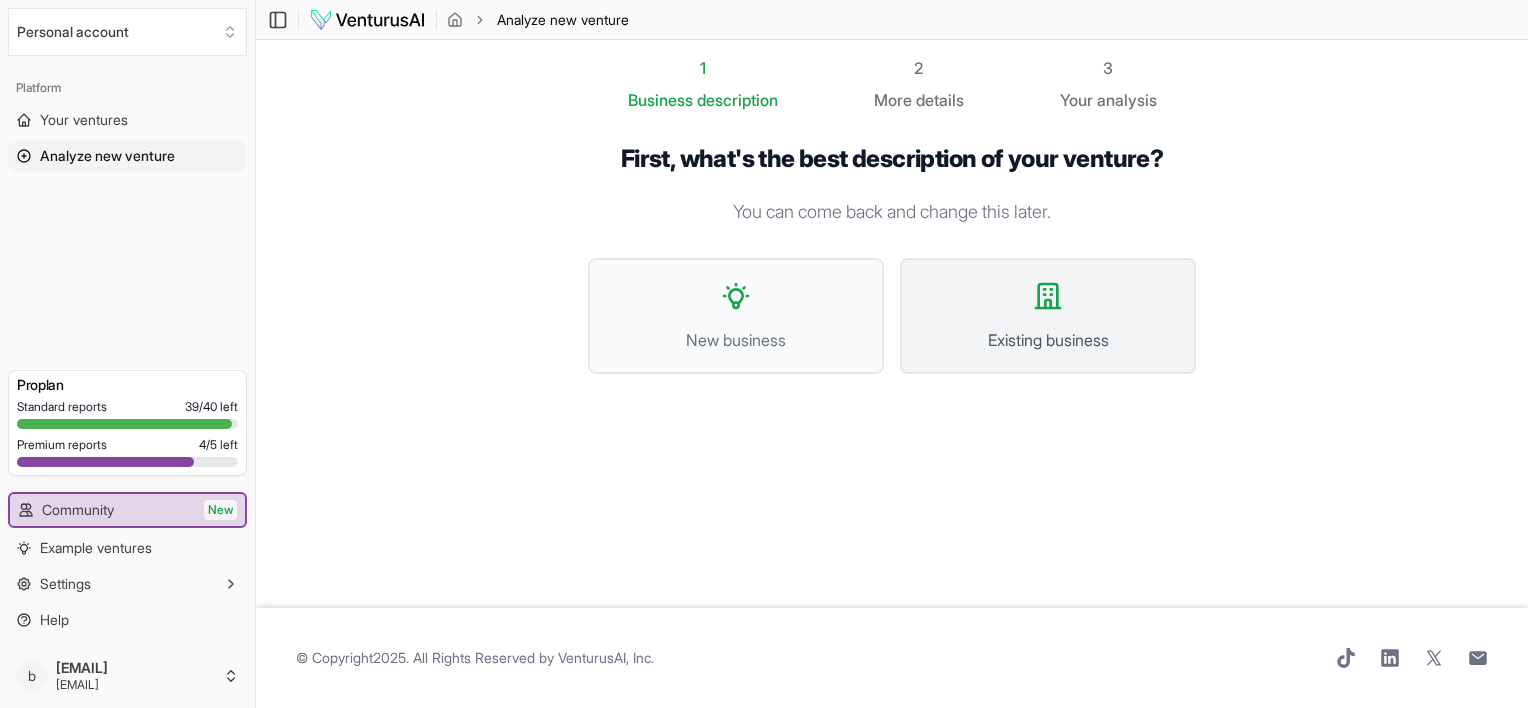 click on "Existing business" at bounding box center (1048, 316) 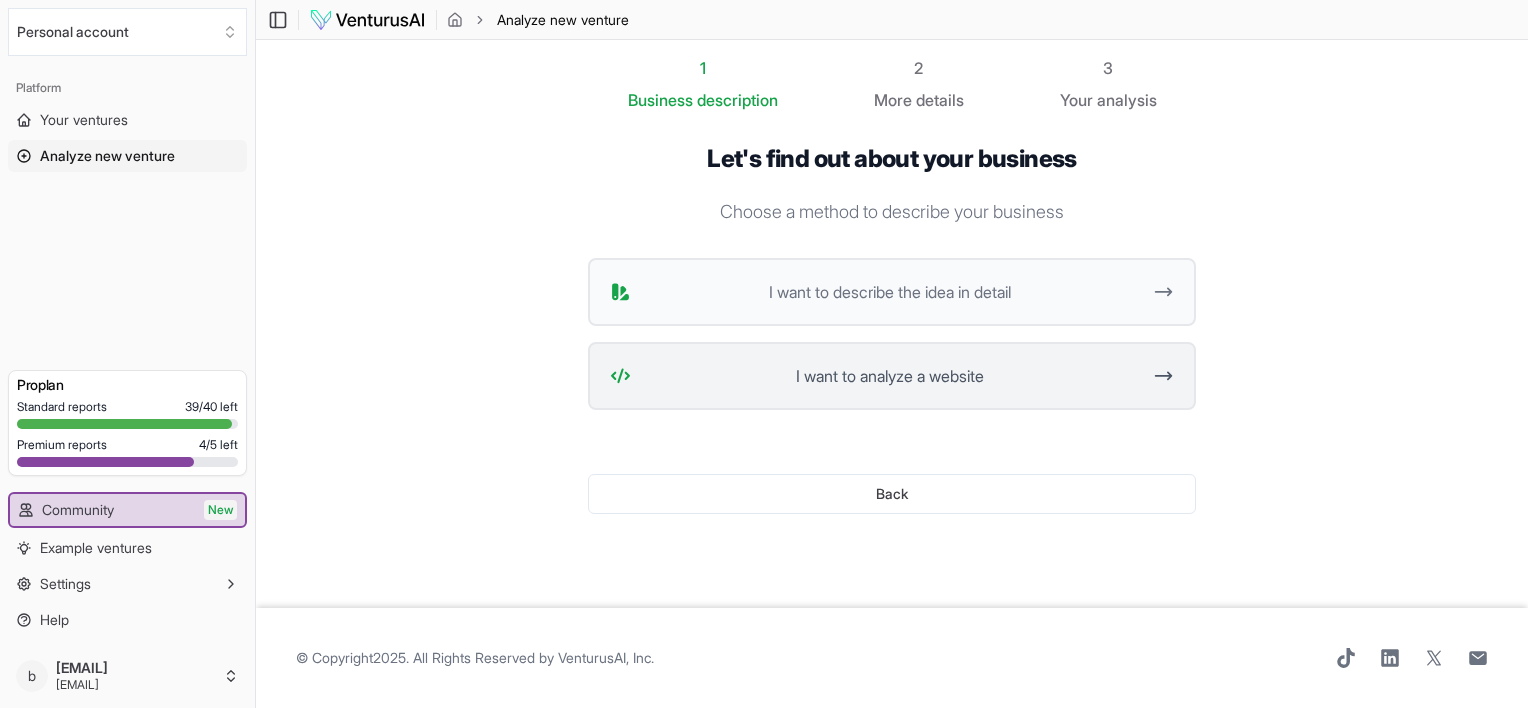 click on "I want to analyze a website" at bounding box center [889, 376] 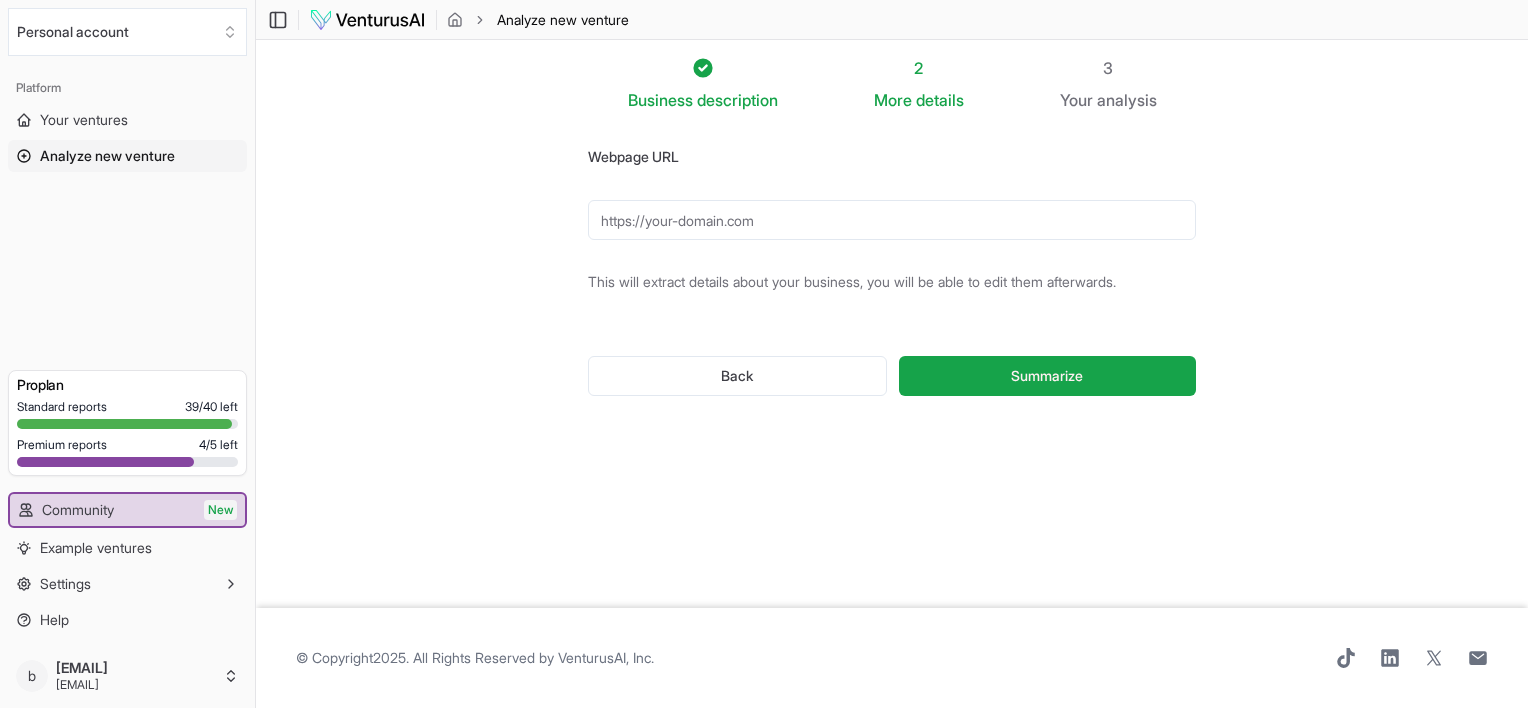 click on "Back" at bounding box center [737, 376] 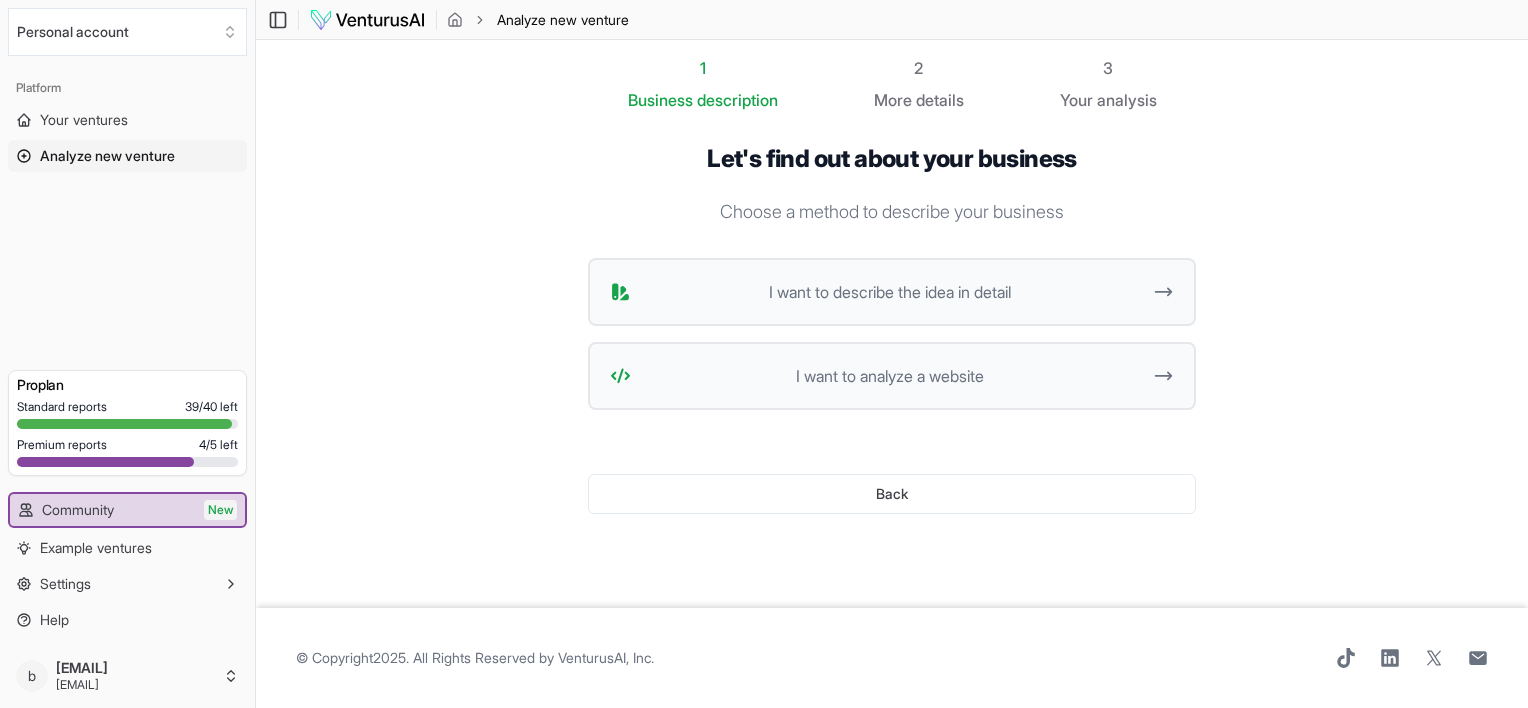click on "I want to analyze a website" at bounding box center (889, 376) 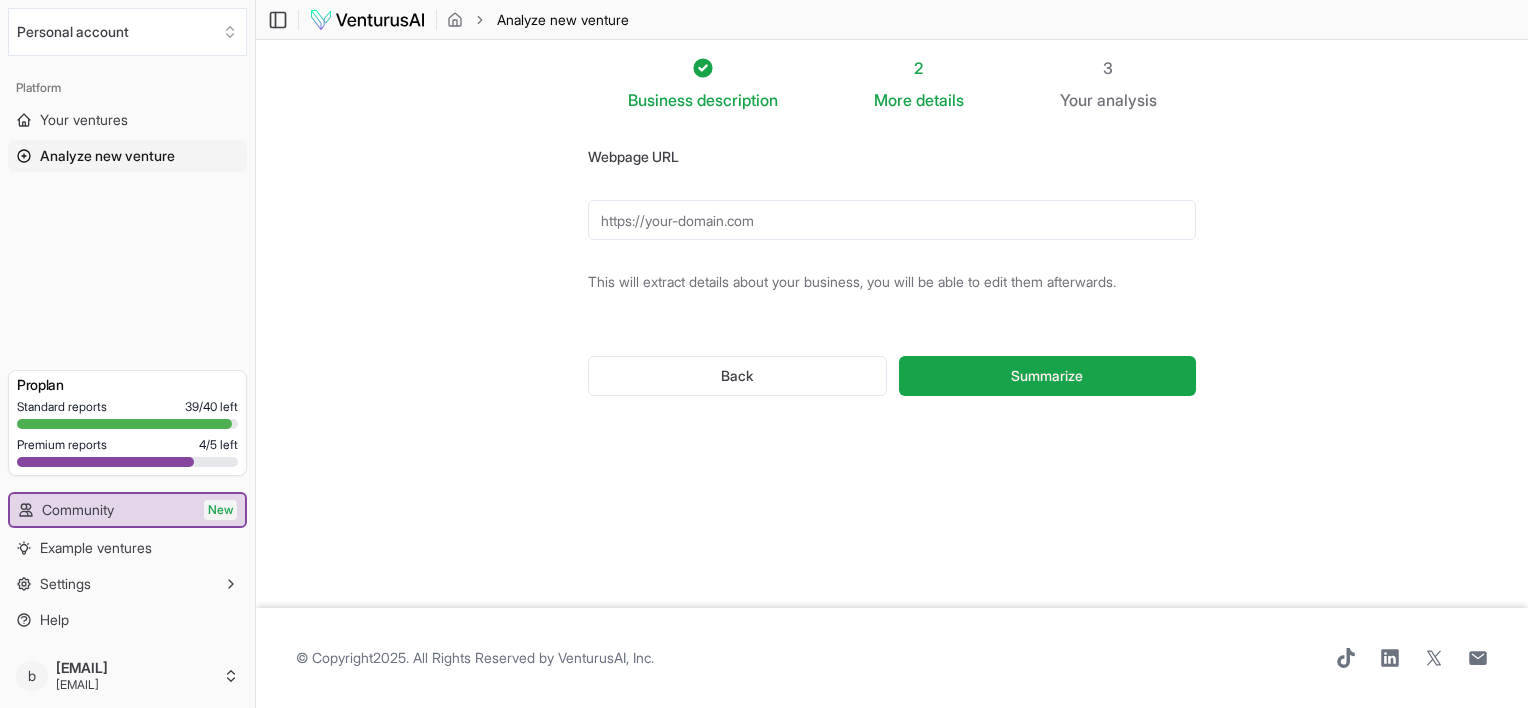 drag, startPoint x: 769, startPoint y: 218, endPoint x: 679, endPoint y: 220, distance: 90.02222 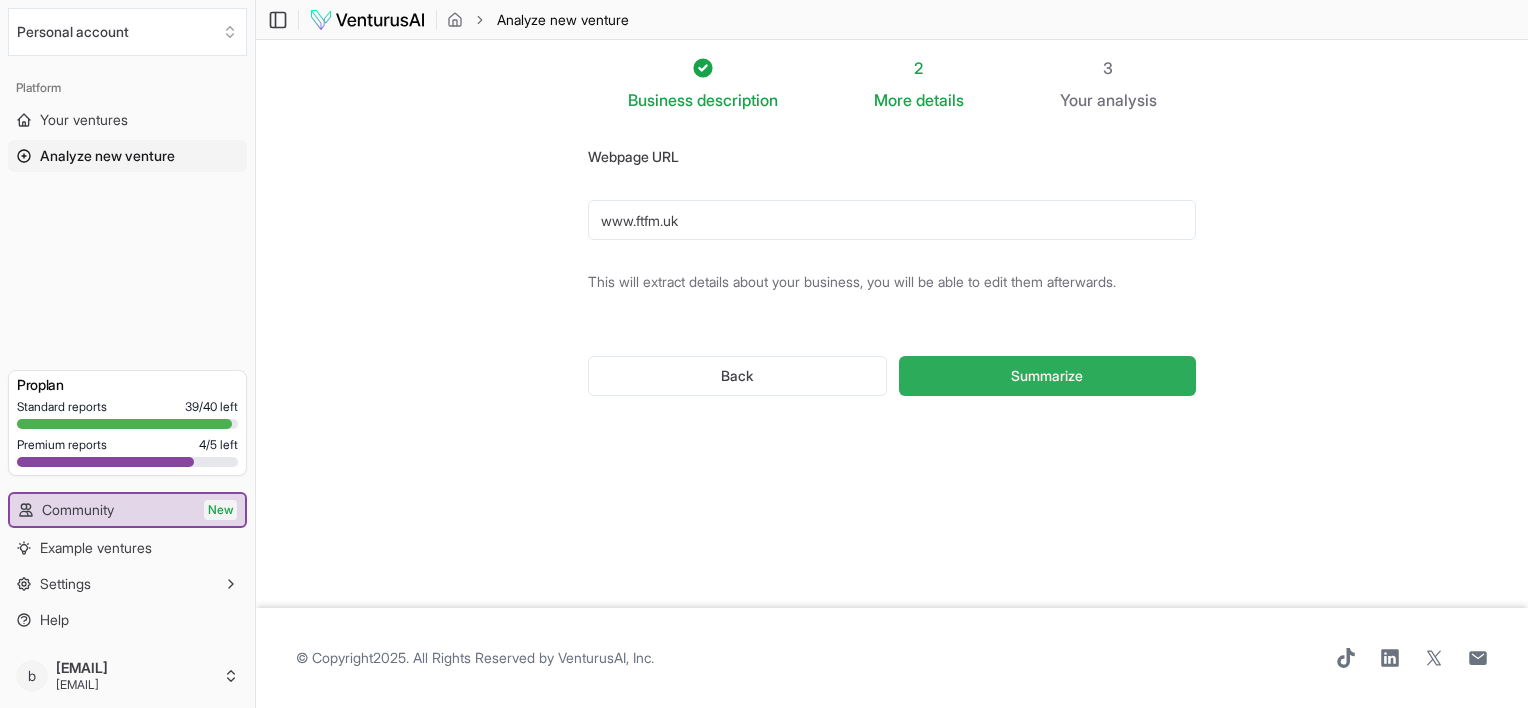 click on "Summarize" at bounding box center [1047, 376] 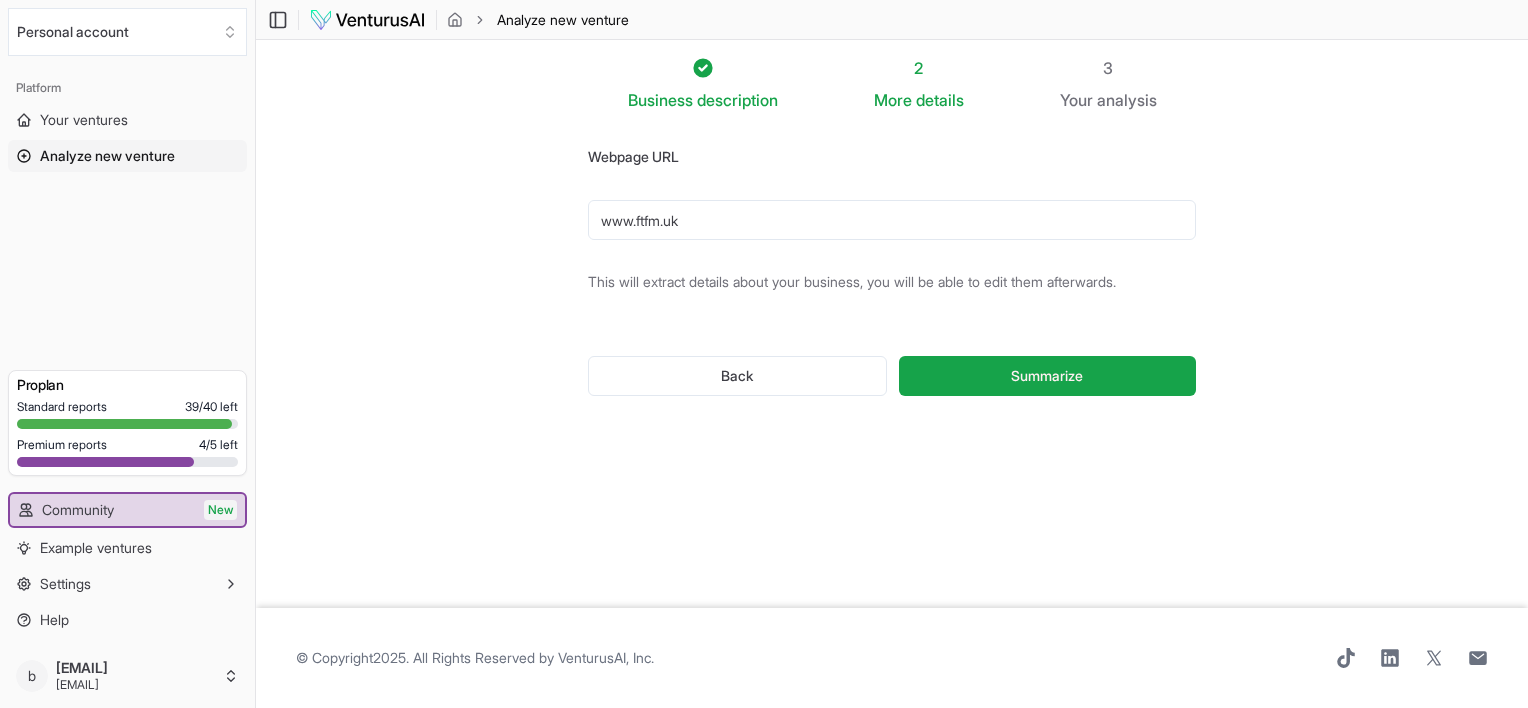 drag, startPoint x: 637, startPoint y: 220, endPoint x: 564, endPoint y: 228, distance: 73.43705 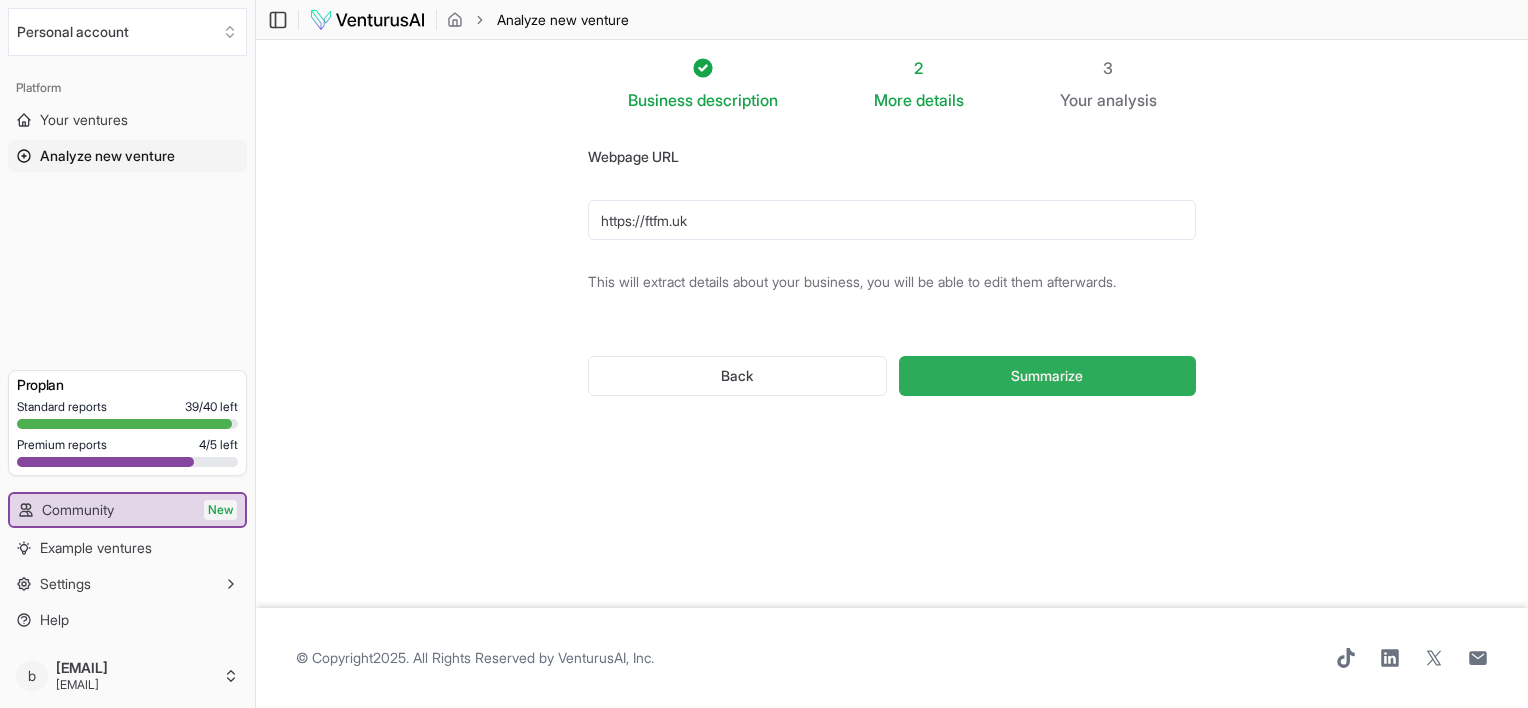 type on "https://ftfm.uk" 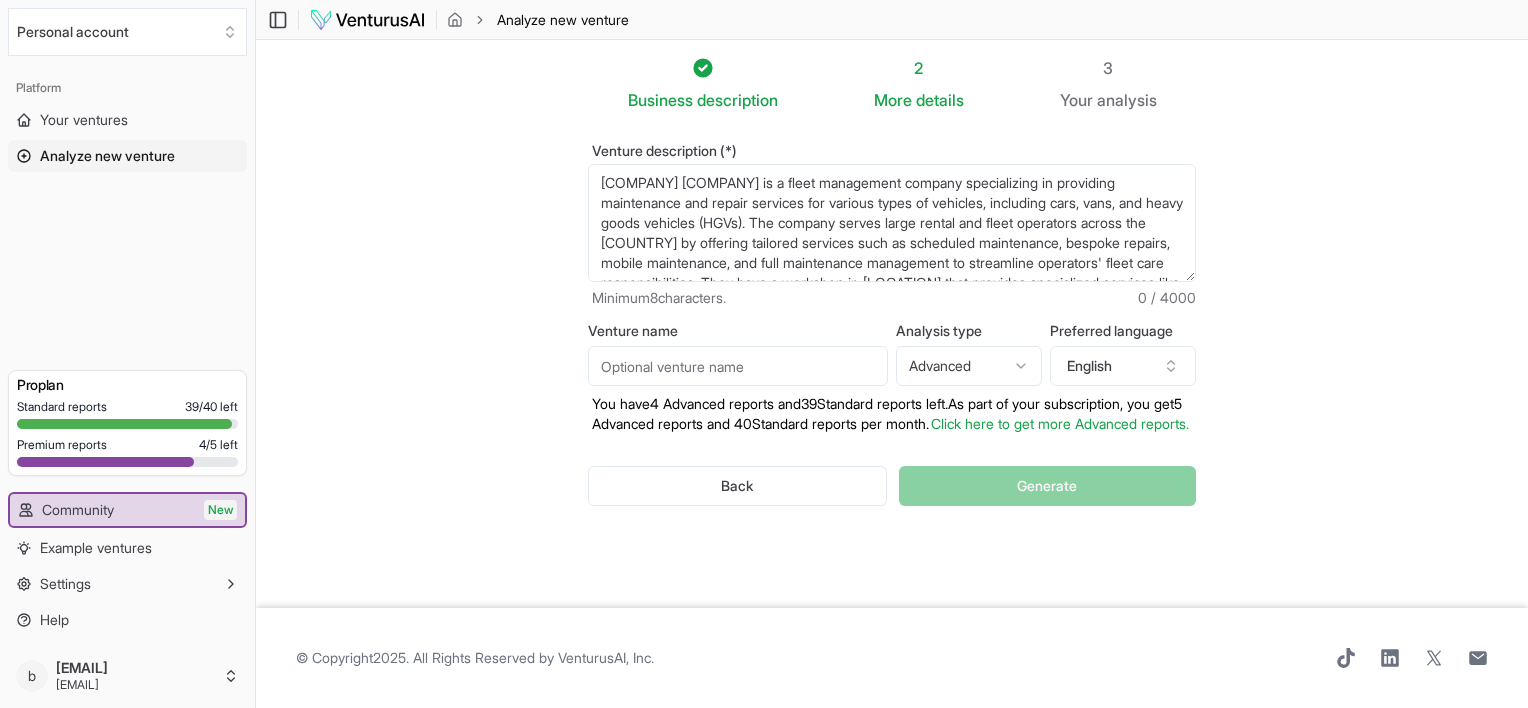 click on "Venture name" at bounding box center (738, 366) 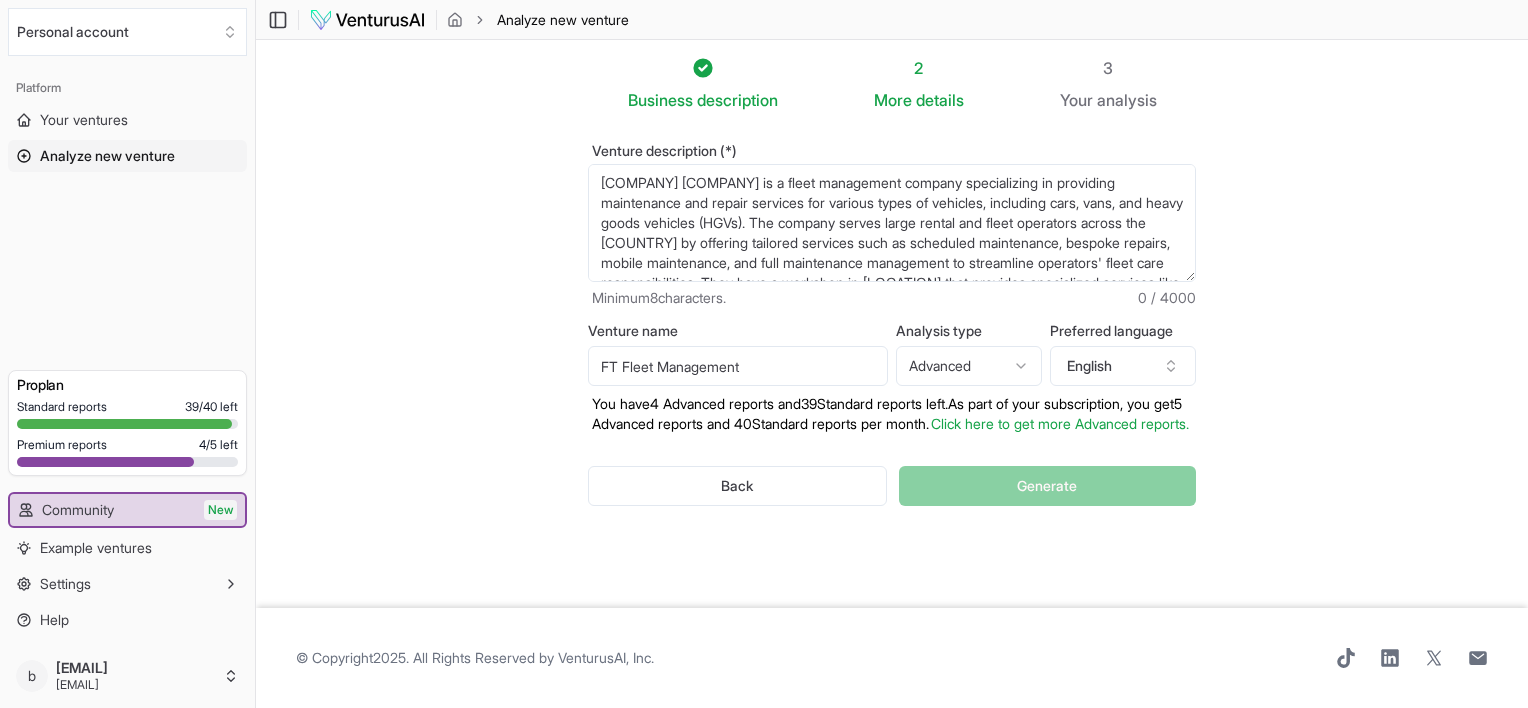 type on "FT Fleet Management" 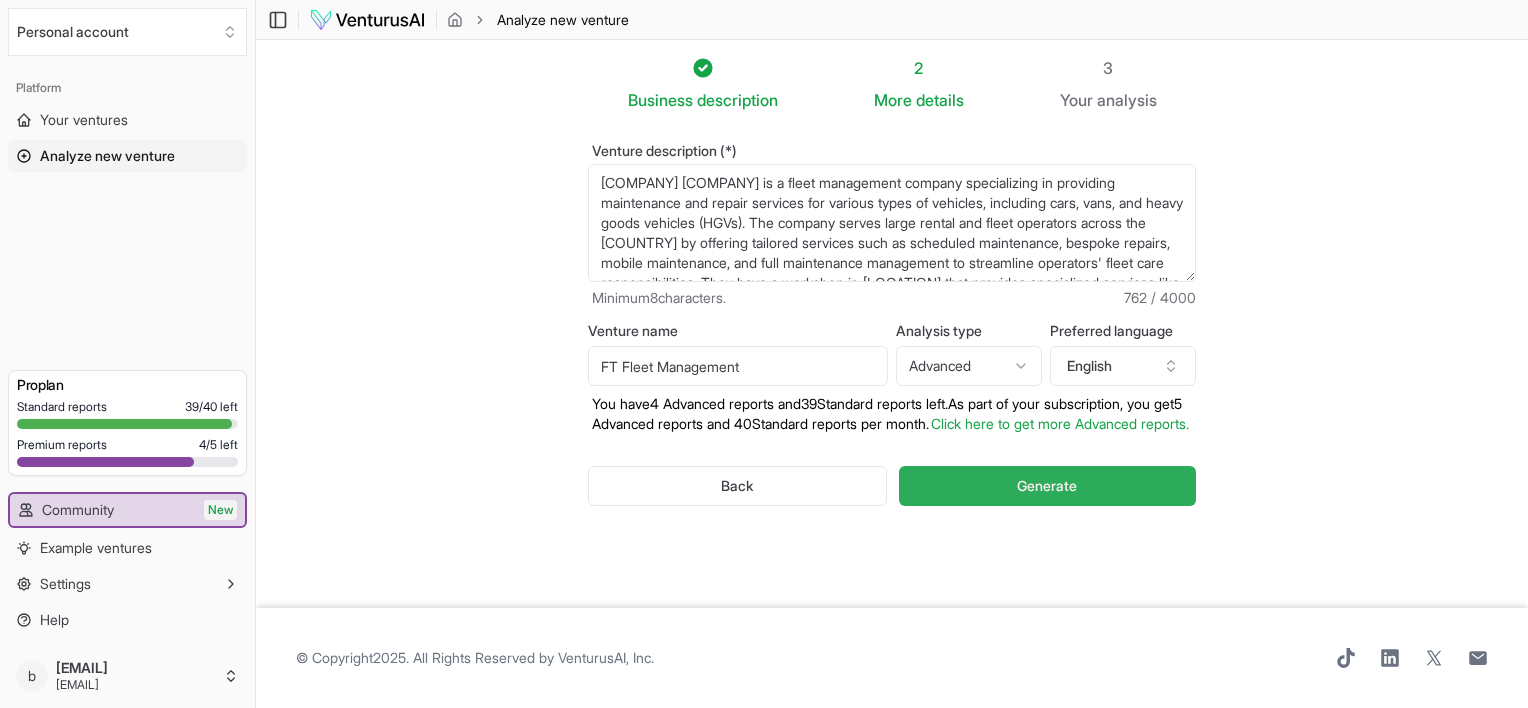 click on "Generate" at bounding box center (1047, 486) 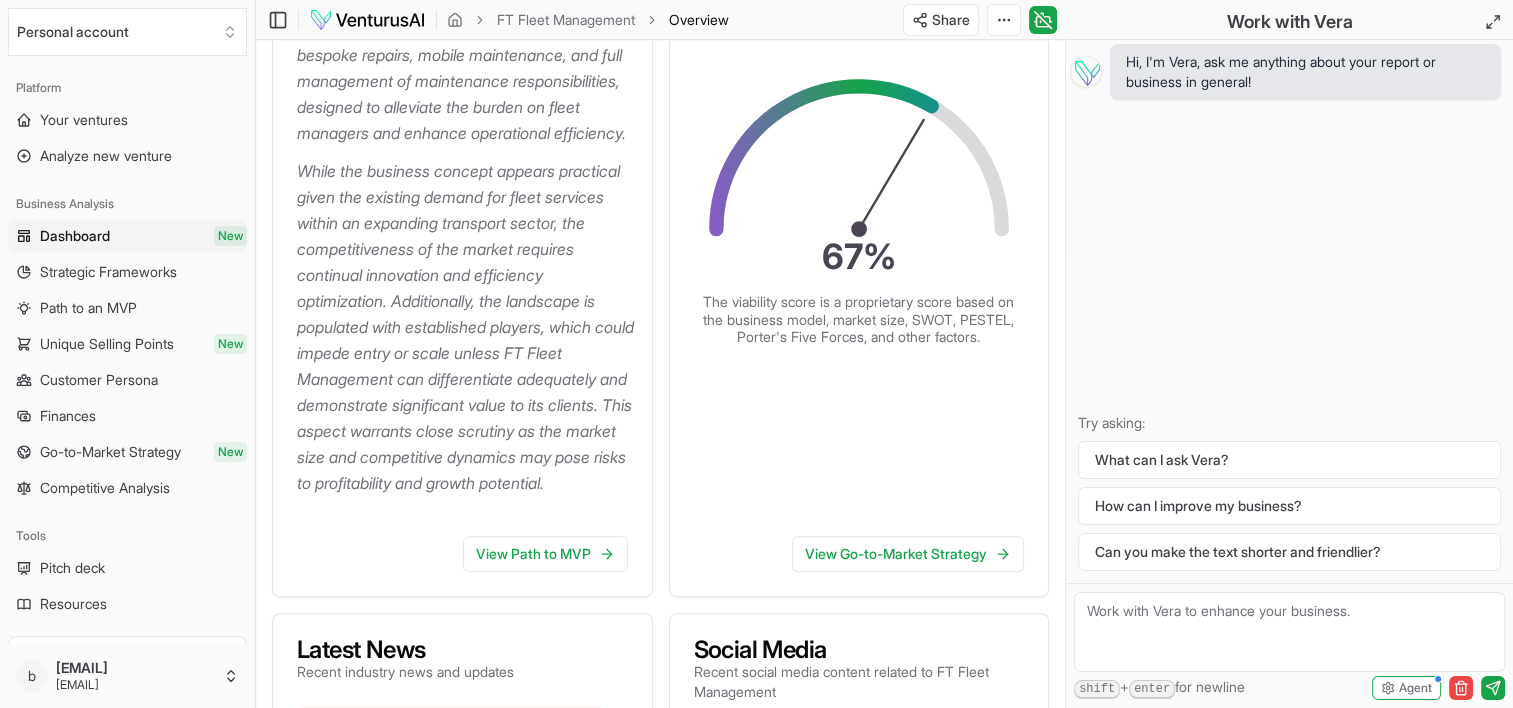 scroll, scrollTop: 517, scrollLeft: 0, axis: vertical 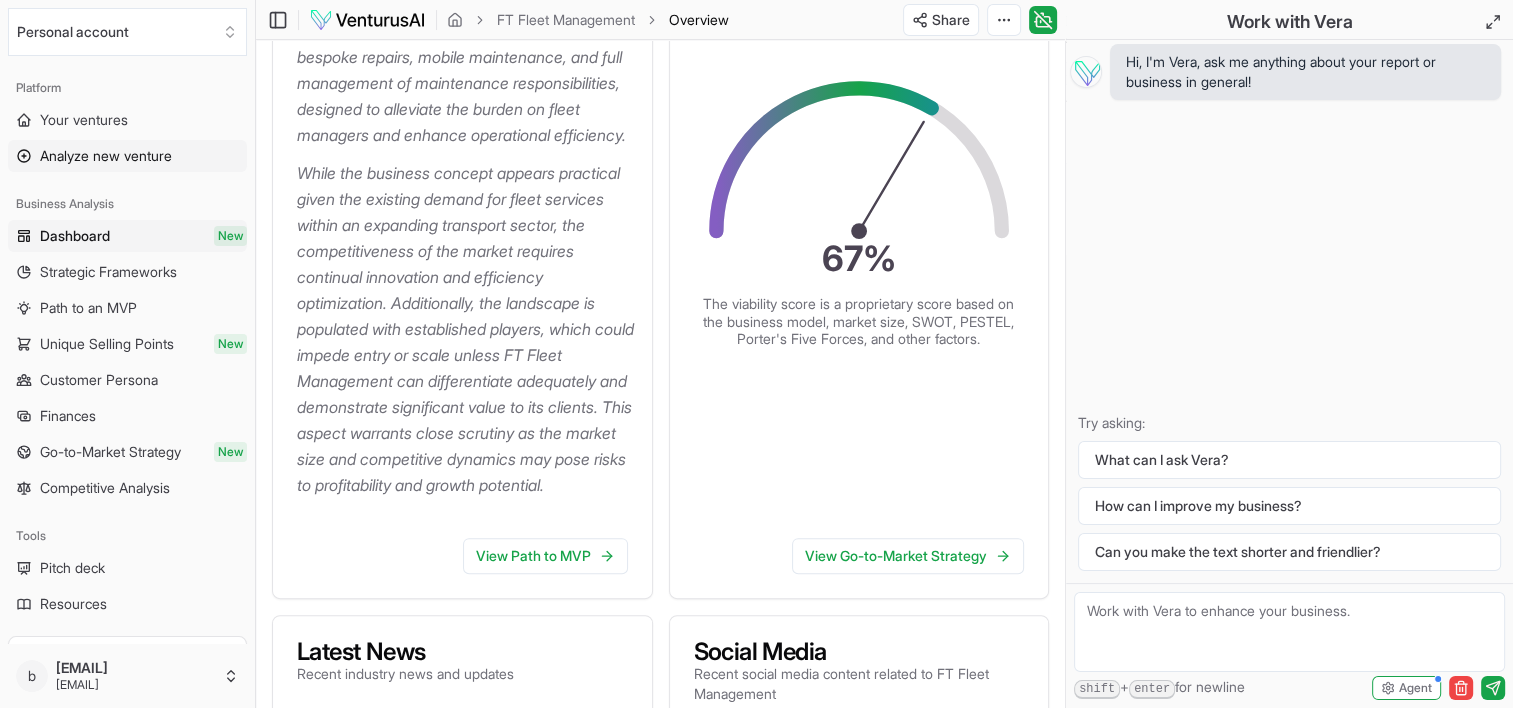 click on "Analyze new venture" at bounding box center (106, 156) 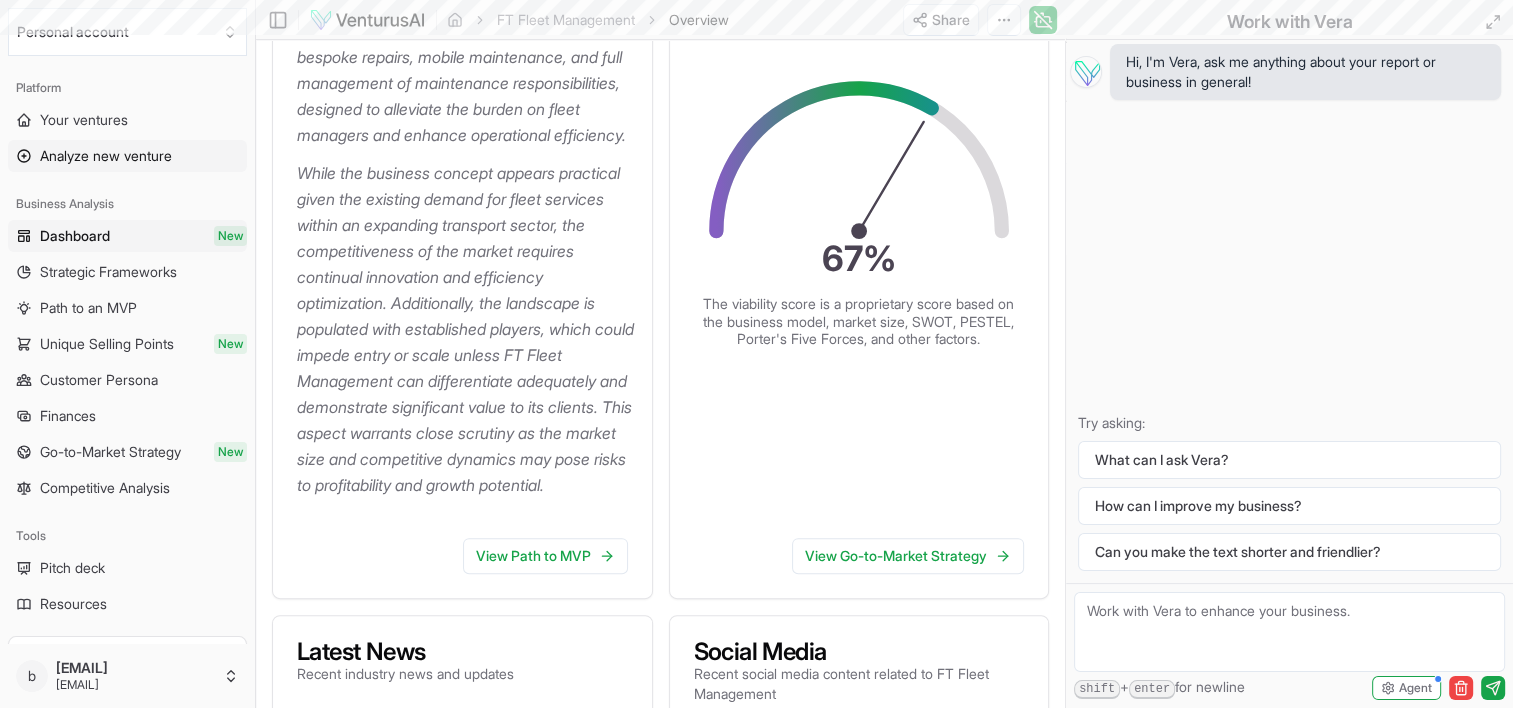 scroll, scrollTop: 0, scrollLeft: 0, axis: both 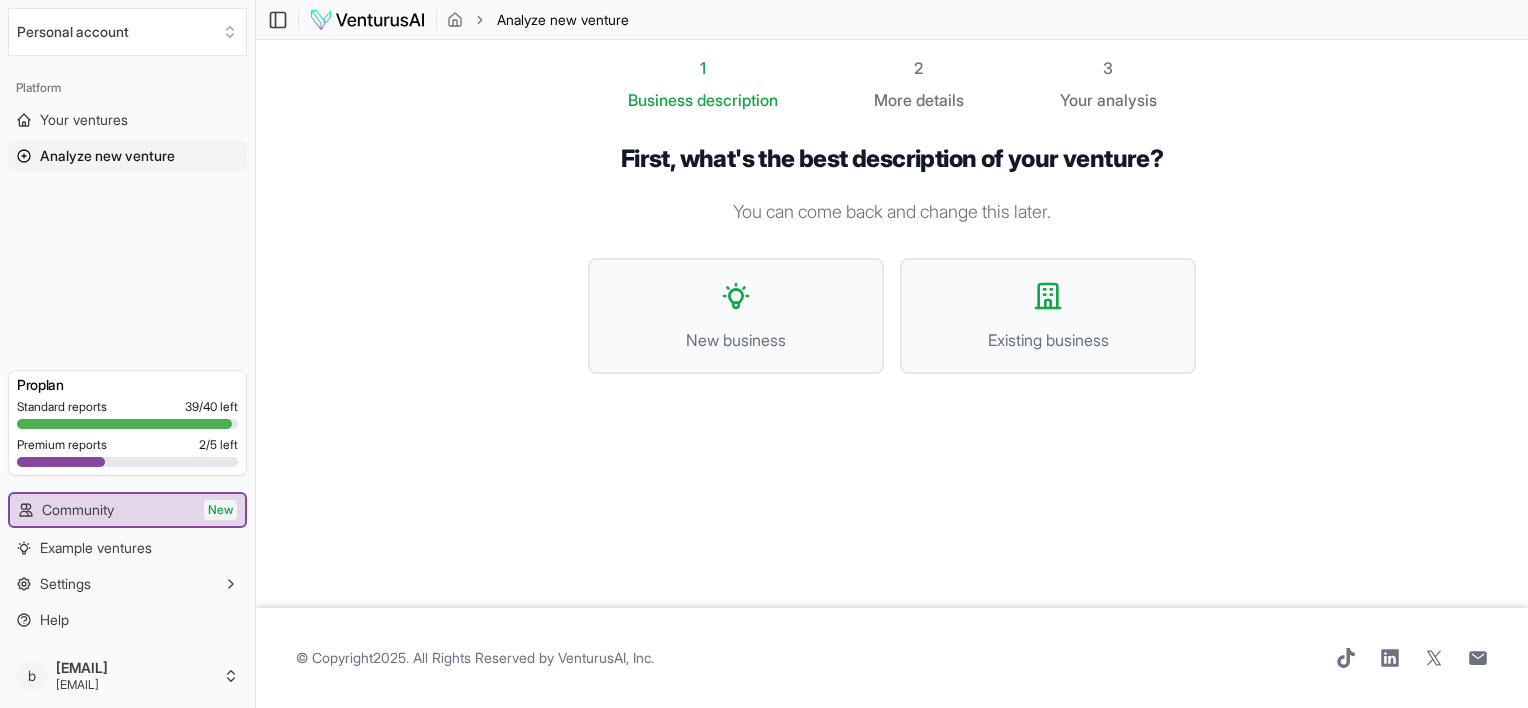 click on "Analyze new venture" at bounding box center [107, 156] 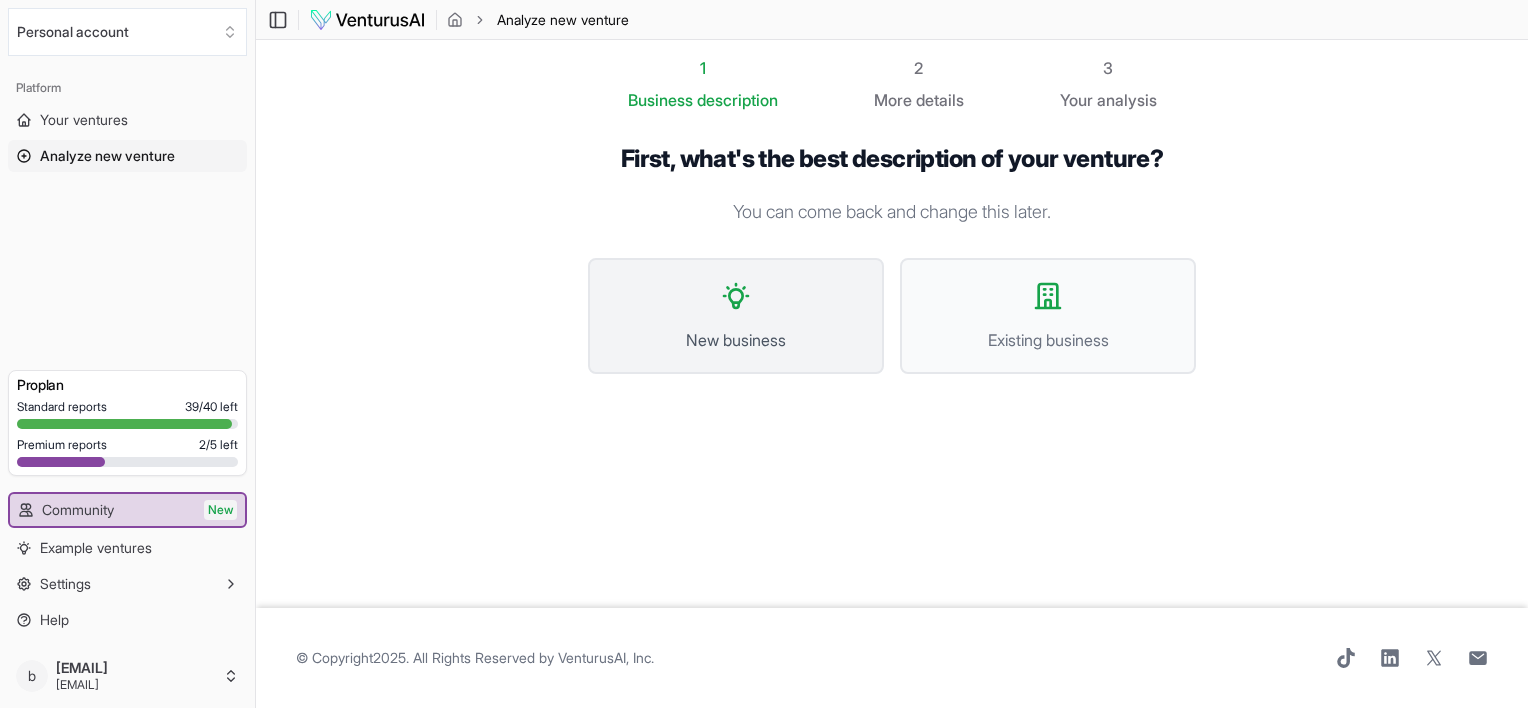 click on "New business" at bounding box center (736, 316) 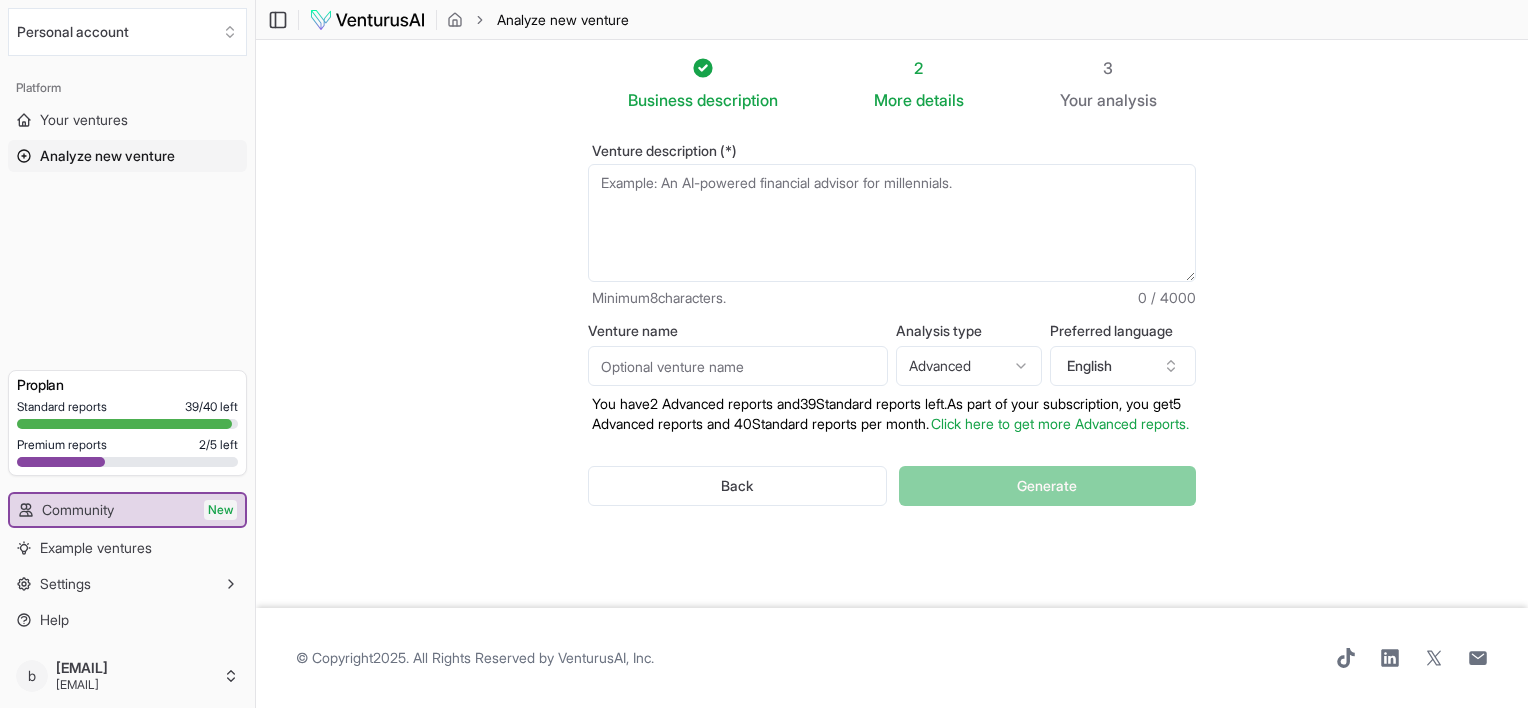 click on "Venture description (*)" at bounding box center (892, 223) 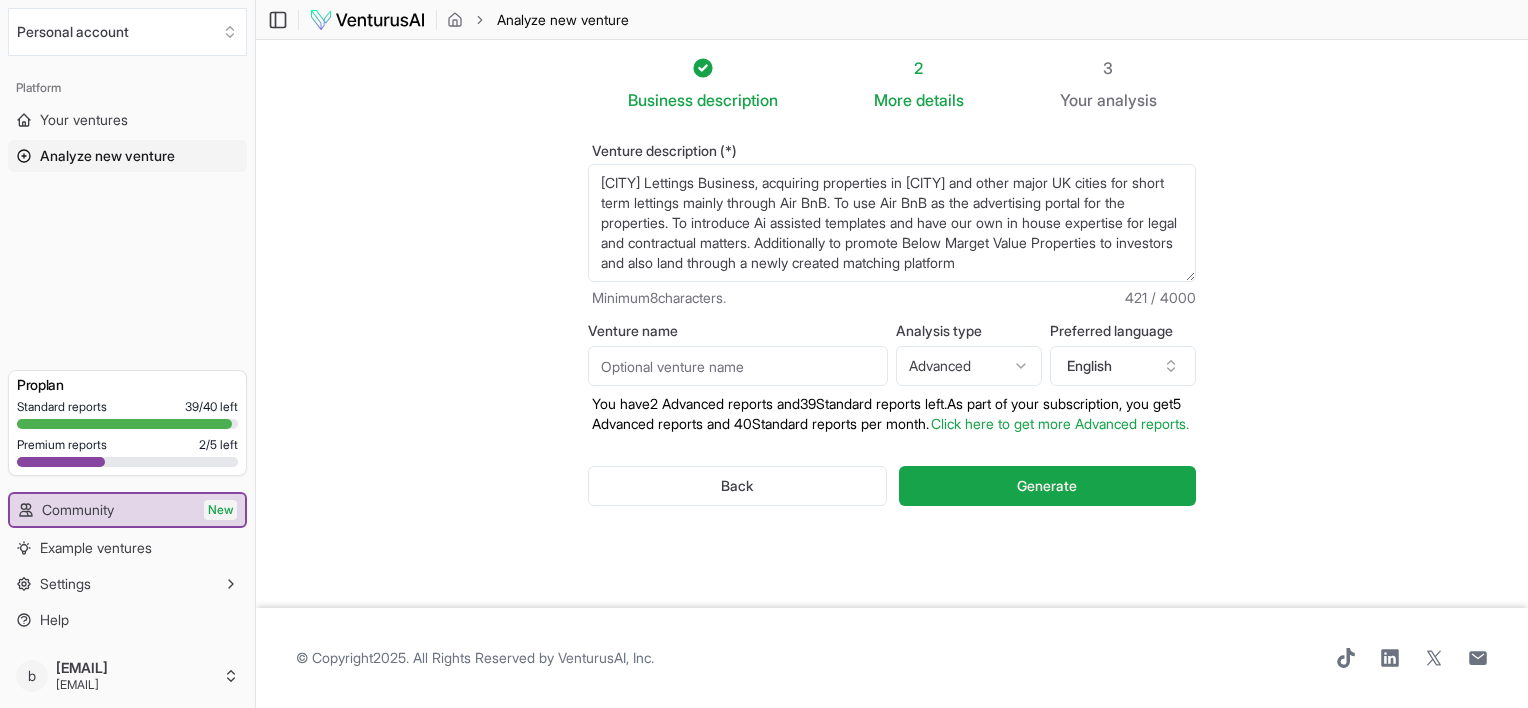 type on "[CITY] Lettings Business, acquiring properties in [CITY] and other major UK cities for short term lettings mainly through Air BnB. To use Air BnB as the advertising portal for the properties. To introduce Ai assisted templates and have our own in house expertise for legal and contractual matters. Additionally to promote Below Marget Value Properties to investors and also land through a newly created matching platform" 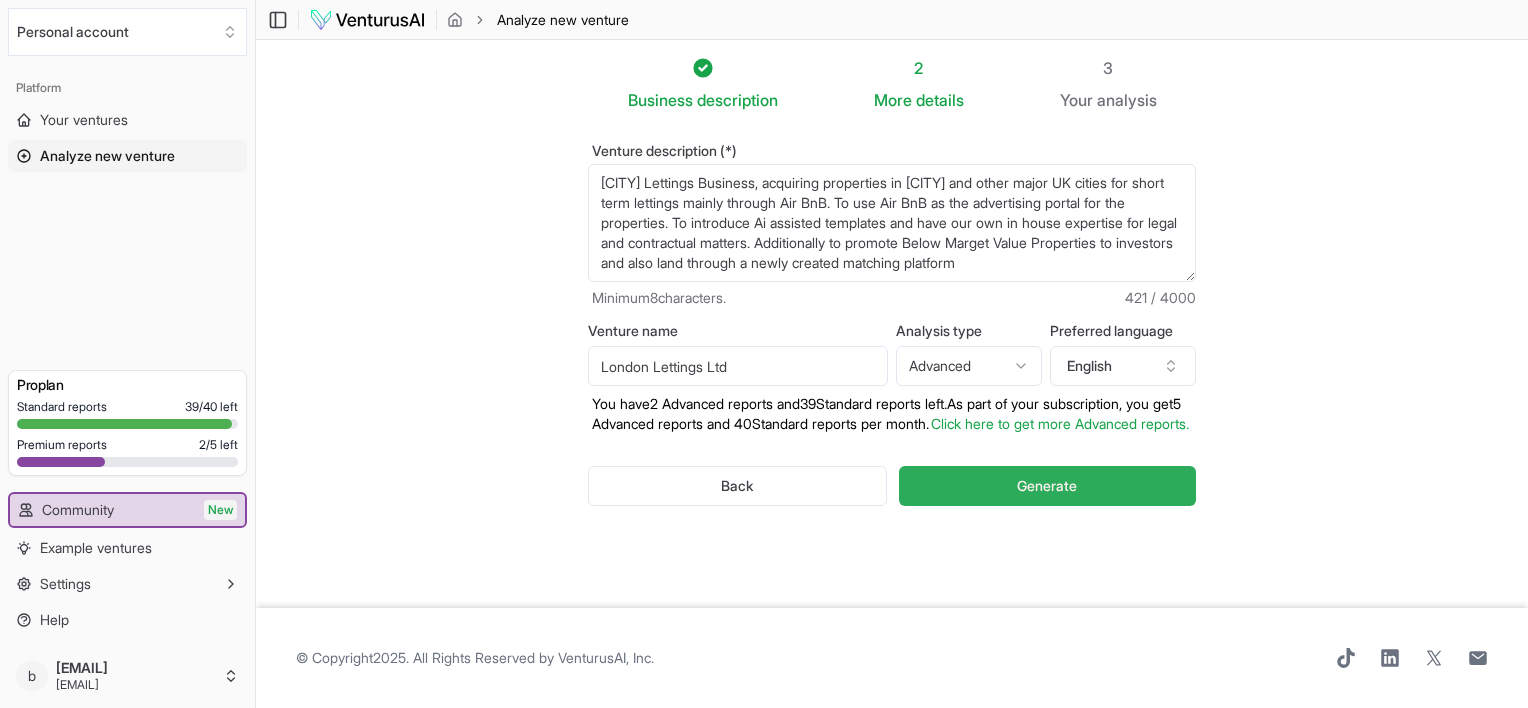 type on "London Lettings Ltd" 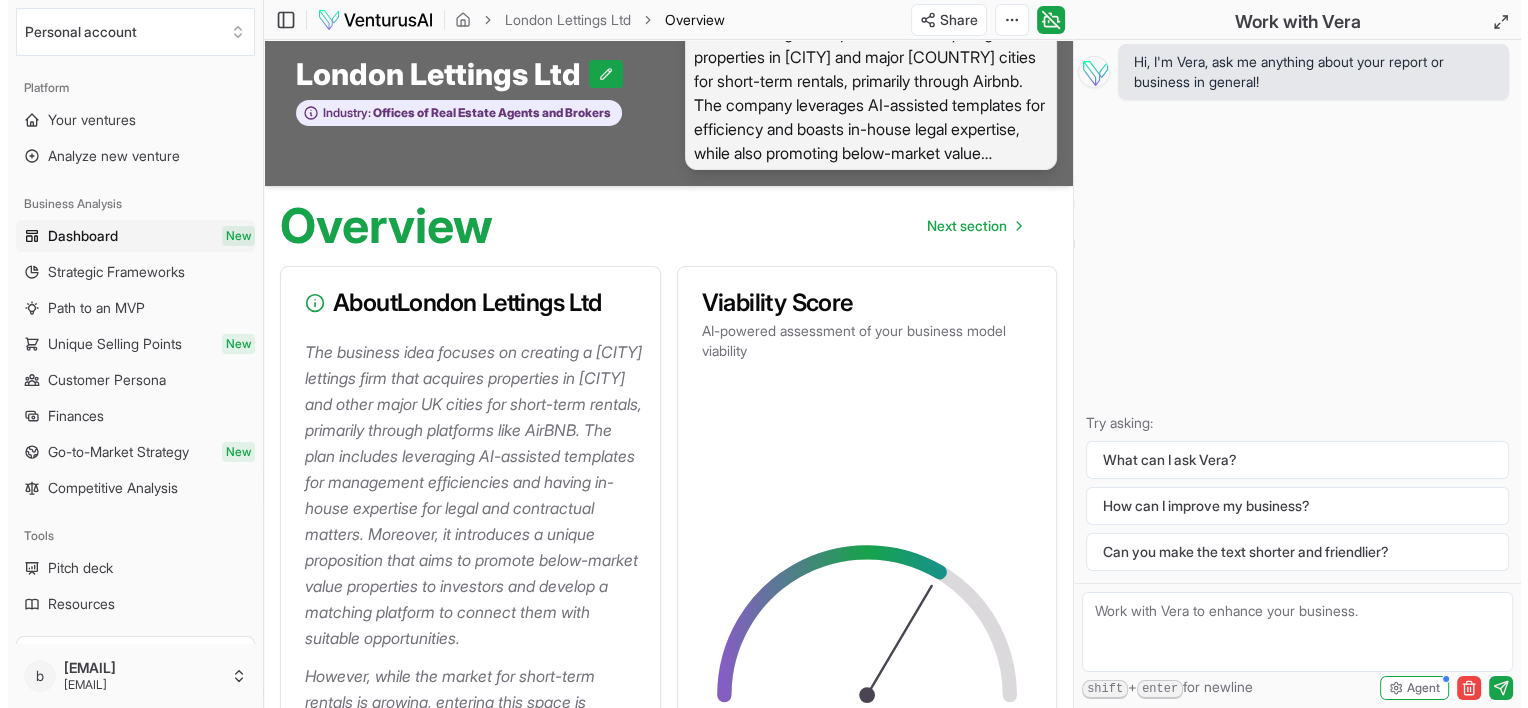 scroll, scrollTop: 0, scrollLeft: 0, axis: both 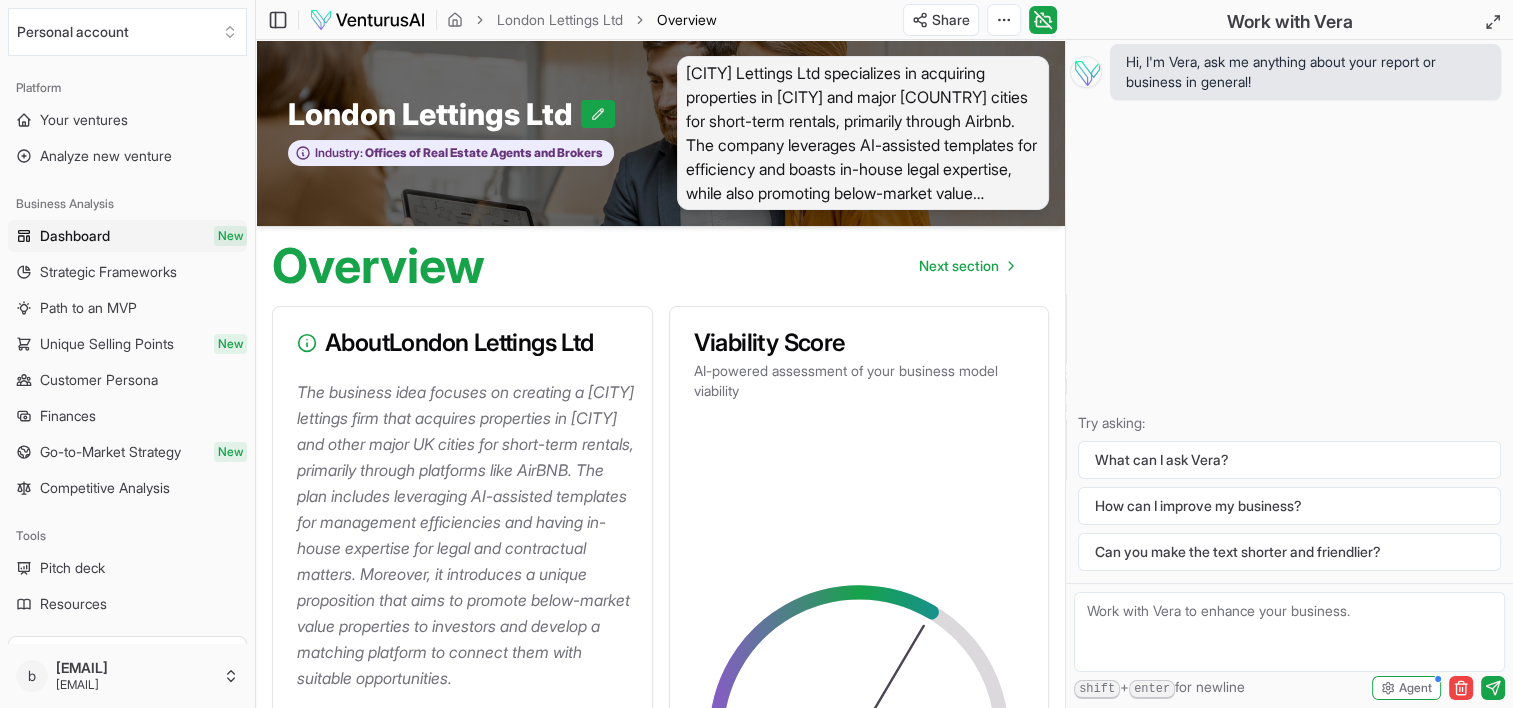 click on "[NUMBER] % The viability score is a proprietary score based on the business model, market size, SWOT, PESTEL, Porter's Five Forces, and other factors." at bounding box center (859, 707) 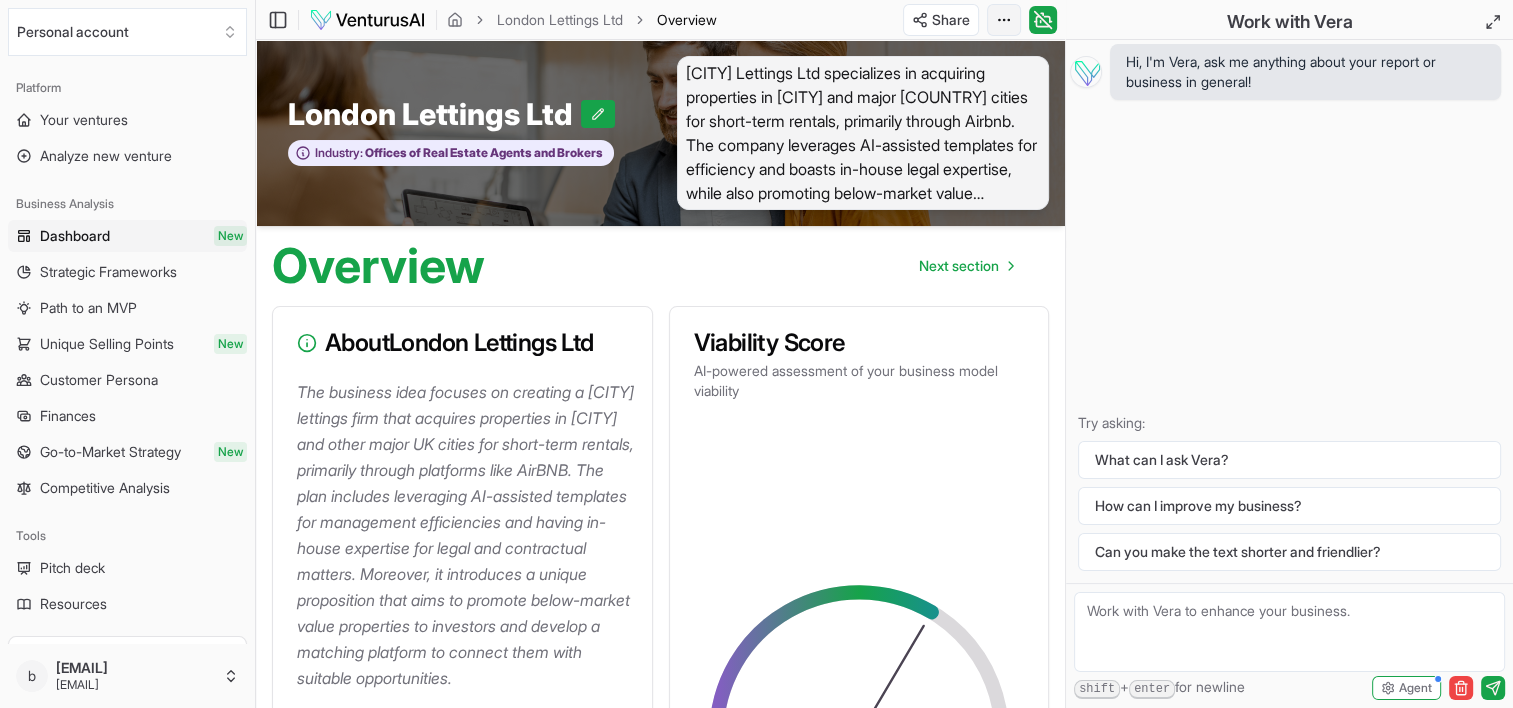 click on "We value your privacy We use cookies to enhance your browsing experience, serve personalized ads or content, and analyze our traffic. By clicking "Accept All", you consent to our use of cookies. Customize    Accept All Customize Consent Preferences   We use cookies to help you navigate efficiently and perform certain functions. You will find detailed information about all cookies under each consent category below. The cookies that are categorized as "Necessary" are stored on your browser as they are essential for enabling the basic functionalities of the site. ...  Show more Necessary Always Active Necessary cookies are required to enable the basic features of this site, such as providing secure log-in or adjusting your consent preferences. These cookies do not store any personally identifiable data. Cookie cookieyes-consent Duration 1 year Description Cookie __cf_bm Duration 1 hour Description This cookie, set by Cloudflare, is used to support Cloudflare Bot Management.  Cookie _cfuvid Duration session lidc" at bounding box center (756, 354) 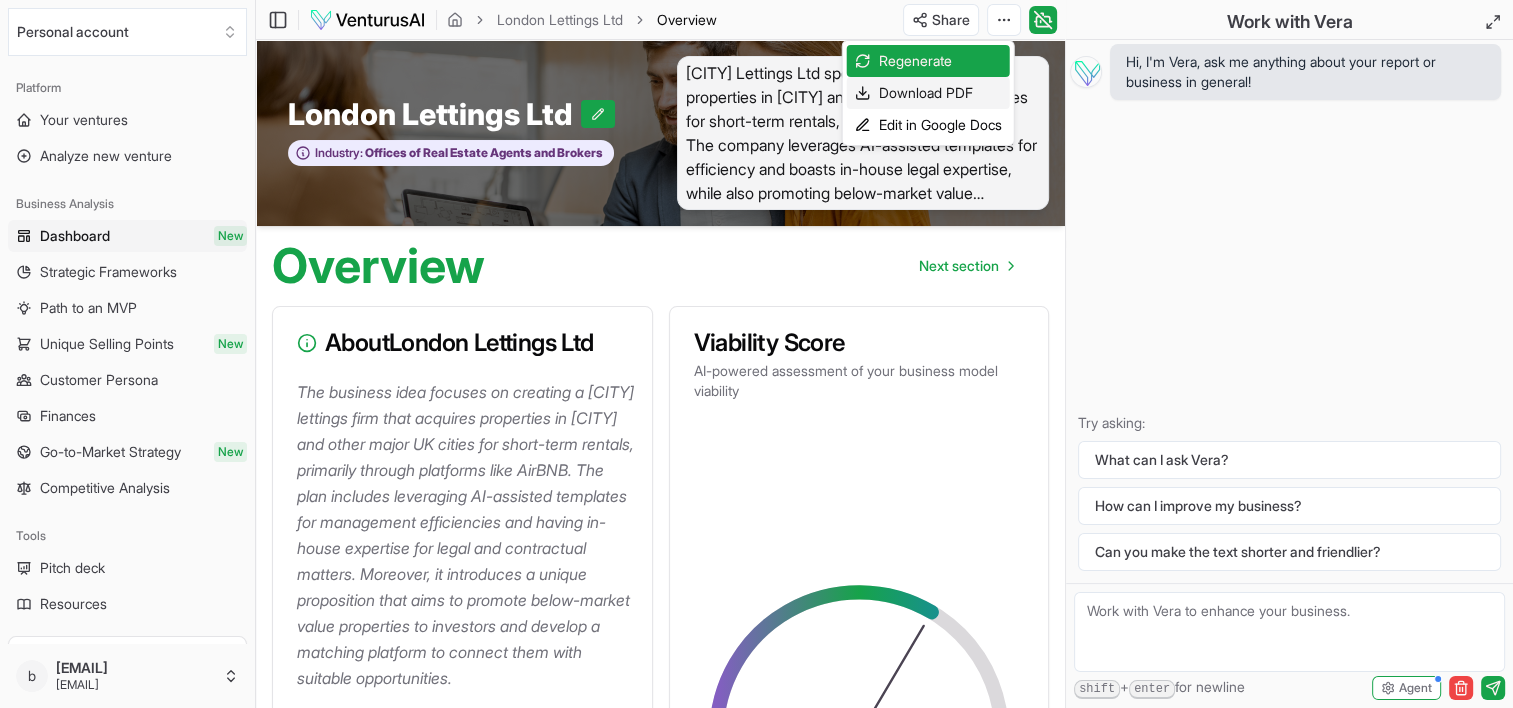 click on "Download PDF" at bounding box center [928, 93] 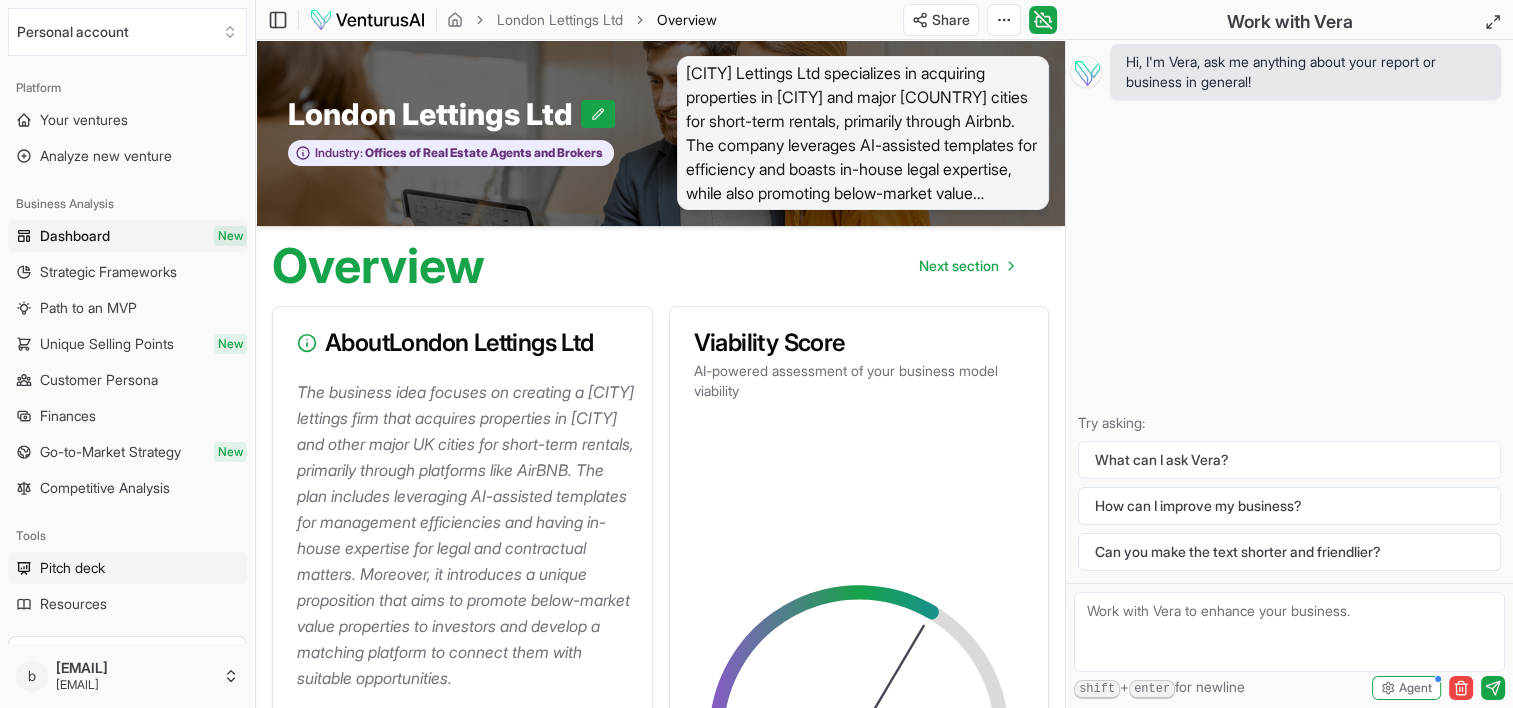 click on "Pitch deck" at bounding box center [72, 568] 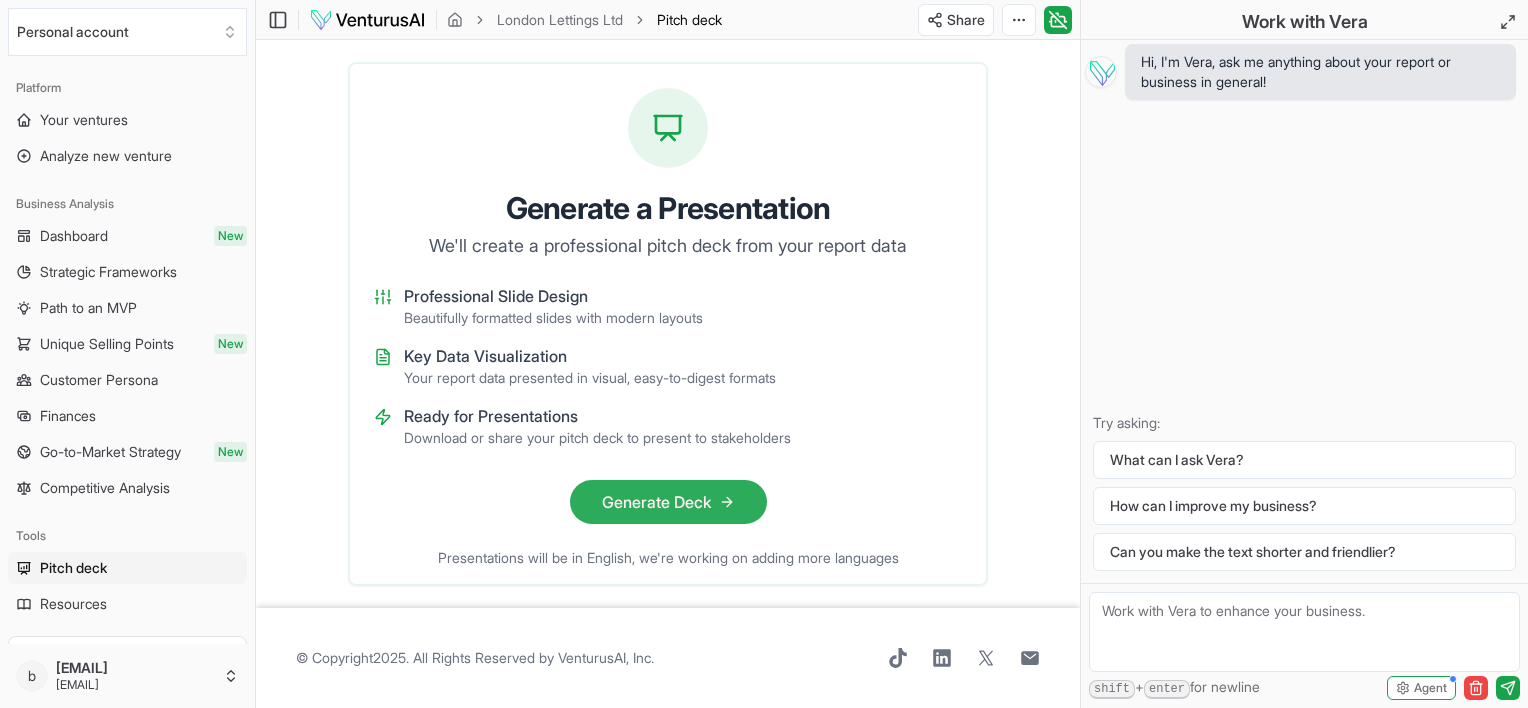drag, startPoint x: 644, startPoint y: 501, endPoint x: 621, endPoint y: 499, distance: 23.086792 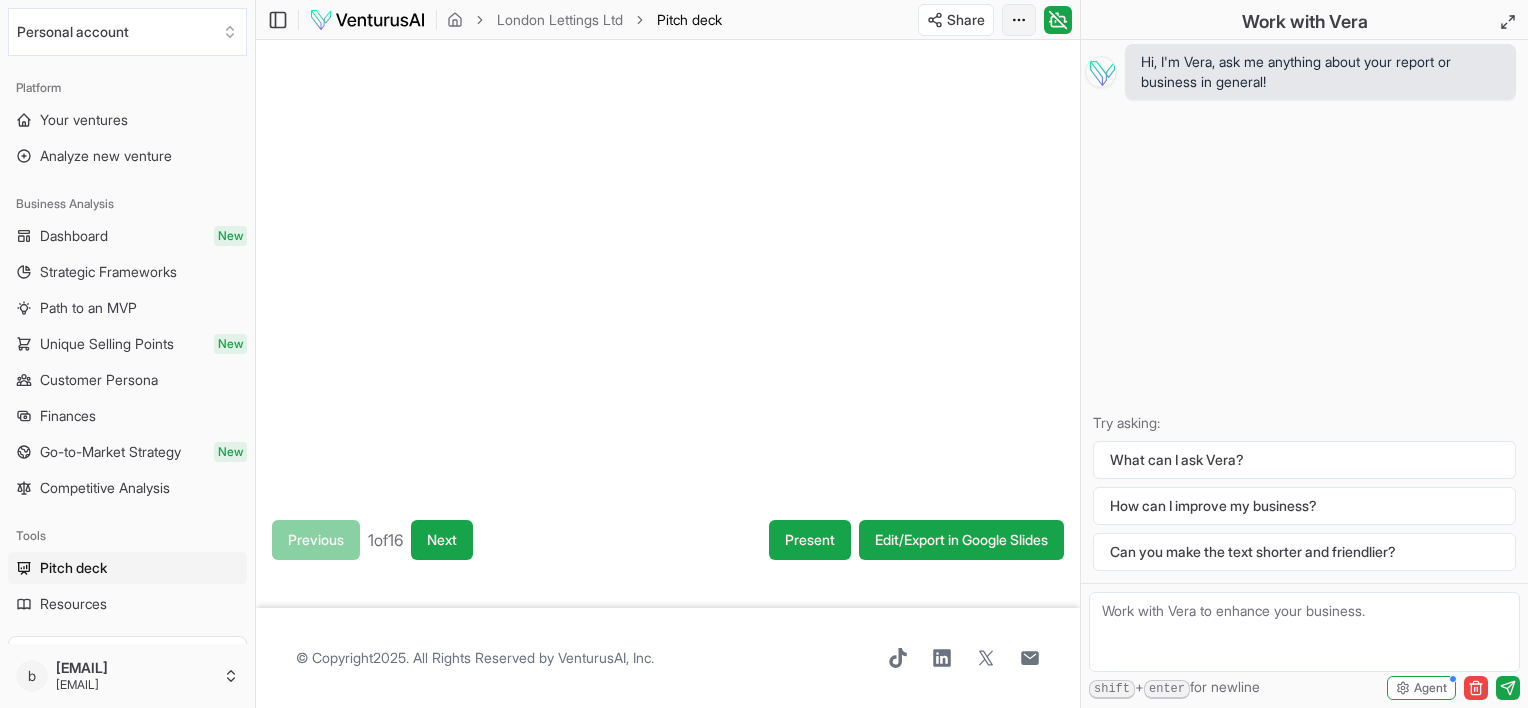 click on "We value your privacy We use cookies to enhance your browsing experience, serve personalized ads or content, and analyze our traffic. By clicking "Accept All", you consent to our use of cookies. Customize    Accept All Customize Consent Preferences   We use cookies to help you navigate efficiently and perform certain functions. You will find detailed information about all cookies under each consent category below. The cookies that are categorized as "Necessary" are stored on your browser as they are essential for enabling the basic functionalities of the site. ...  Show more Necessary Always Active Necessary cookies are required to enable the basic features of this site, such as providing secure log-in or adjusting your consent preferences. These cookies do not store any personally identifiable data. Cookie cookieyes-consent Duration 1 year Description Cookie __cf_bm Duration 1 hour Description This cookie, set by Cloudflare, is used to support Cloudflare Bot Management.  Cookie _cfuvid Duration session lidc" at bounding box center (764, 354) 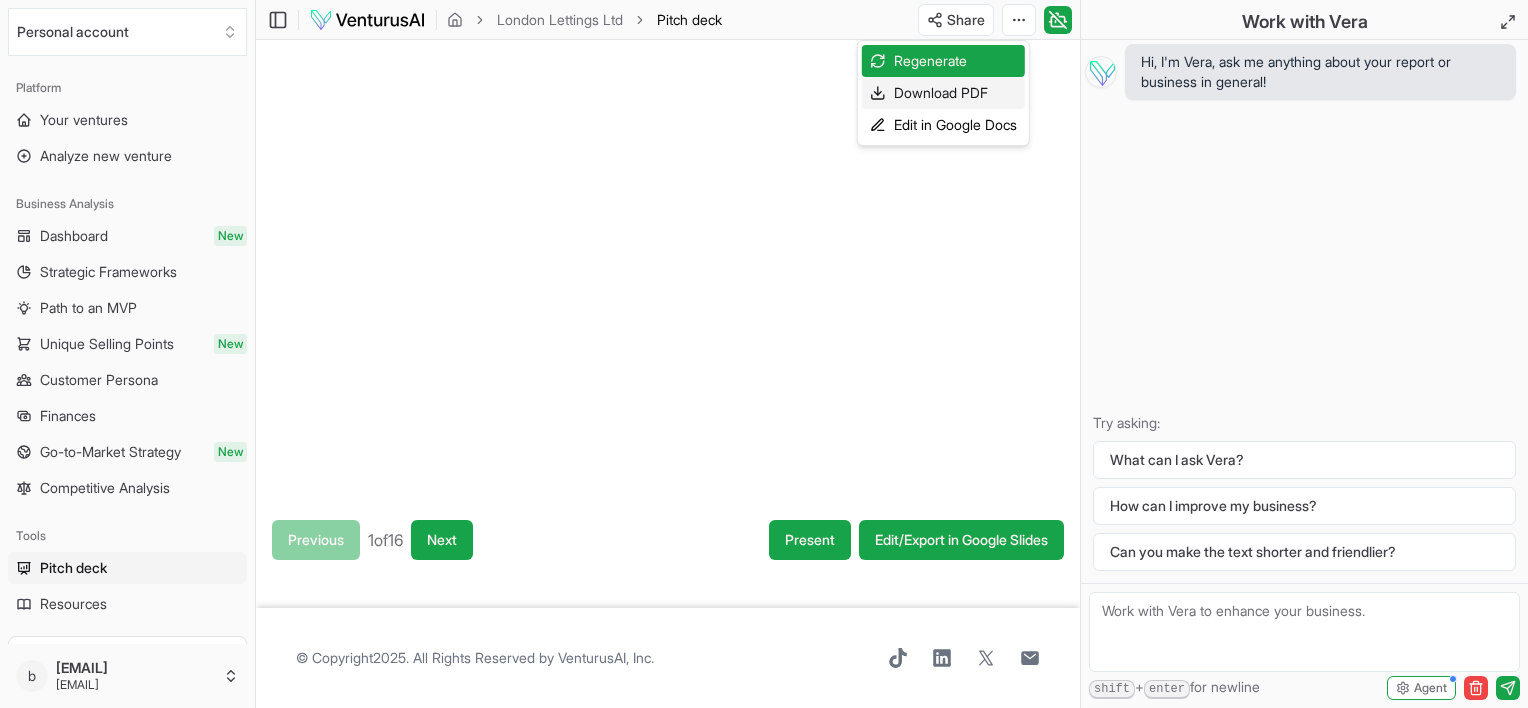 click on "Download PDF" at bounding box center [943, 93] 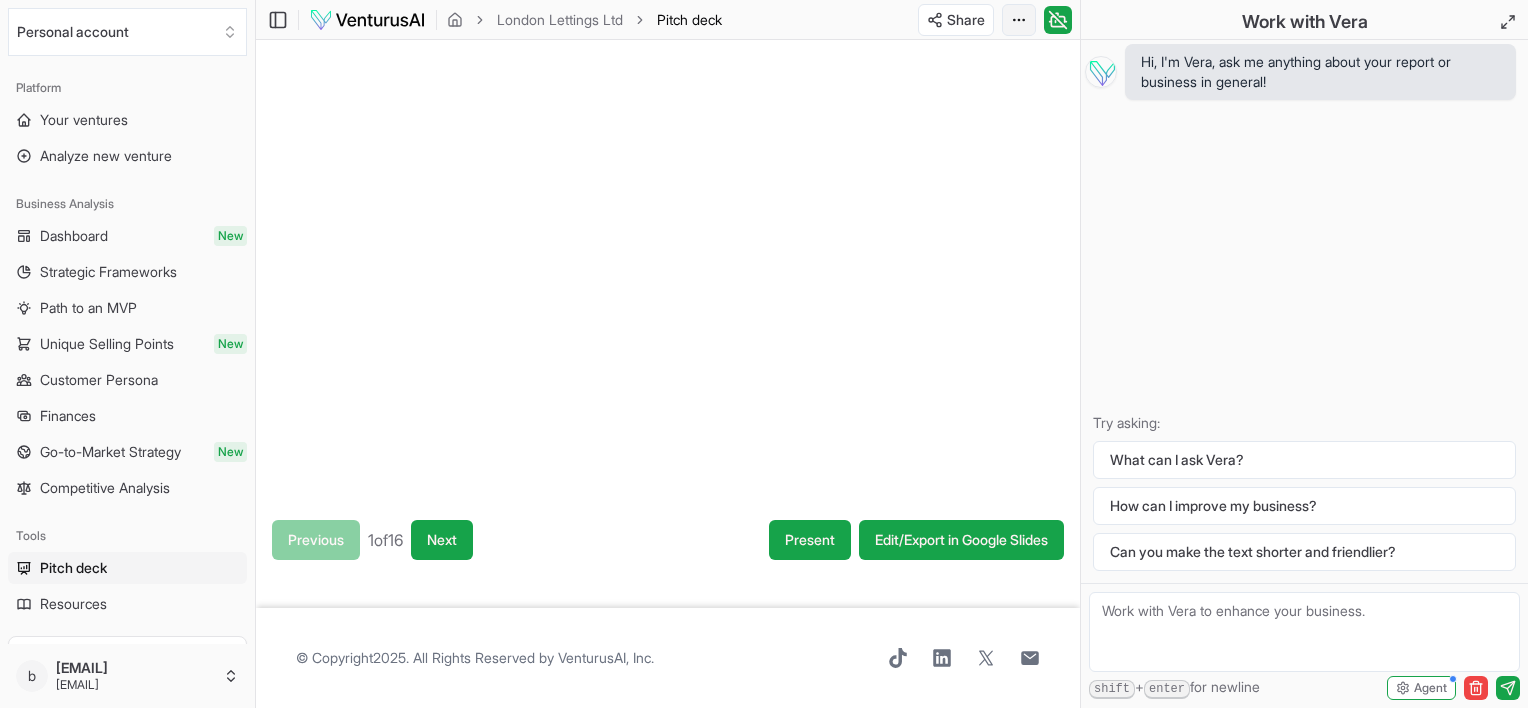 click on "We value your privacy We use cookies to enhance your browsing experience, serve personalized ads or content, and analyze our traffic. By clicking "Accept All", you consent to our use of cookies. Customize    Accept All Customize Consent Preferences   We use cookies to help you navigate efficiently and perform certain functions. You will find detailed information about all cookies under each consent category below. The cookies that are categorized as "Necessary" are stored on your browser as they are essential for enabling the basic functionalities of the site. ...  Show more Necessary Always Active Necessary cookies are required to enable the basic features of this site, such as providing secure log-in or adjusting your consent preferences. These cookies do not store any personally identifiable data. Cookie cookieyes-consent Duration 1 year Description Cookie __cf_bm Duration 1 hour Description This cookie, set by Cloudflare, is used to support Cloudflare Bot Management.  Cookie _cfuvid Duration session lidc" at bounding box center [764, 354] 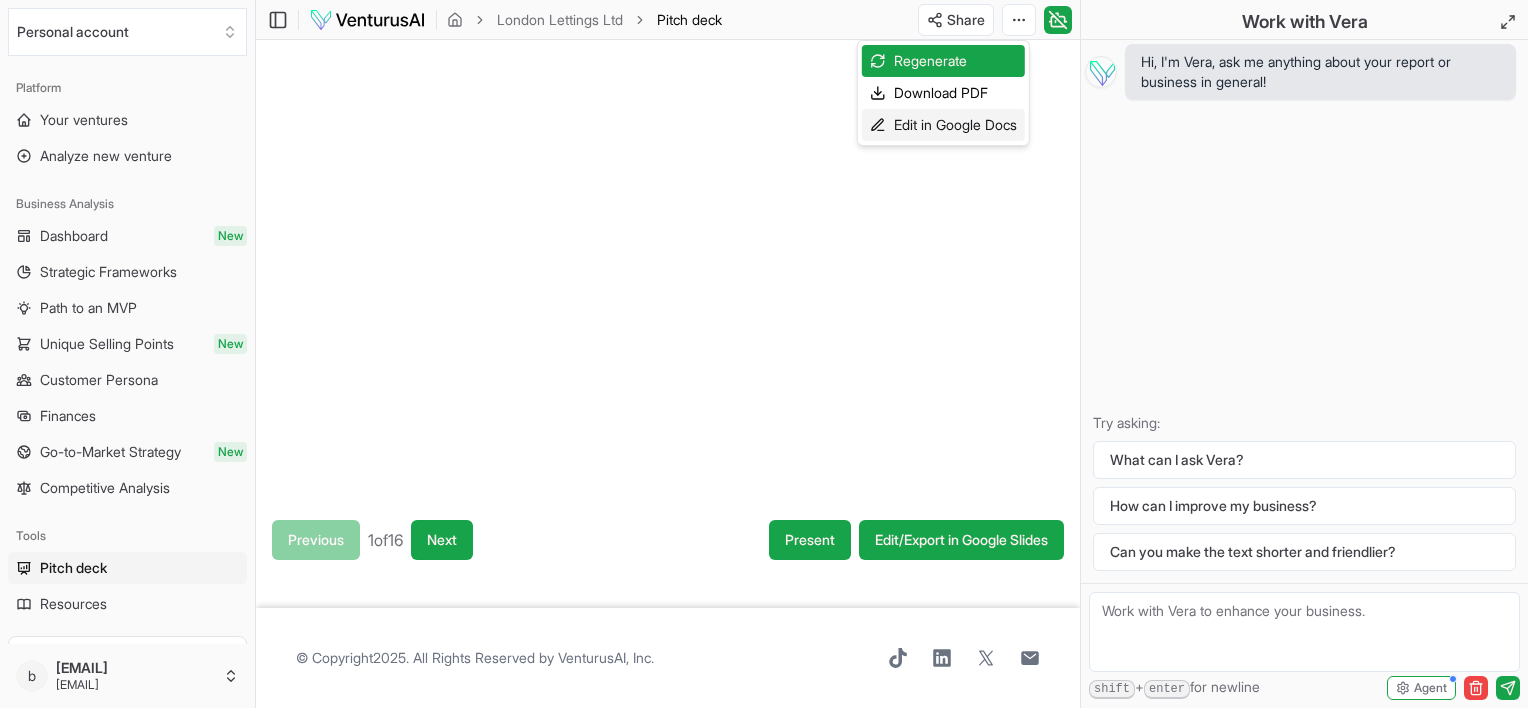 click on "Edit in Google Docs" at bounding box center [943, 125] 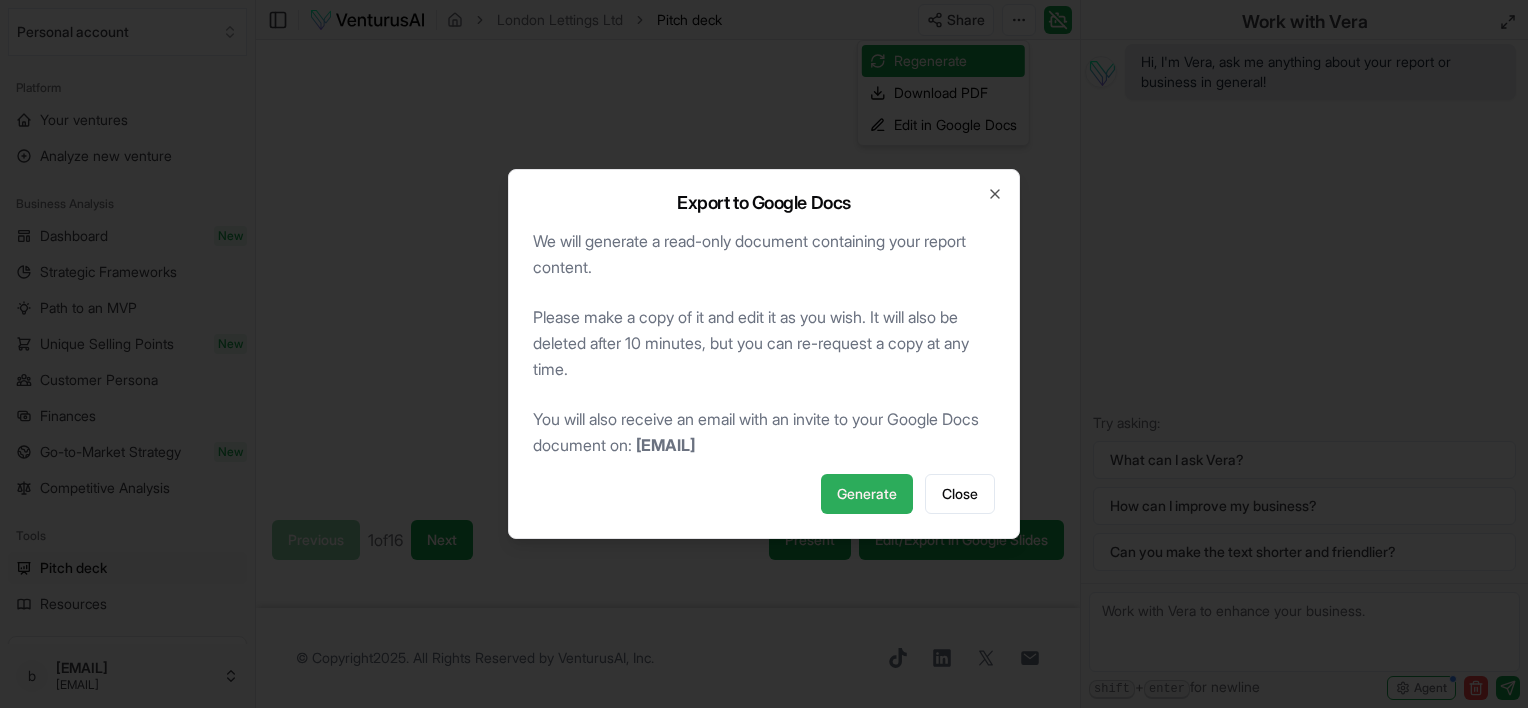 click on "Generate" at bounding box center [867, 494] 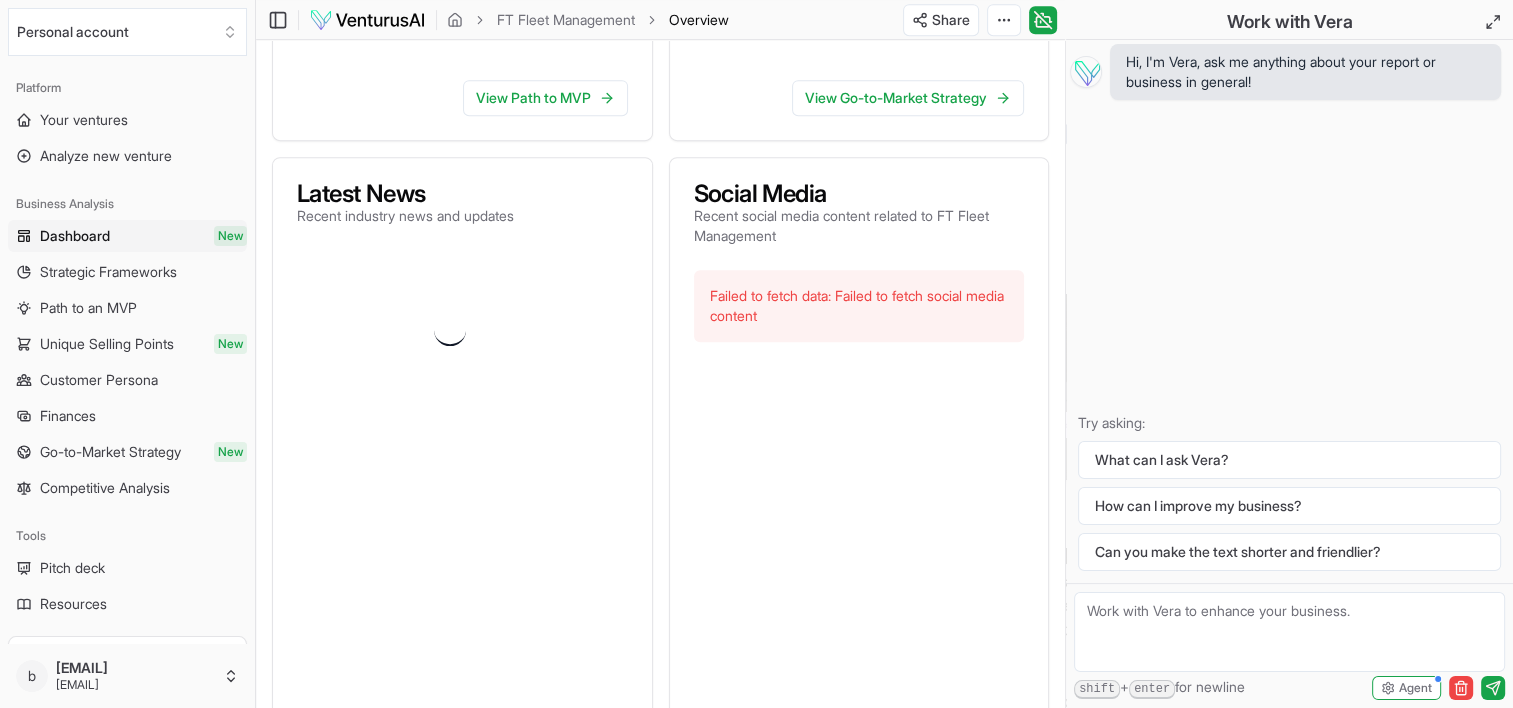 scroll, scrollTop: 980, scrollLeft: 0, axis: vertical 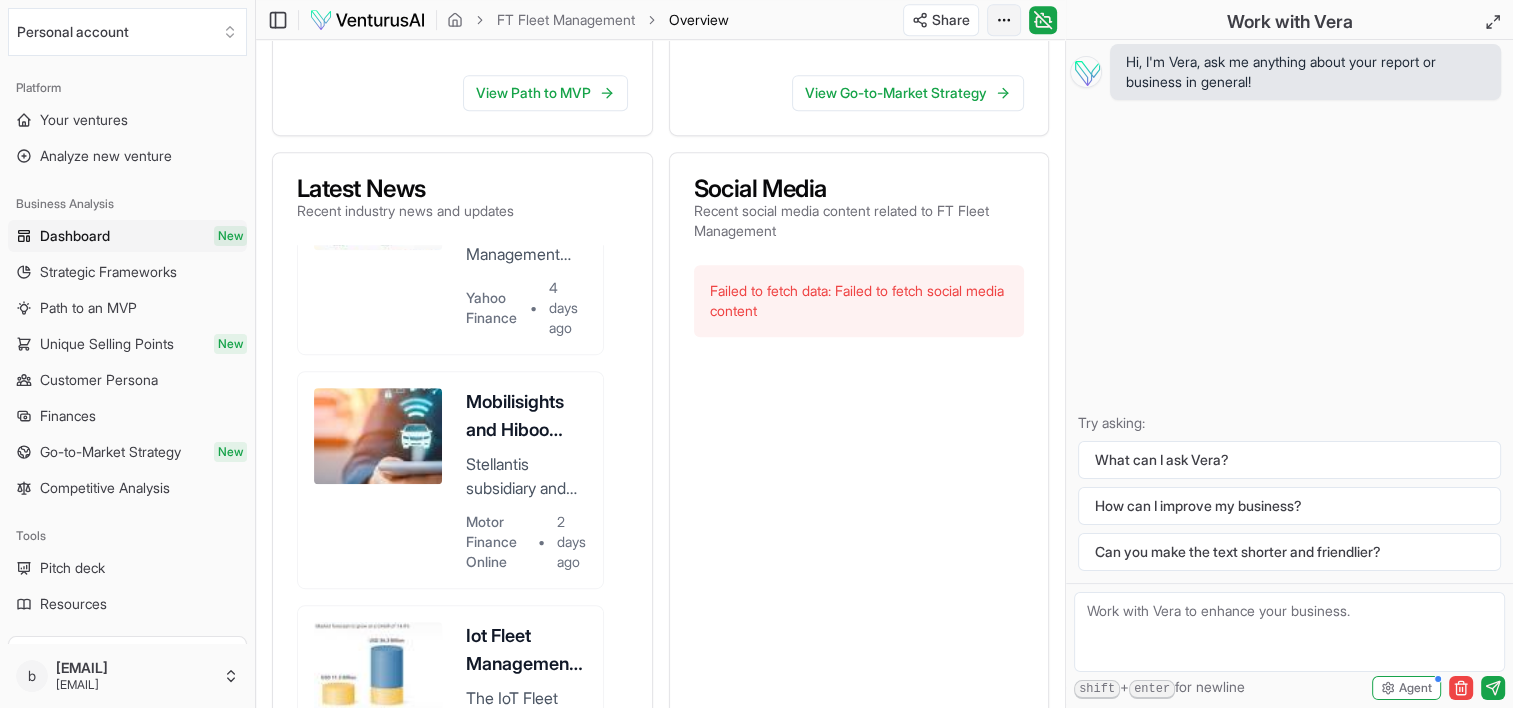 click on "Personal account Platform Your ventures Analyze new venture Business Analysis Dashboard New Strategic Frameworks Path to an MVP Unique Selling Points New Customer Persona Finances Go-to-Market Strategy New Competitive Analysis Tools Pitch deck Resources Get started for free Pro  plan Standard reports 39 / 40   left Premium reports 3 / 5   left Community New Example ventures Settings Help b [EMAIL] [EMAIL] Toggle Sidebar FT Fleet Management Overview Share Toggle Chat Sidebar FT Fleet Management Overview FT Fleet Management Industry: Automotive Mechanical and Electrical Repair and Maintenance Overview   Next section About  FT Fleet Management View Path to MVP Viability Score AI-powered assessment of your business model viability 67 % The viability score is a proprietary score based on the business model, market size, SWOT, PESTEL, Porter's Five Forces, and other factors. View Go-to-Market Strategy Latest News Recent industry news and updates Yahoo Finance • 4 days ago •" at bounding box center (756, -626) 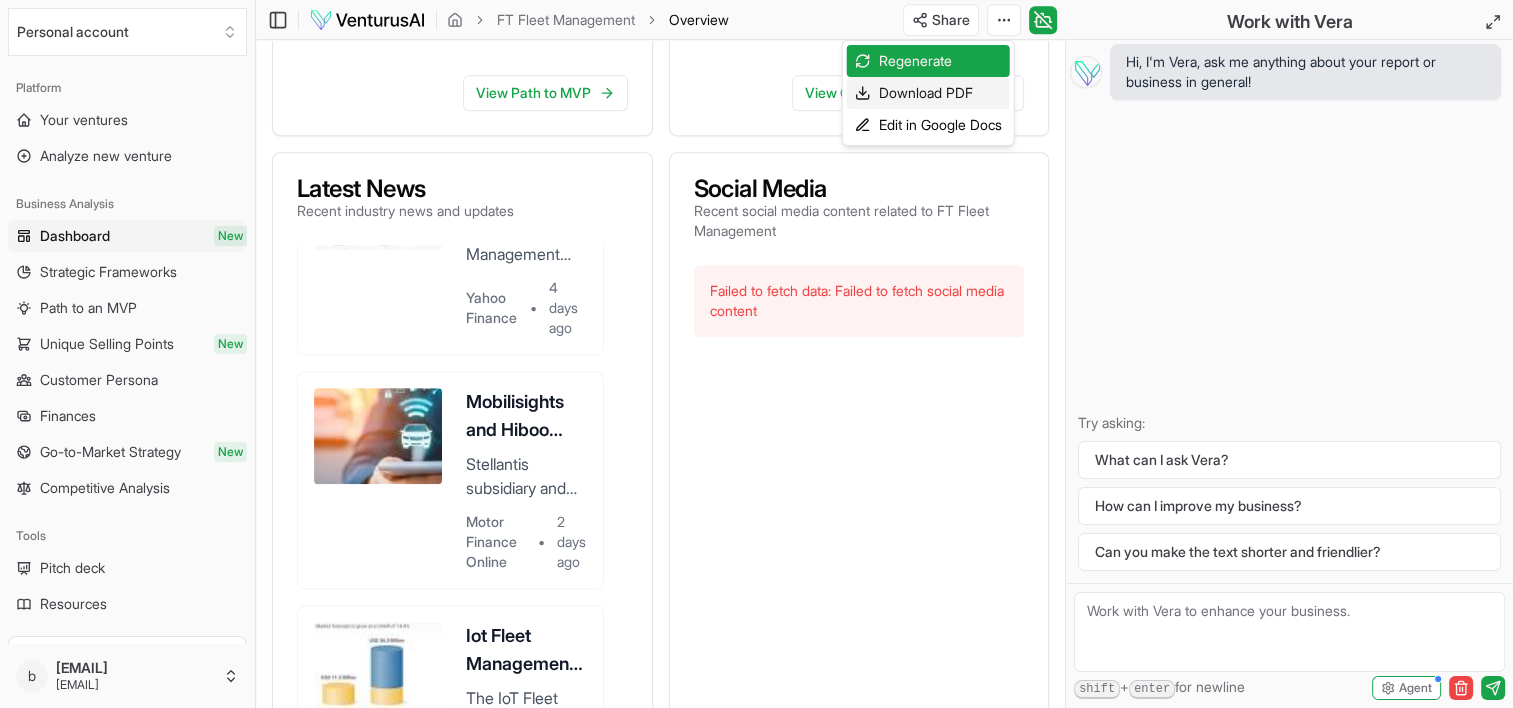 click on "Download PDF" at bounding box center (928, 93) 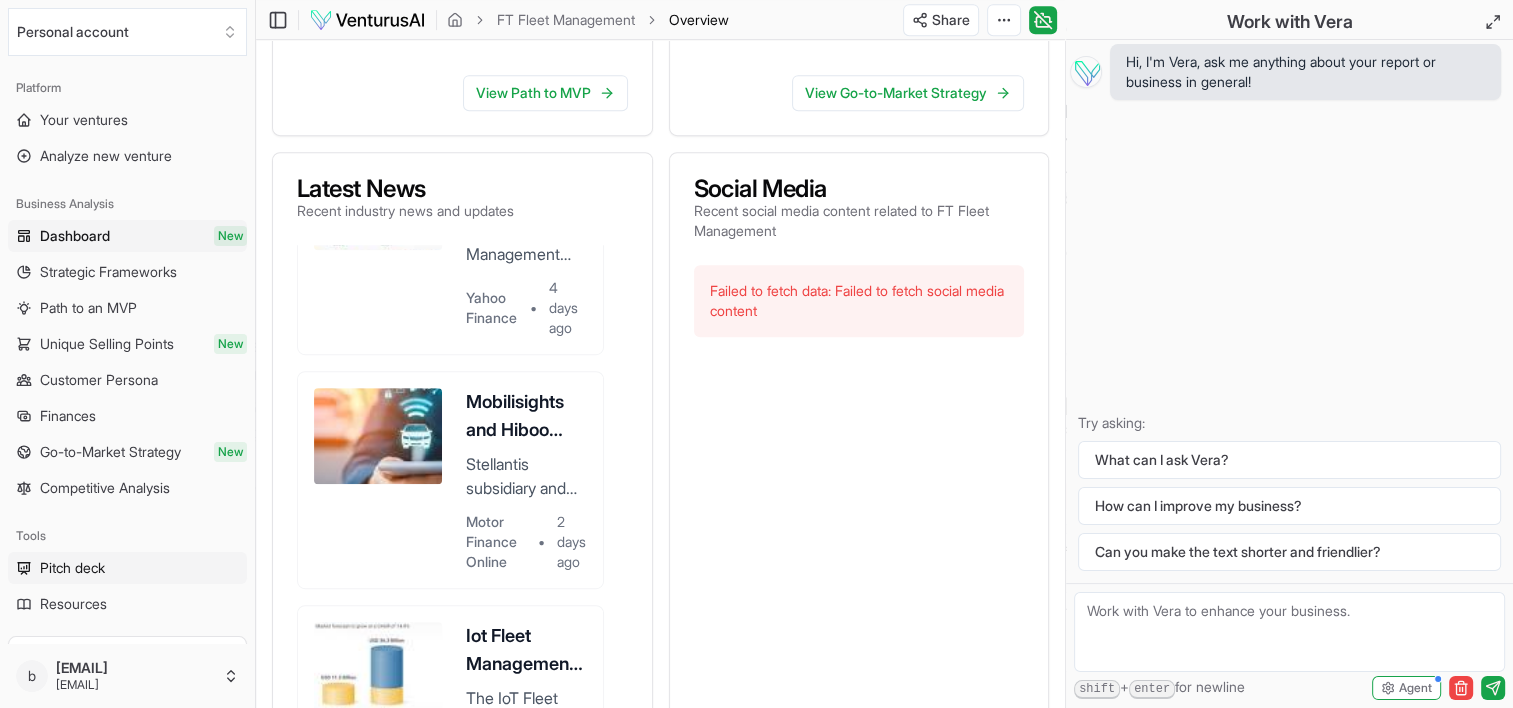 click on "Pitch deck" at bounding box center [72, 568] 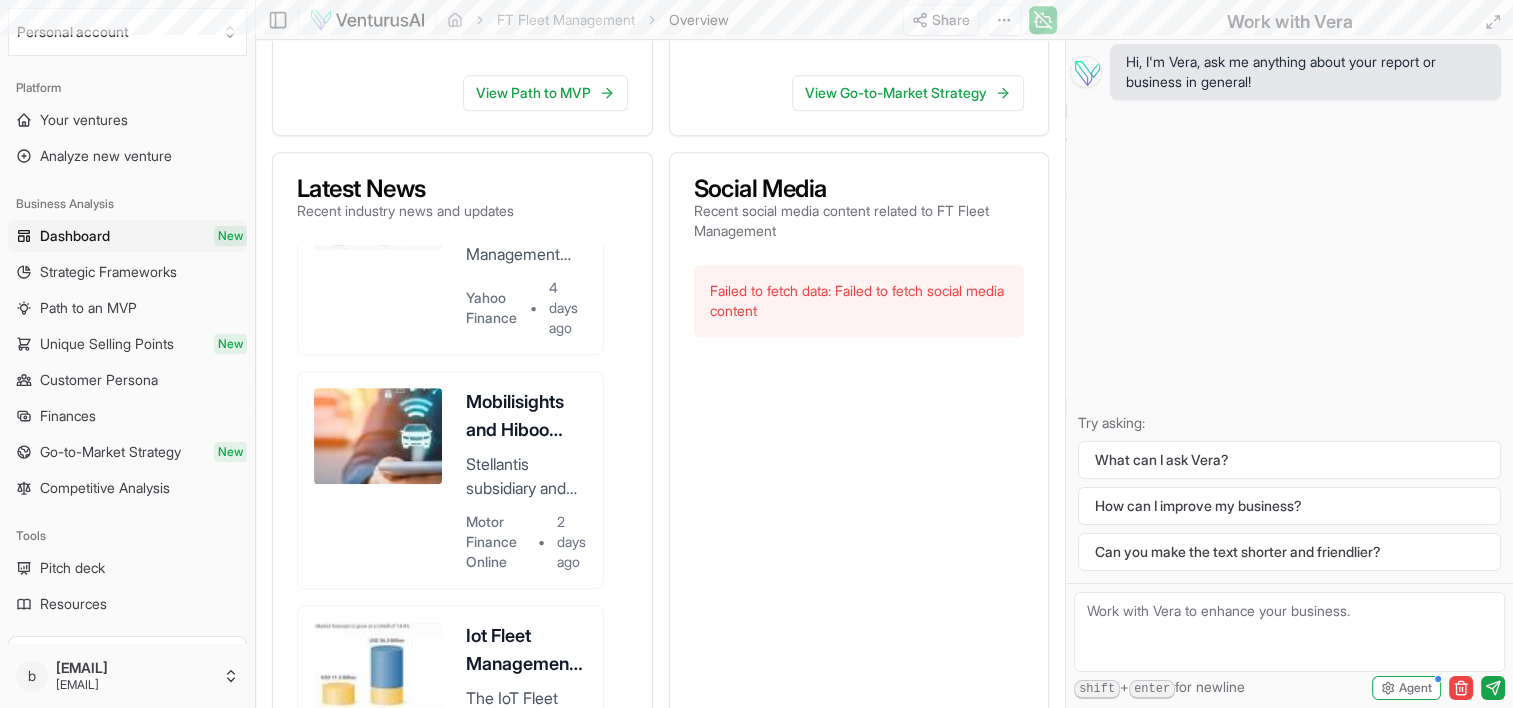 scroll, scrollTop: 0, scrollLeft: 0, axis: both 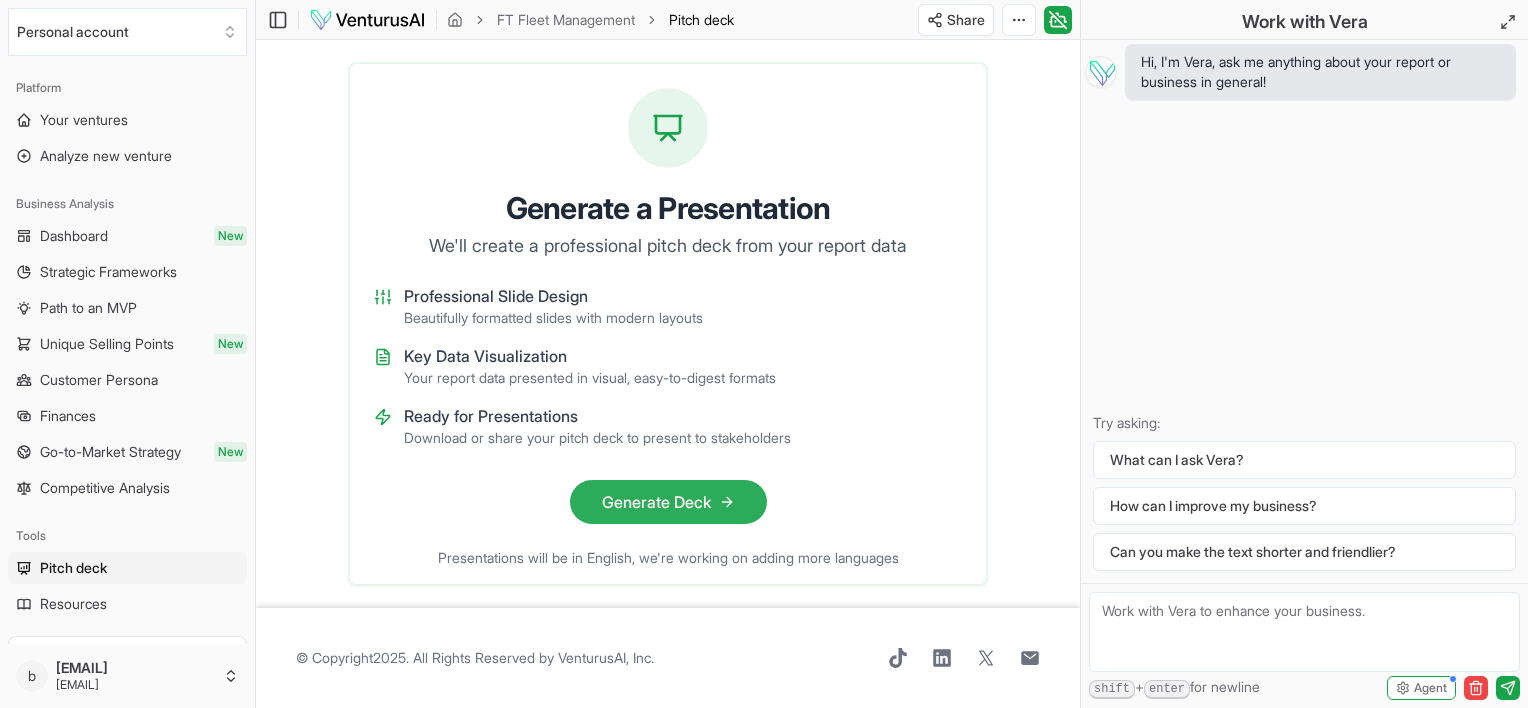 click on "Generate Deck" at bounding box center [668, 502] 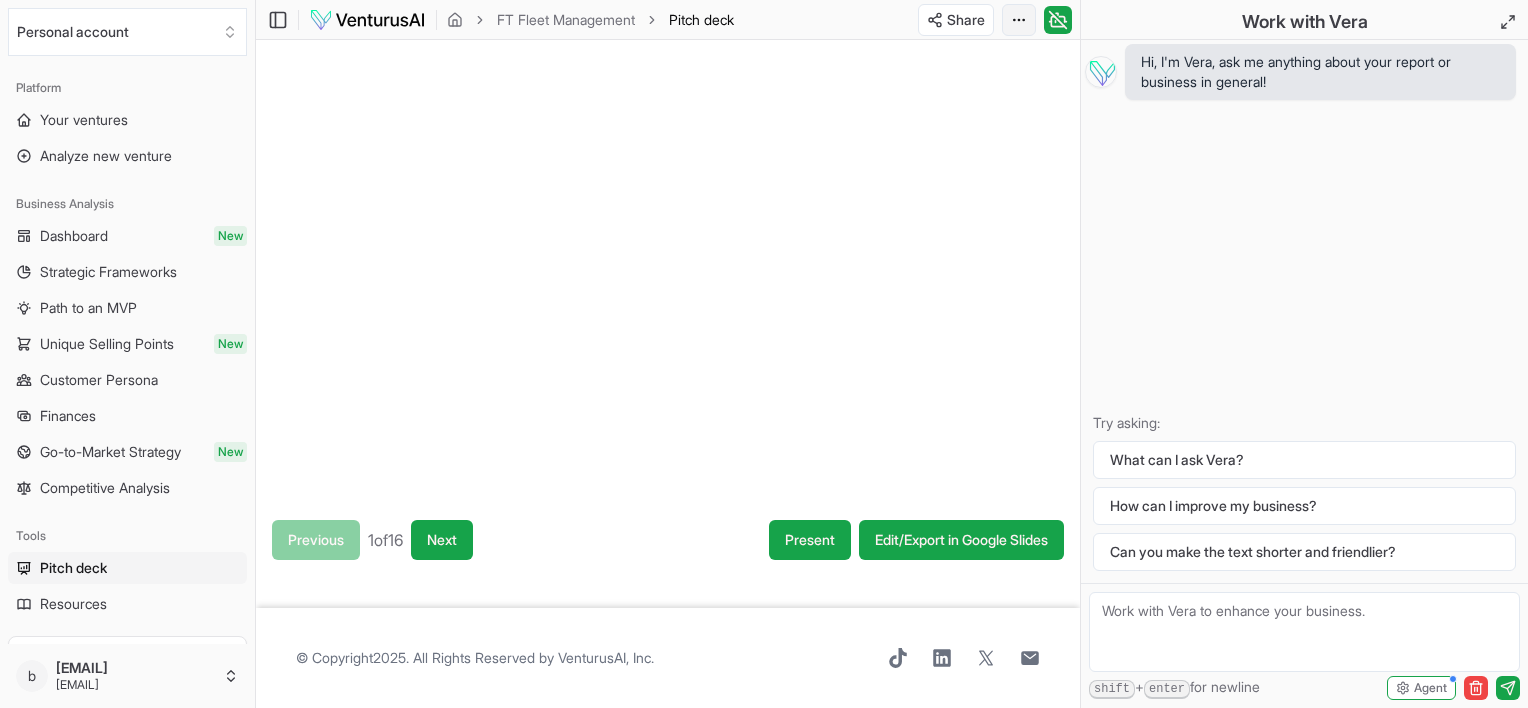 click on "We value your privacy We use cookies to enhance your browsing experience, serve personalized ads or content, and analyze our traffic. By clicking "Accept All", you consent to our use of cookies. Customize    Accept All Customize Consent Preferences   We use cookies to help you navigate efficiently and perform certain functions. You will find detailed information about all cookies under each consent category below. The cookies that are categorized as "Necessary" are stored on your browser as they are essential for enabling the basic functionalities of the site. ...  Show more Necessary Always Active Necessary cookies are required to enable the basic features of this site, such as providing secure log-in or adjusting your consent preferences. These cookies do not store any personally identifiable data. Cookie cookieyes-consent Duration 1 year Description Cookie __cf_bm Duration 1 hour Description This cookie, set by Cloudflare, is used to support Cloudflare Bot Management.  Cookie _cfuvid Duration session lidc" at bounding box center (764, 354) 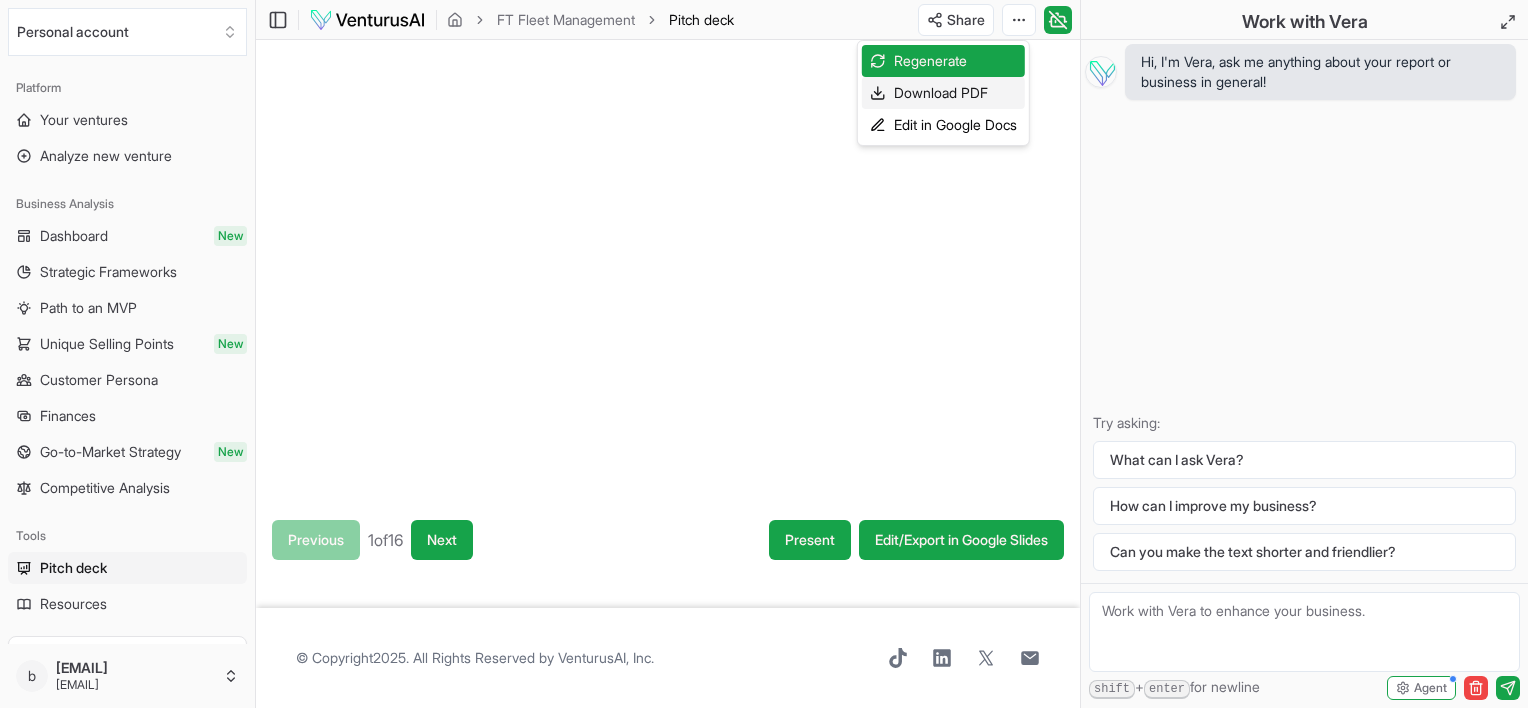 click on "Download PDF" at bounding box center (943, 93) 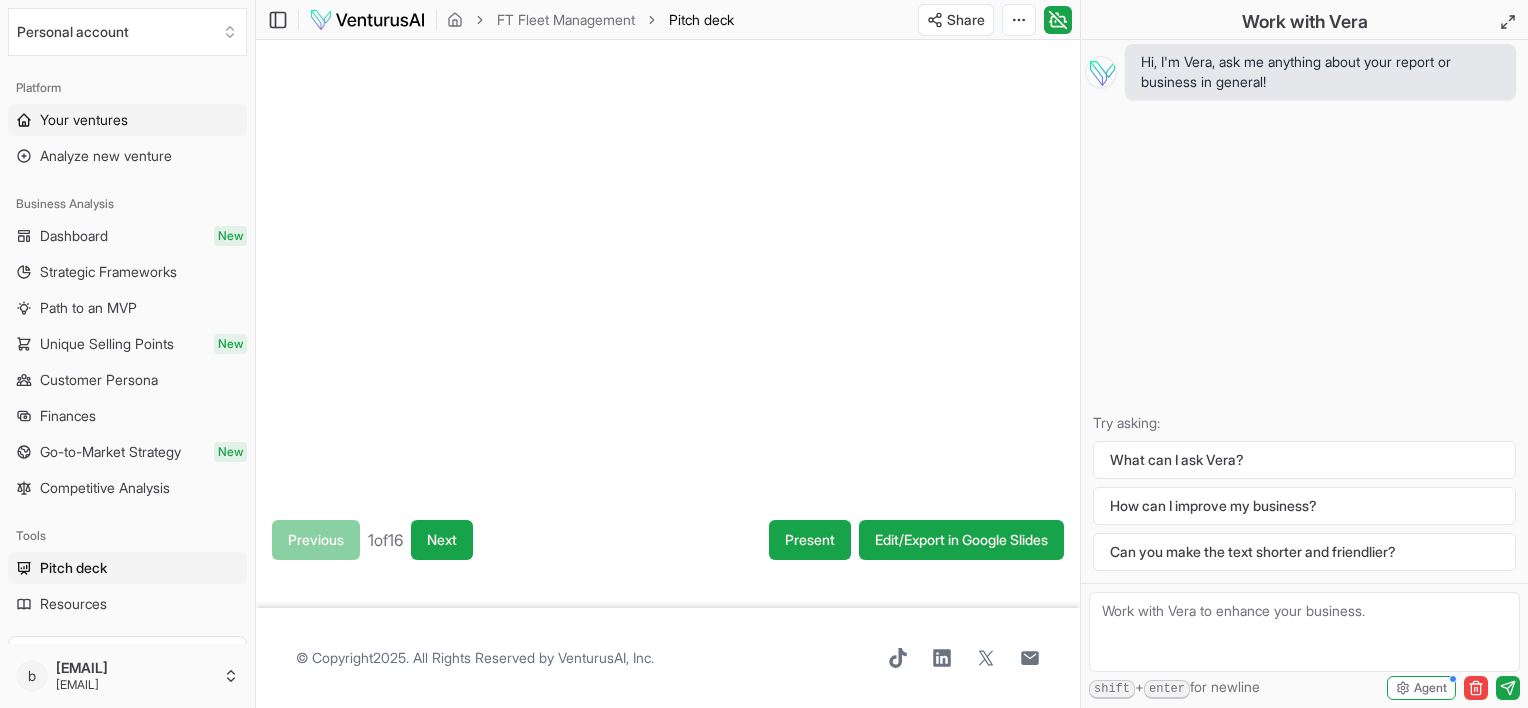 click on "Your ventures" at bounding box center [84, 120] 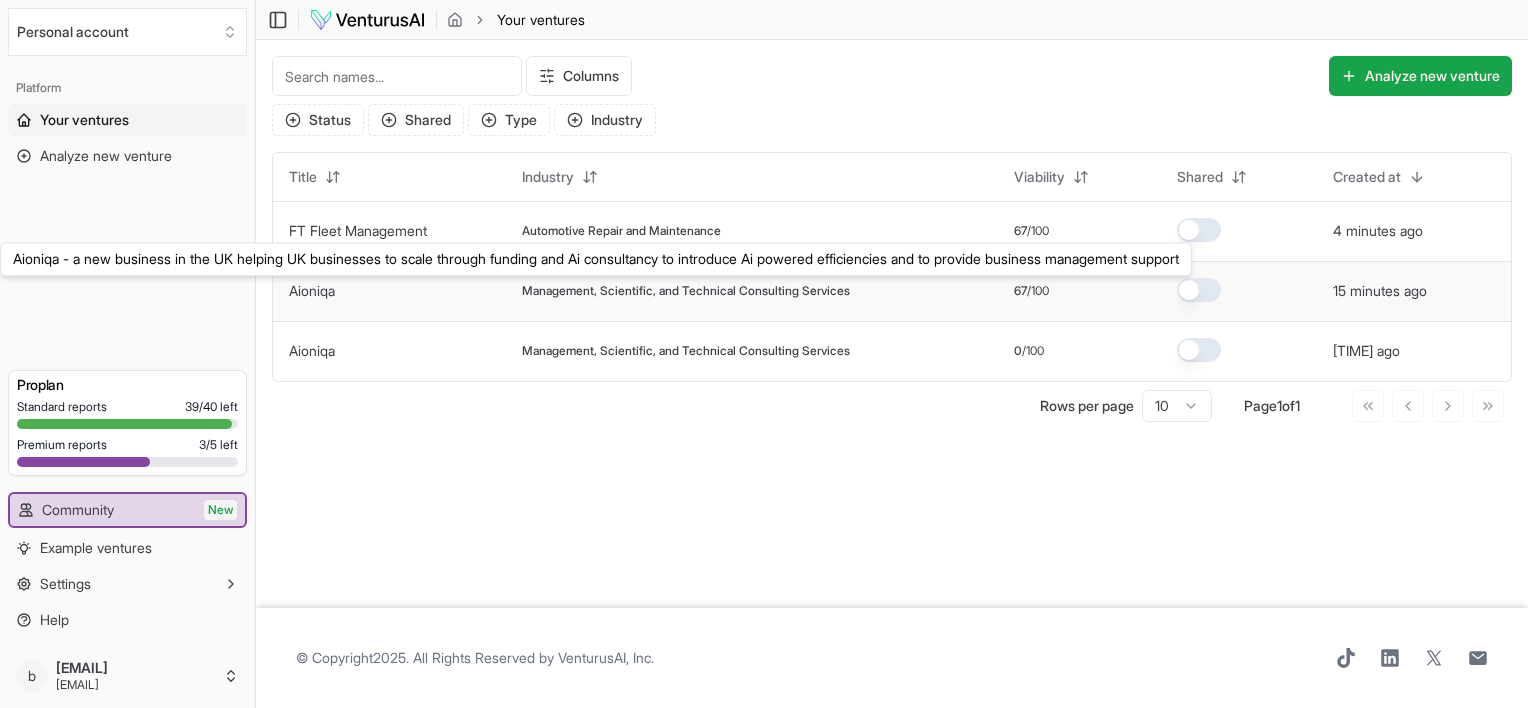click on "Aioniqa" at bounding box center [312, 290] 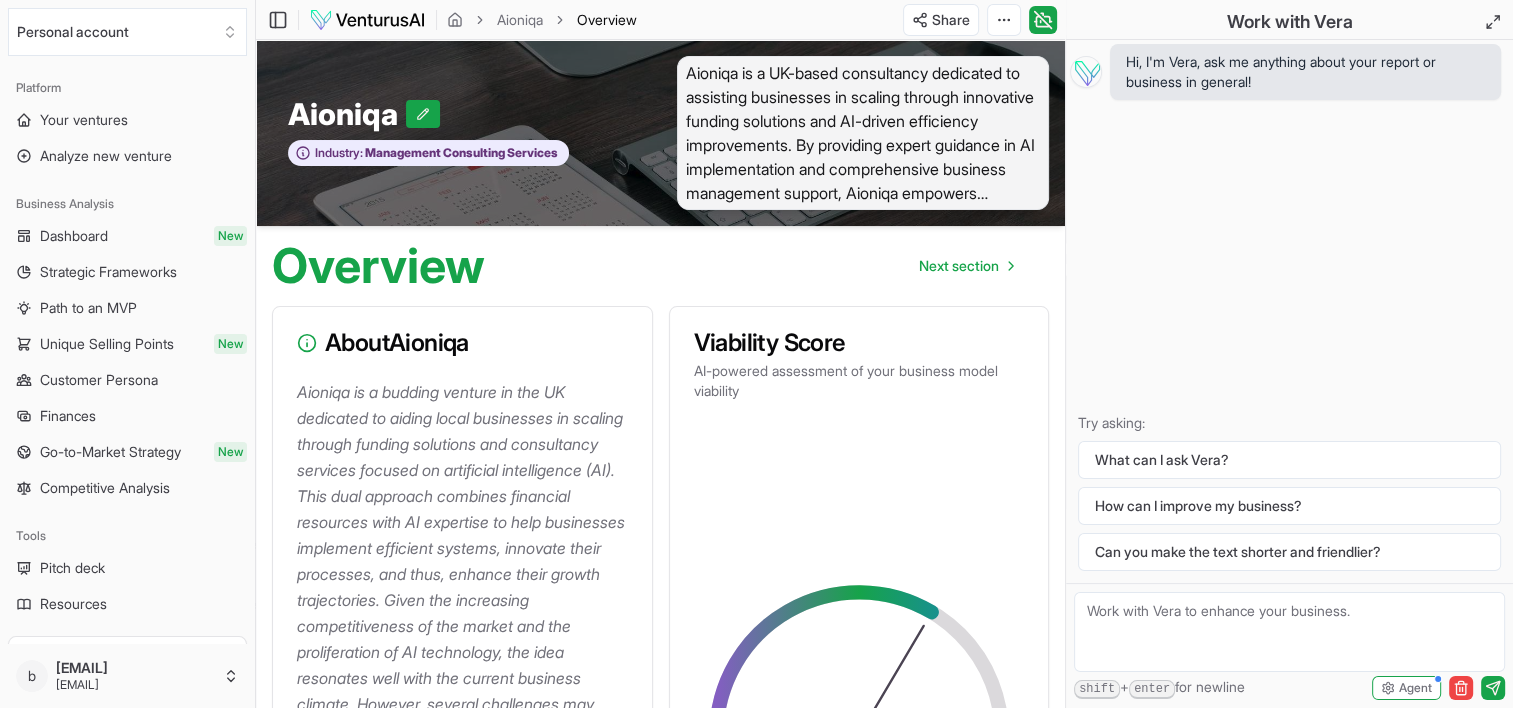 click on "Hi, I'm Vera, ask me anything about your report or business in general! Try asking: What can I ask Vera? How can I improve my business? Can you make the text shorter and friendlier?" at bounding box center (1289, 311) 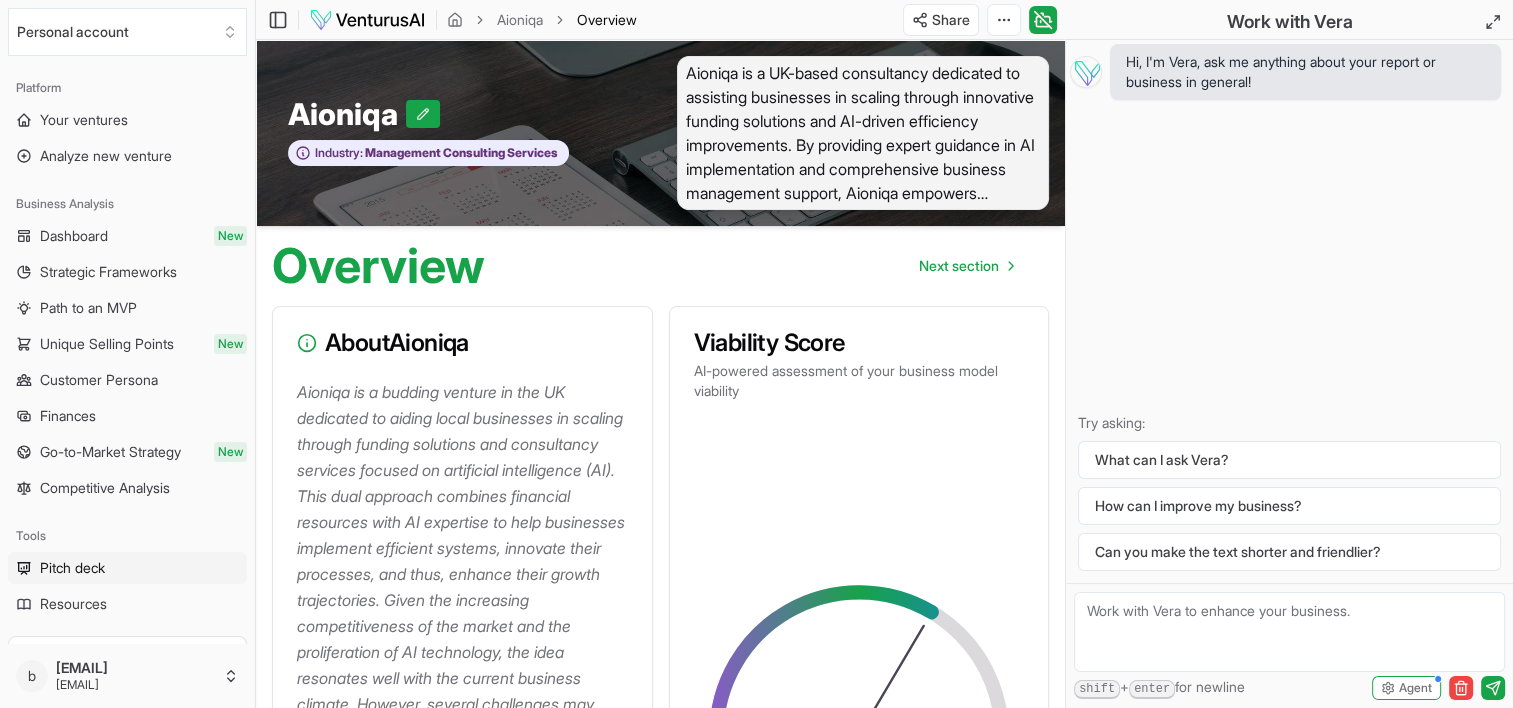 click on "Pitch deck" at bounding box center (72, 568) 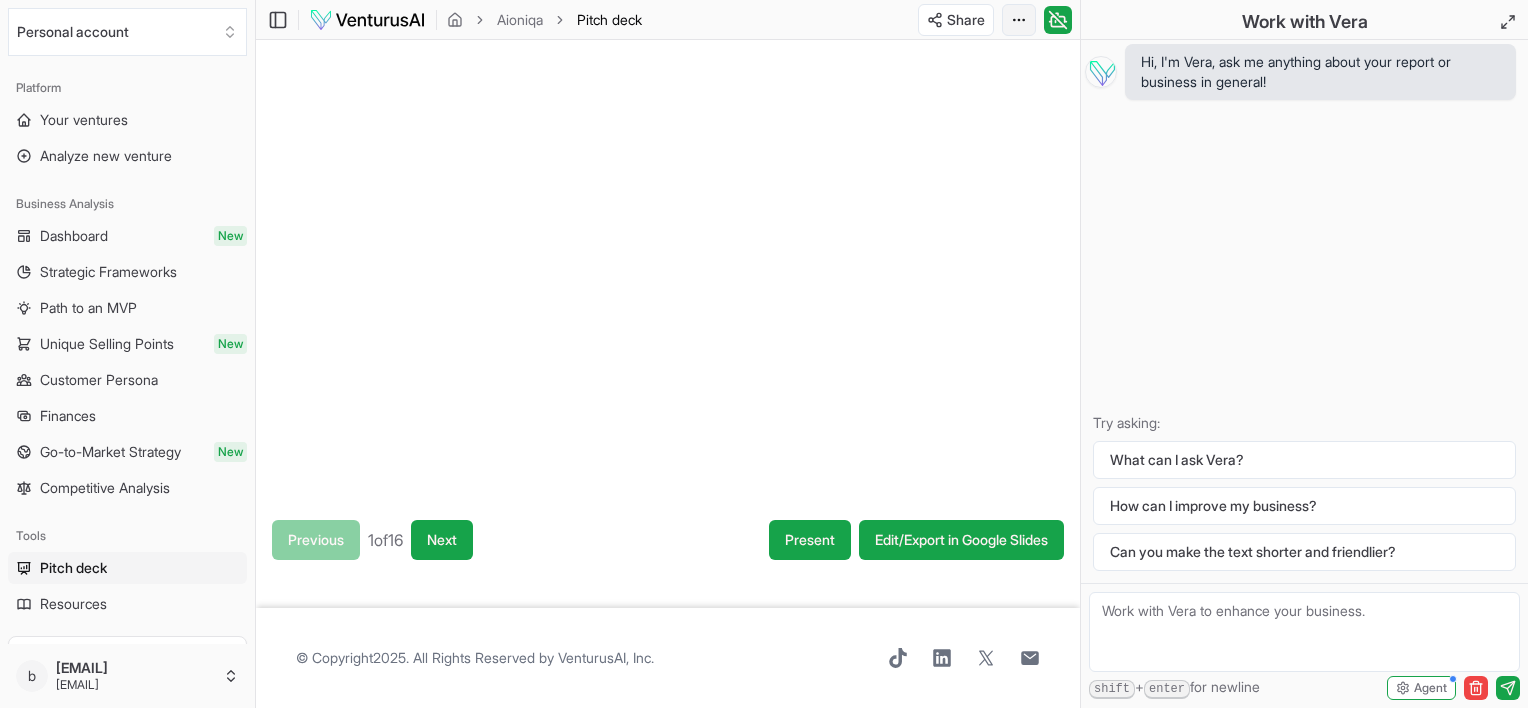 click on "We value your privacy We use cookies to enhance your browsing experience, serve personalized ads or content, and analyze our traffic. By clicking "Accept All", you consent to our use of cookies. Customize    Accept All Customize Consent Preferences   We use cookies to help you navigate efficiently and perform certain functions. You will find detailed information about all cookies under each consent category below. The cookies that are categorized as "Necessary" are stored on your browser as they are essential for enabling the basic functionalities of the site. ...  Show more Necessary Always Active Necessary cookies are required to enable the basic features of this site, such as providing secure log-in or adjusting your consent preferences. These cookies do not store any personally identifiable data. Cookie cookieyes-consent Duration 1 year Description Cookie __cf_bm Duration 1 hour Description This cookie, set by Cloudflare, is used to support Cloudflare Bot Management.  Cookie _cfuvid Duration session lidc" at bounding box center (764, 354) 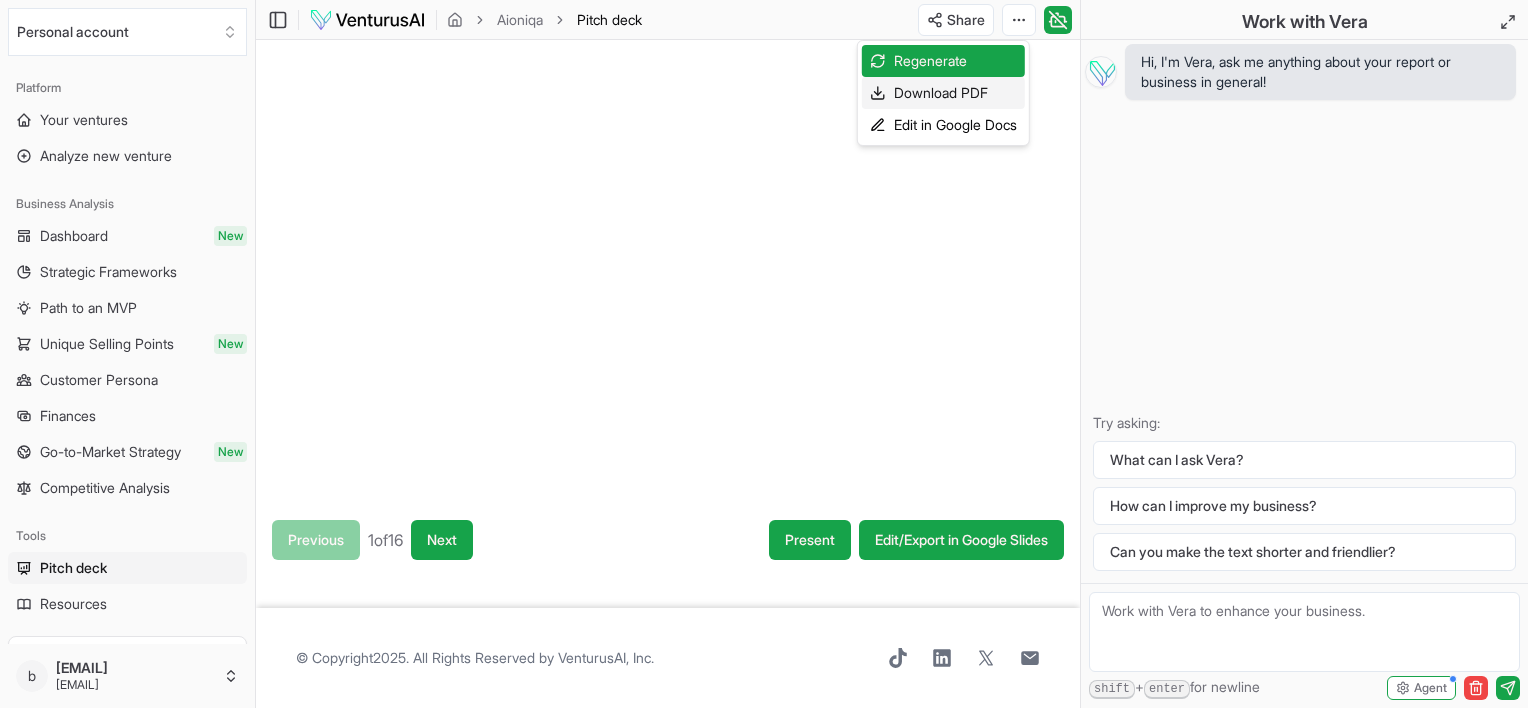 click on "Download PDF" at bounding box center [943, 93] 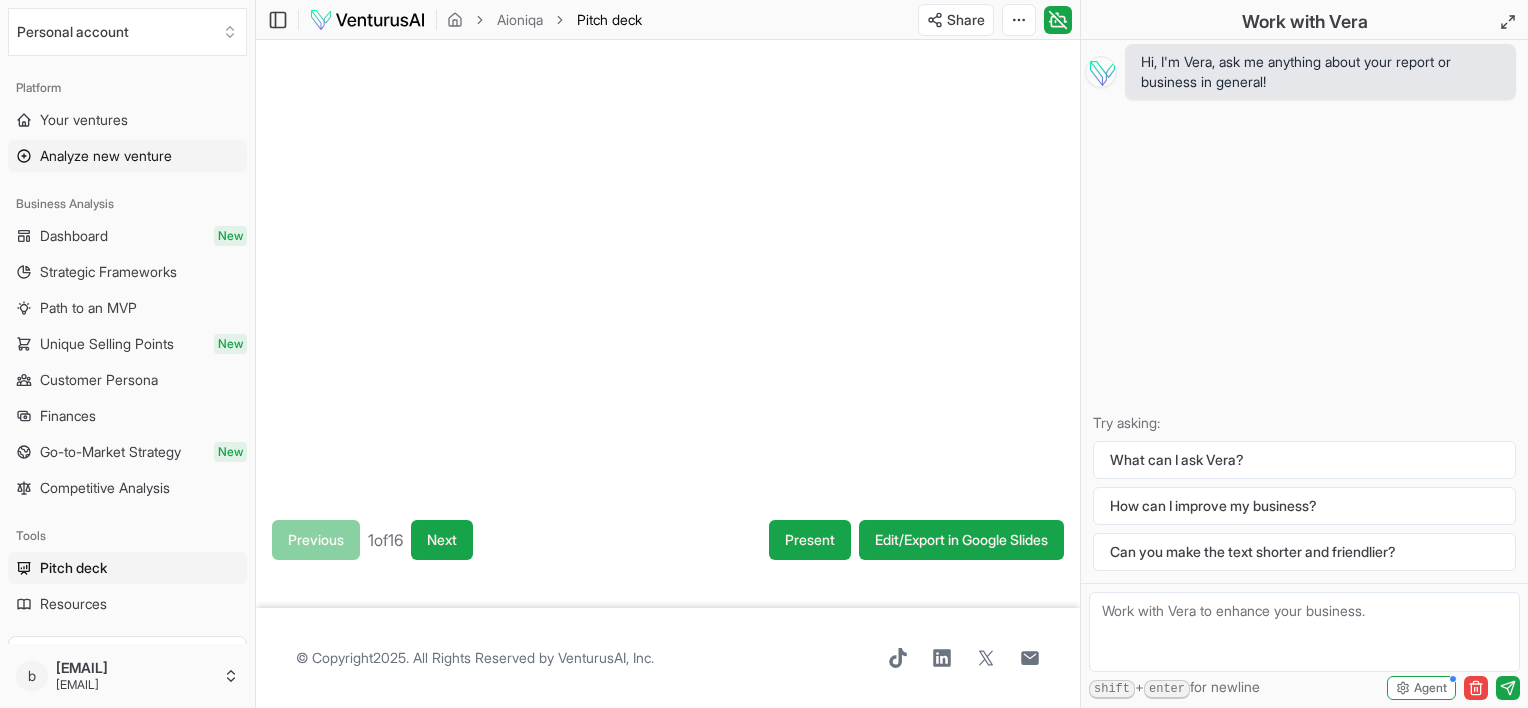 click on "Analyze new venture" at bounding box center [106, 156] 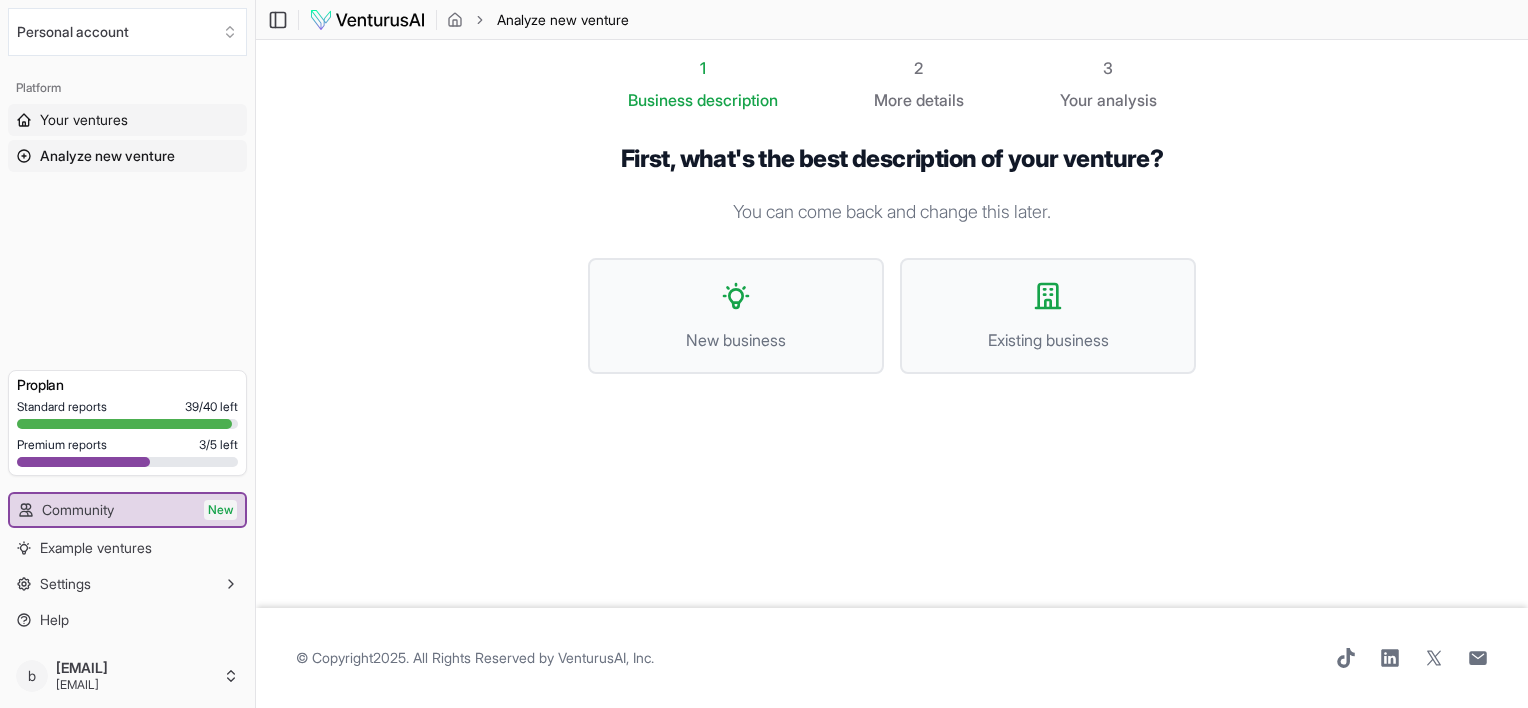 click on "Your ventures" at bounding box center [84, 120] 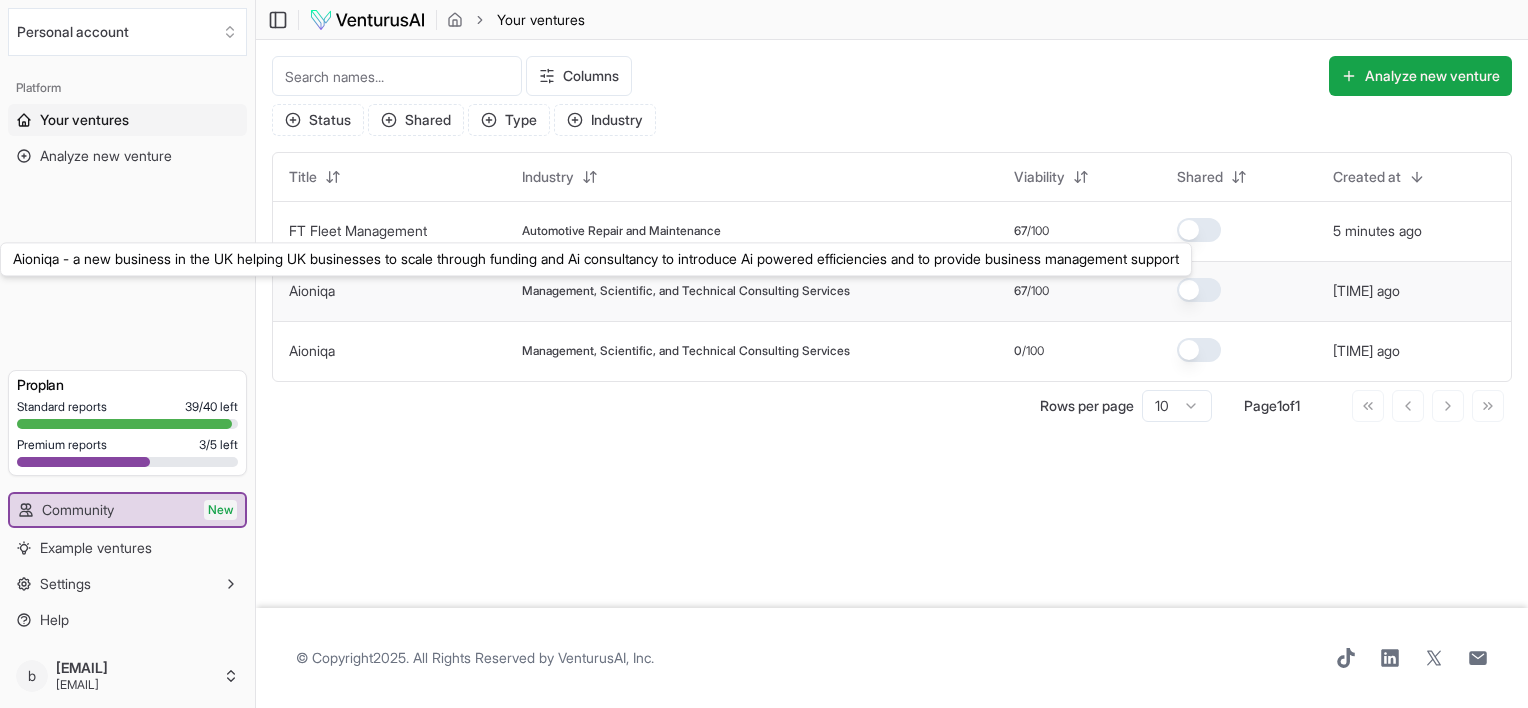click on "Aioniqa" at bounding box center [312, 290] 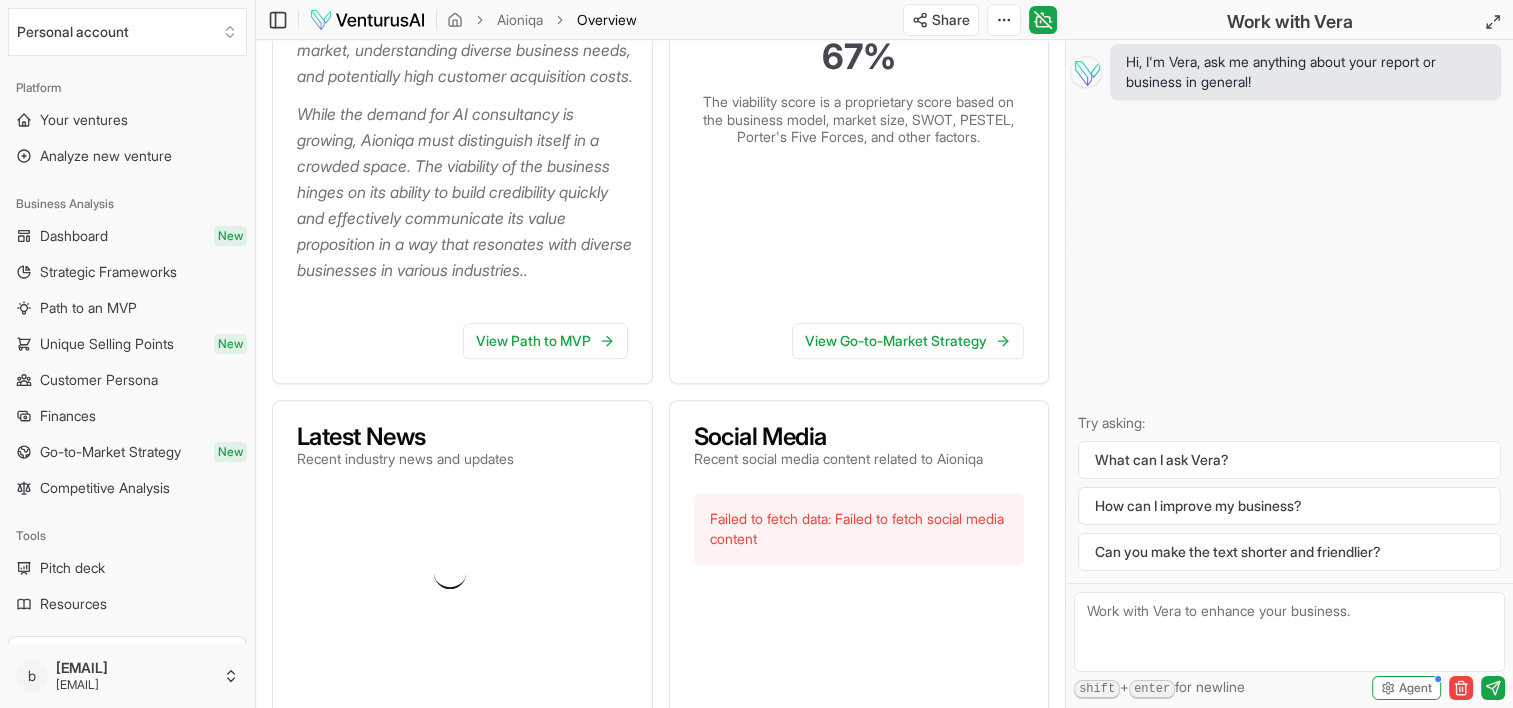 scroll, scrollTop: 715, scrollLeft: 0, axis: vertical 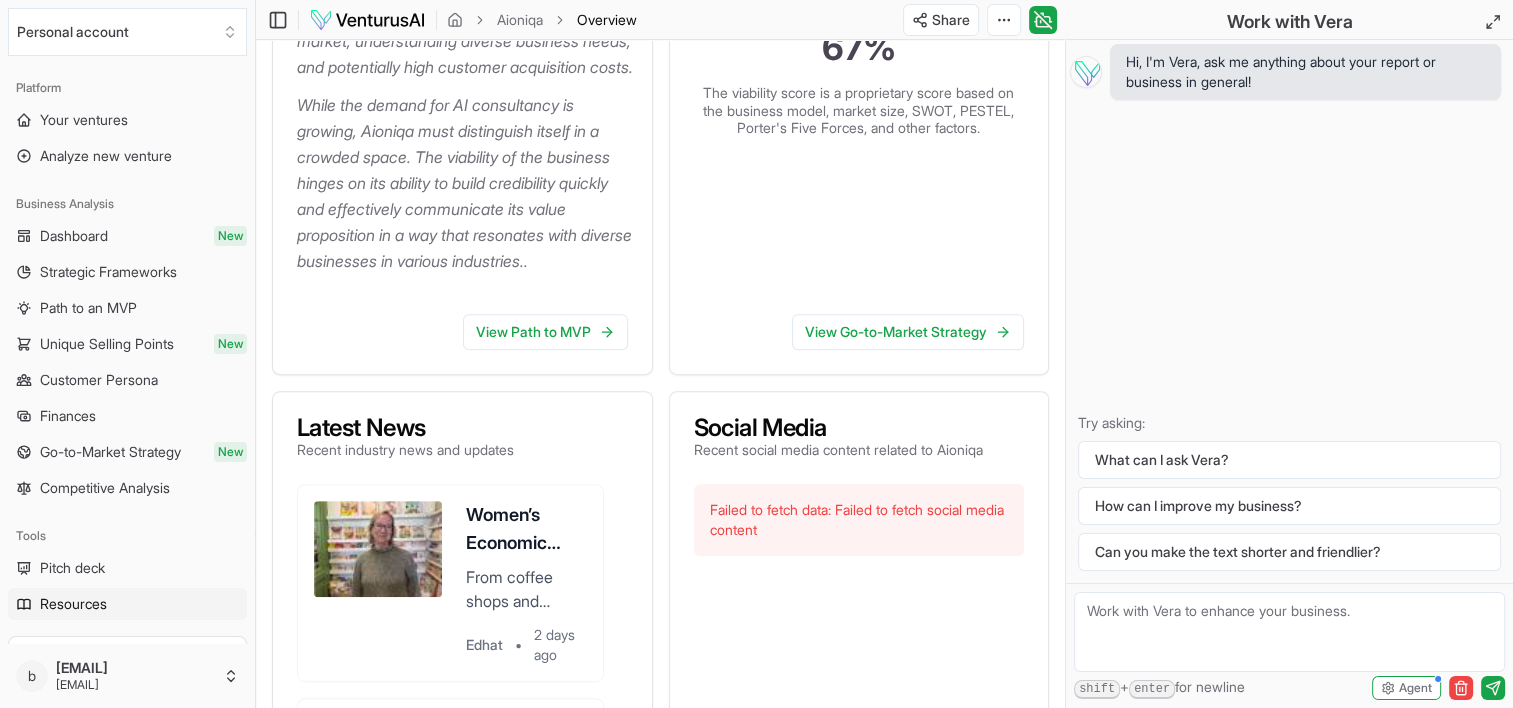click on "Resources" at bounding box center (73, 604) 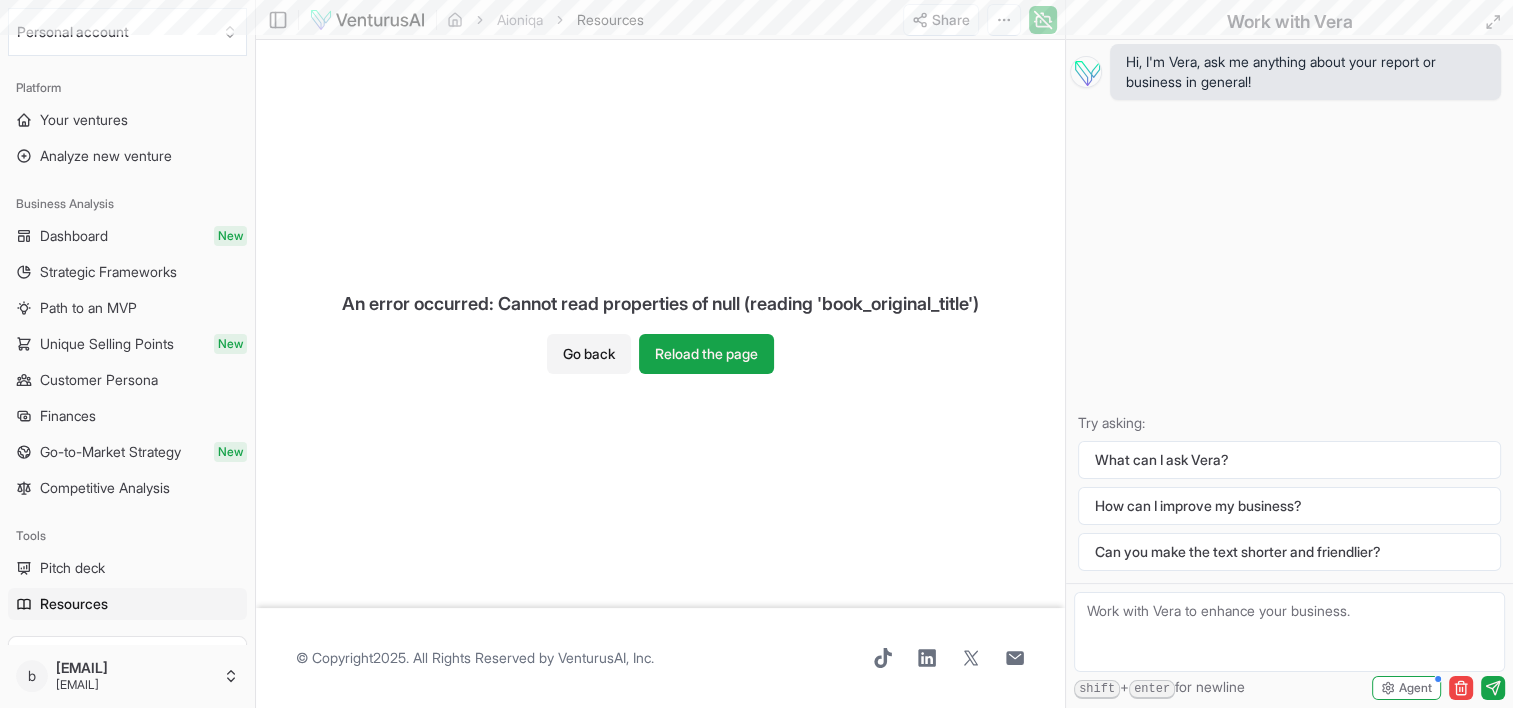 scroll, scrollTop: 0, scrollLeft: 0, axis: both 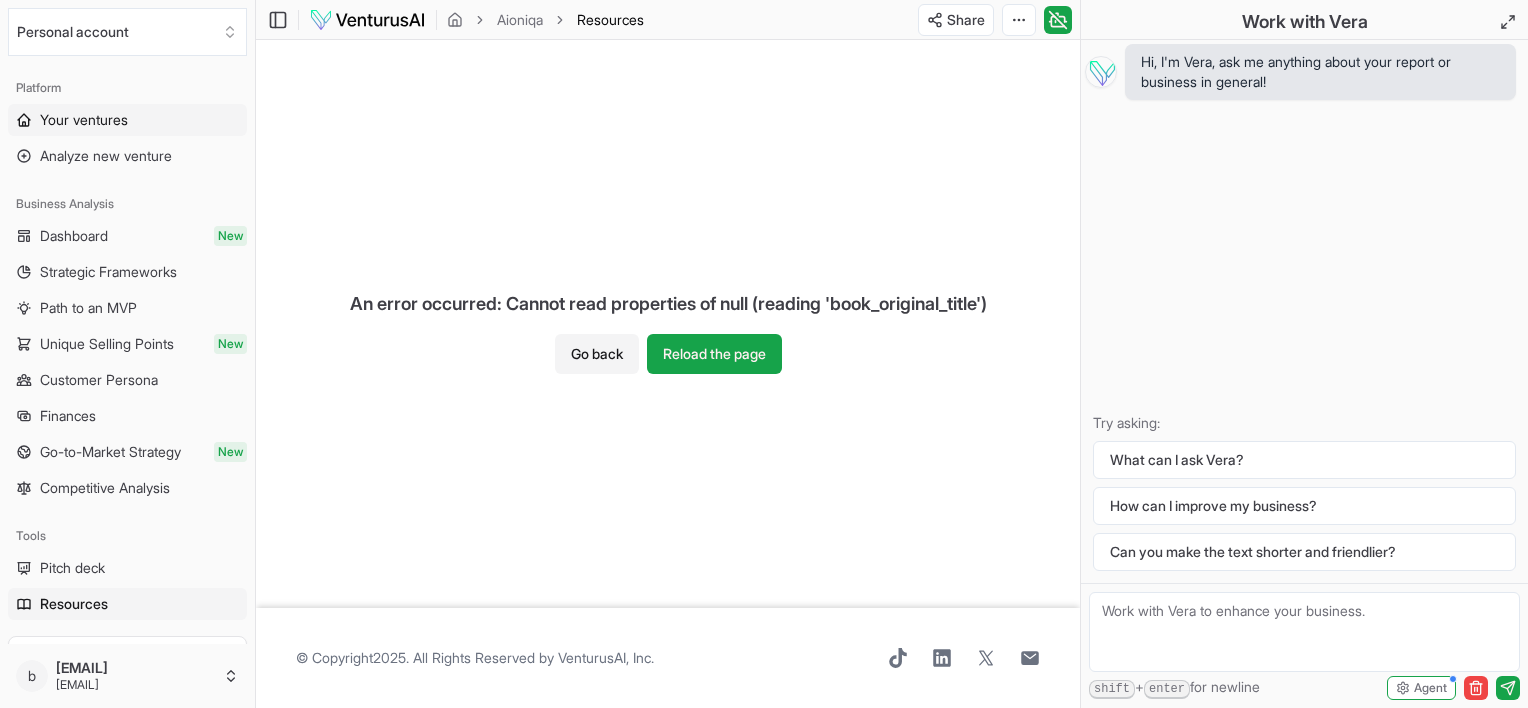 click on "Your ventures" at bounding box center (84, 120) 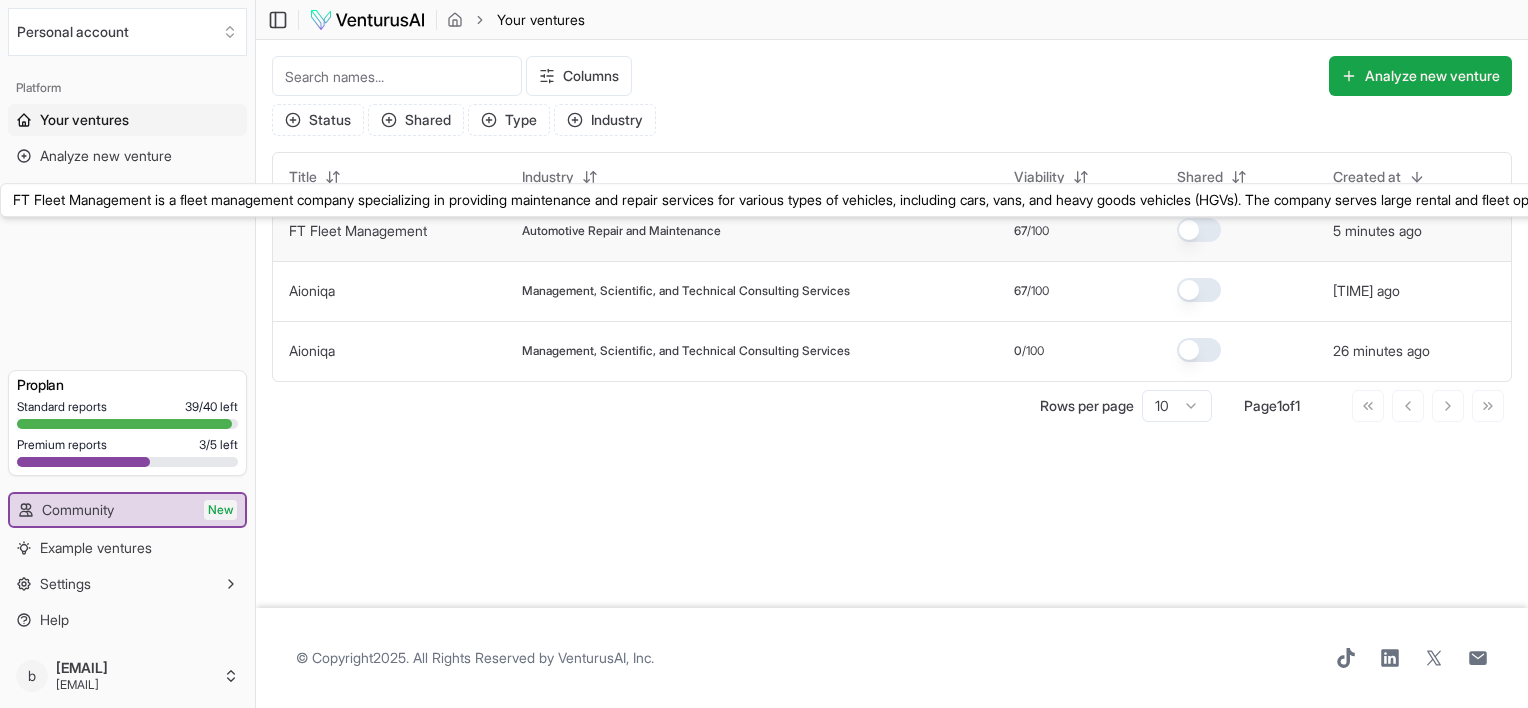 click on "FT Fleet Management" at bounding box center [358, 230] 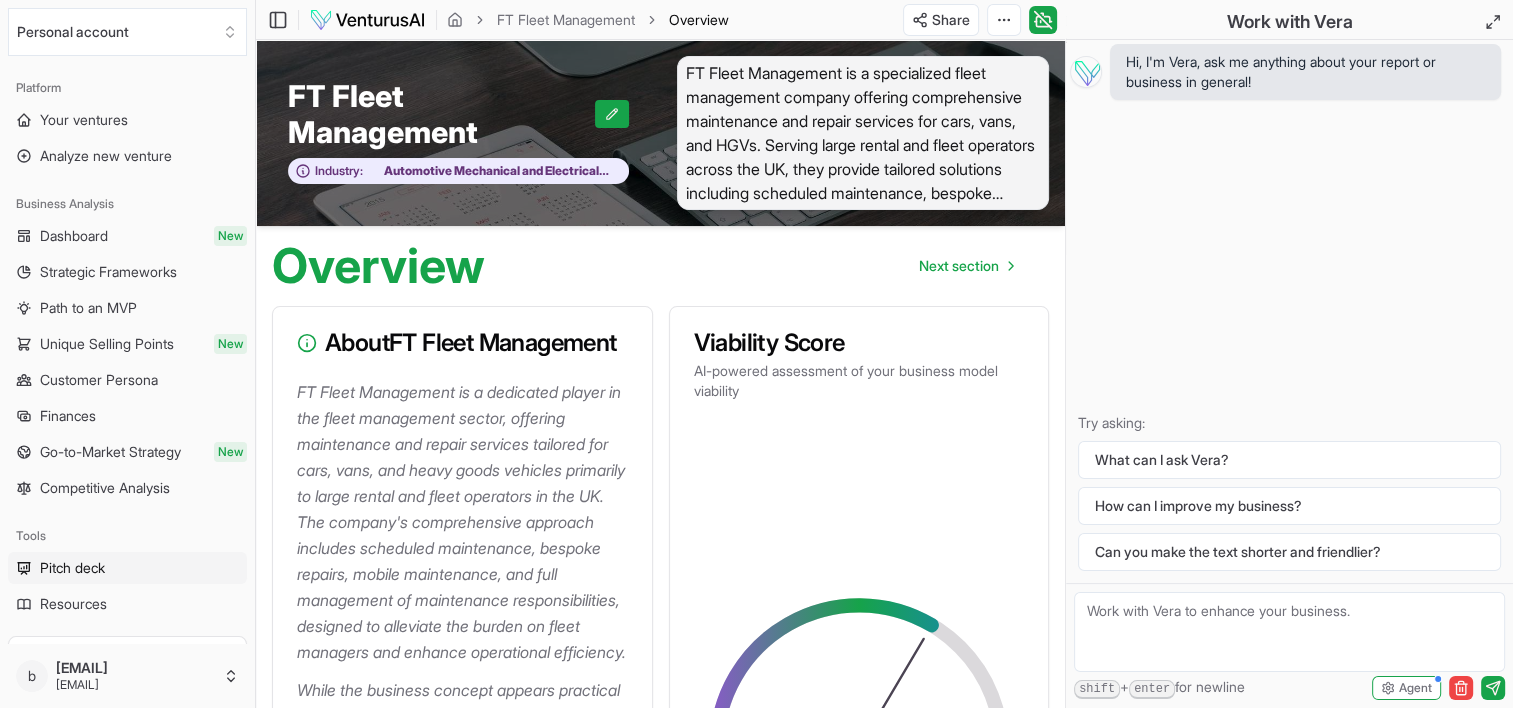 click on "Pitch deck" at bounding box center [72, 568] 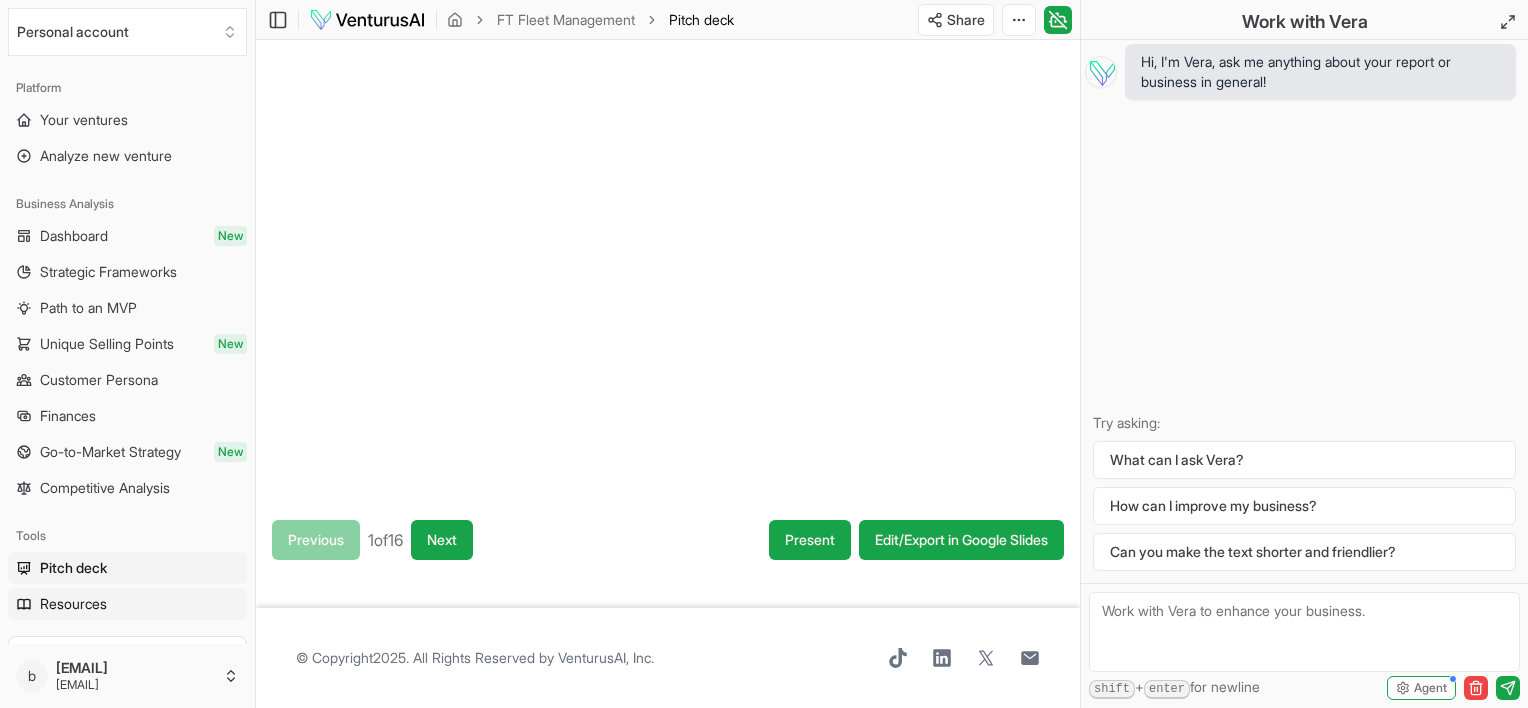 click on "Resources" at bounding box center [73, 604] 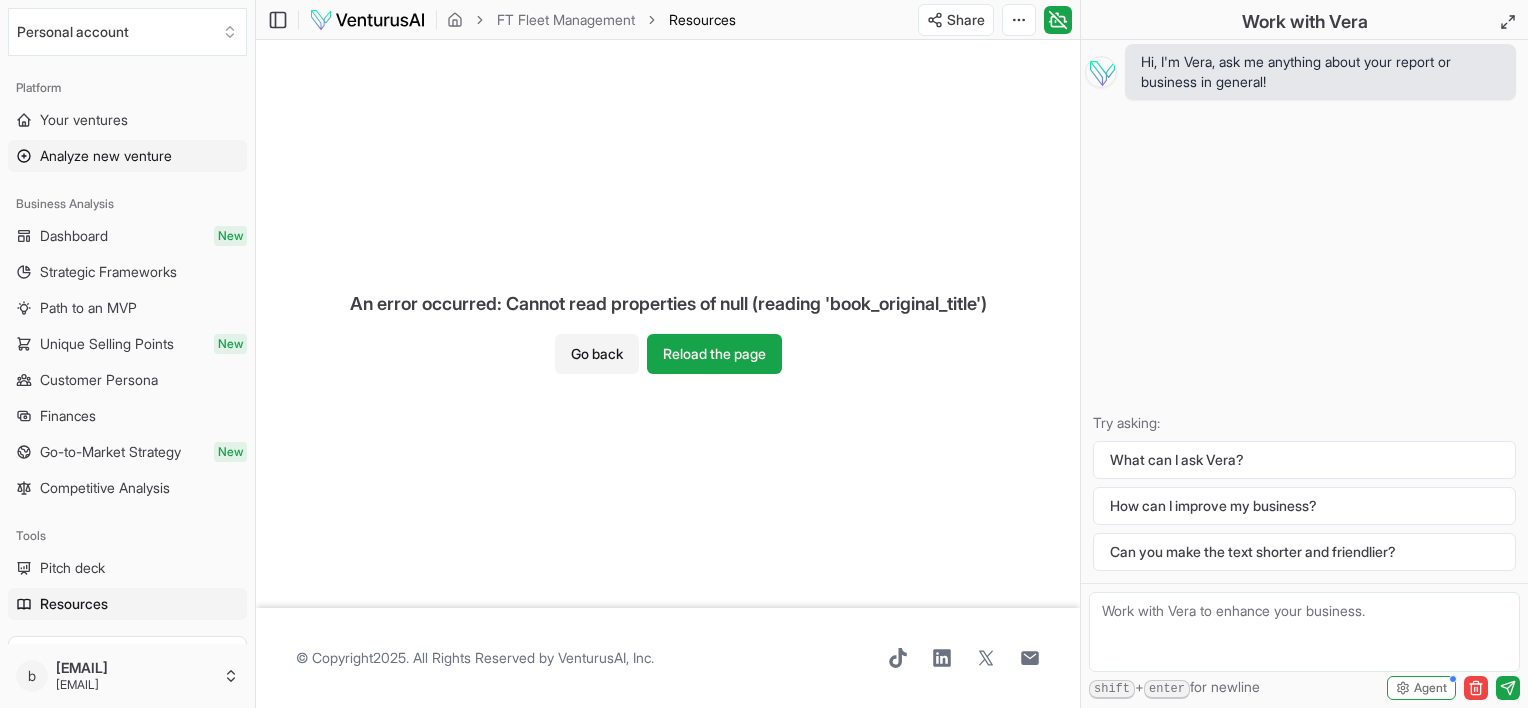 click on "Analyze new venture" at bounding box center [106, 156] 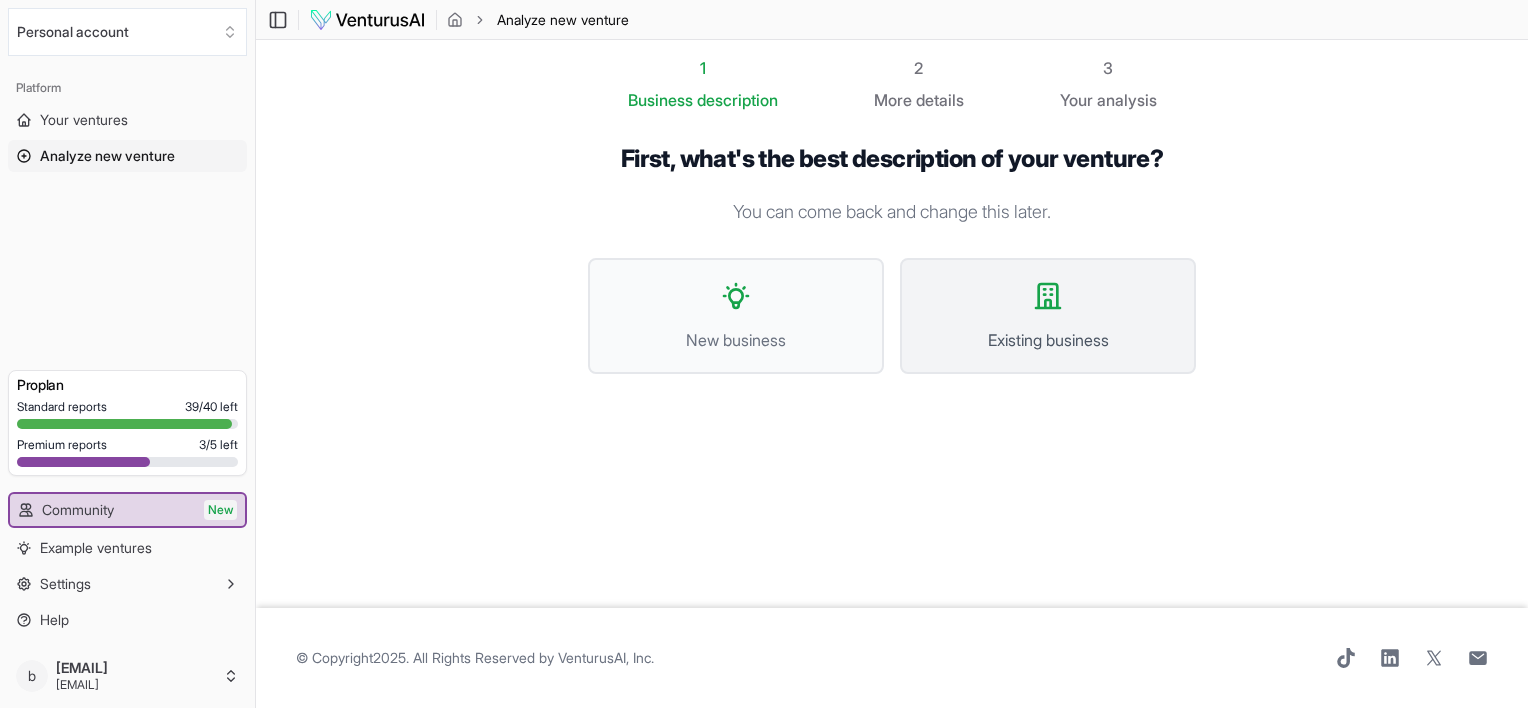 click on "Existing business" at bounding box center [1048, 316] 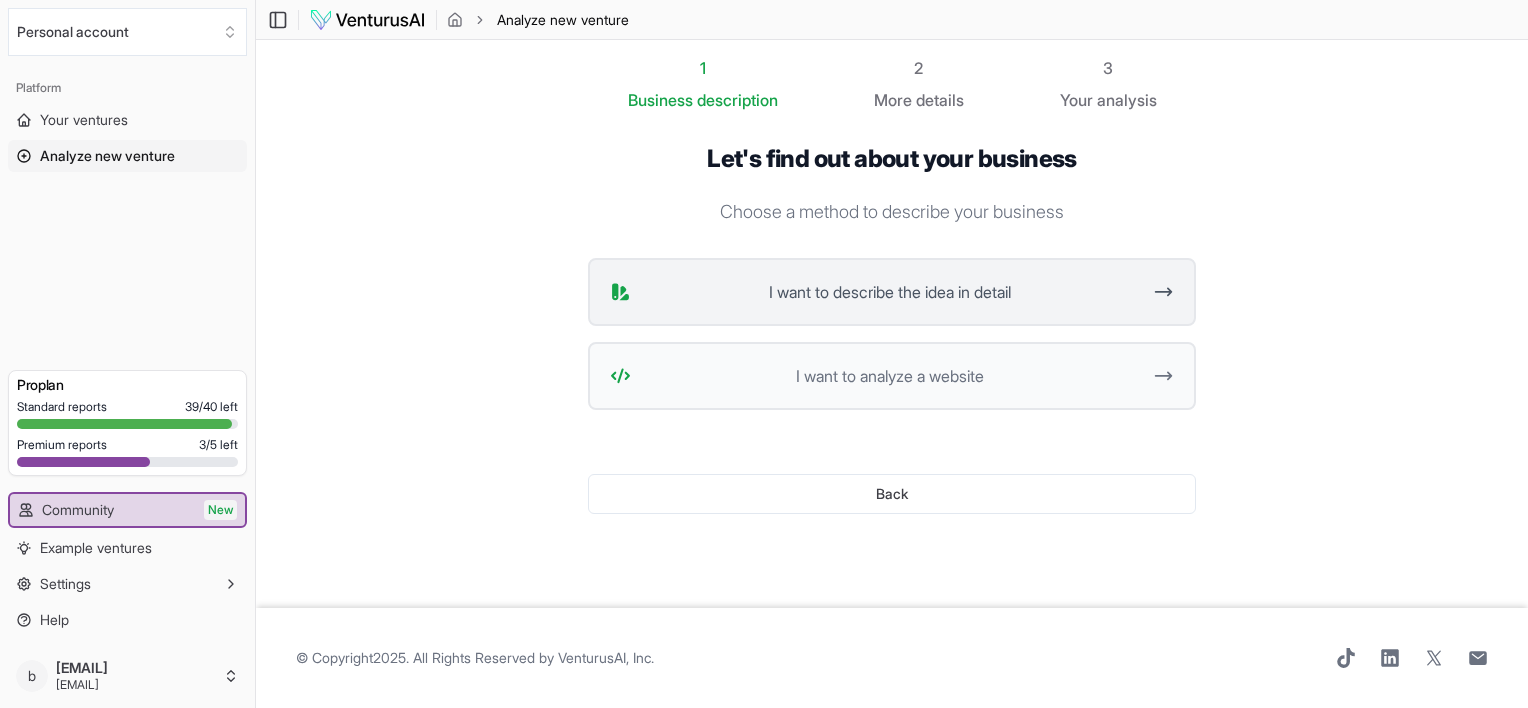 click on "I want to describe the idea in detail" at bounding box center (889, 292) 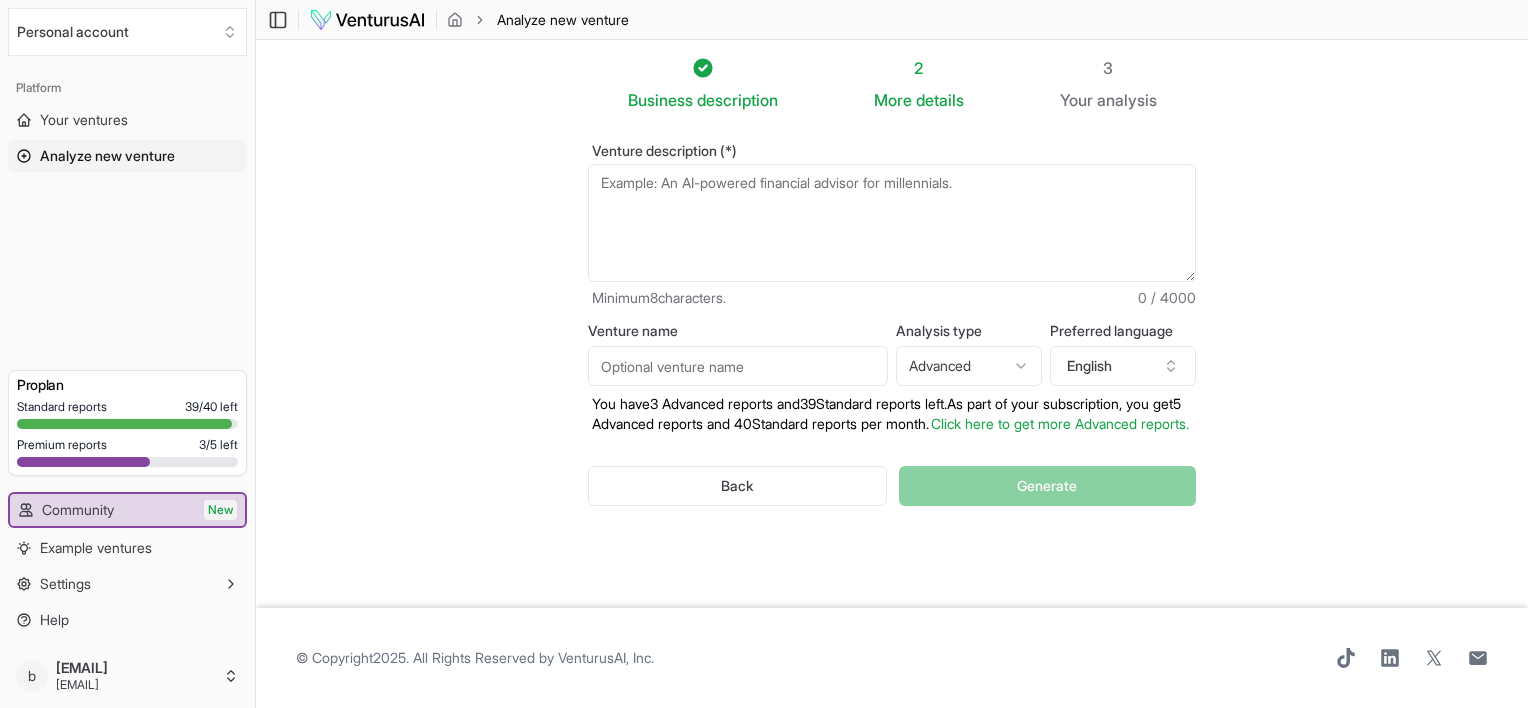 click on "Venture description (*)" at bounding box center [892, 223] 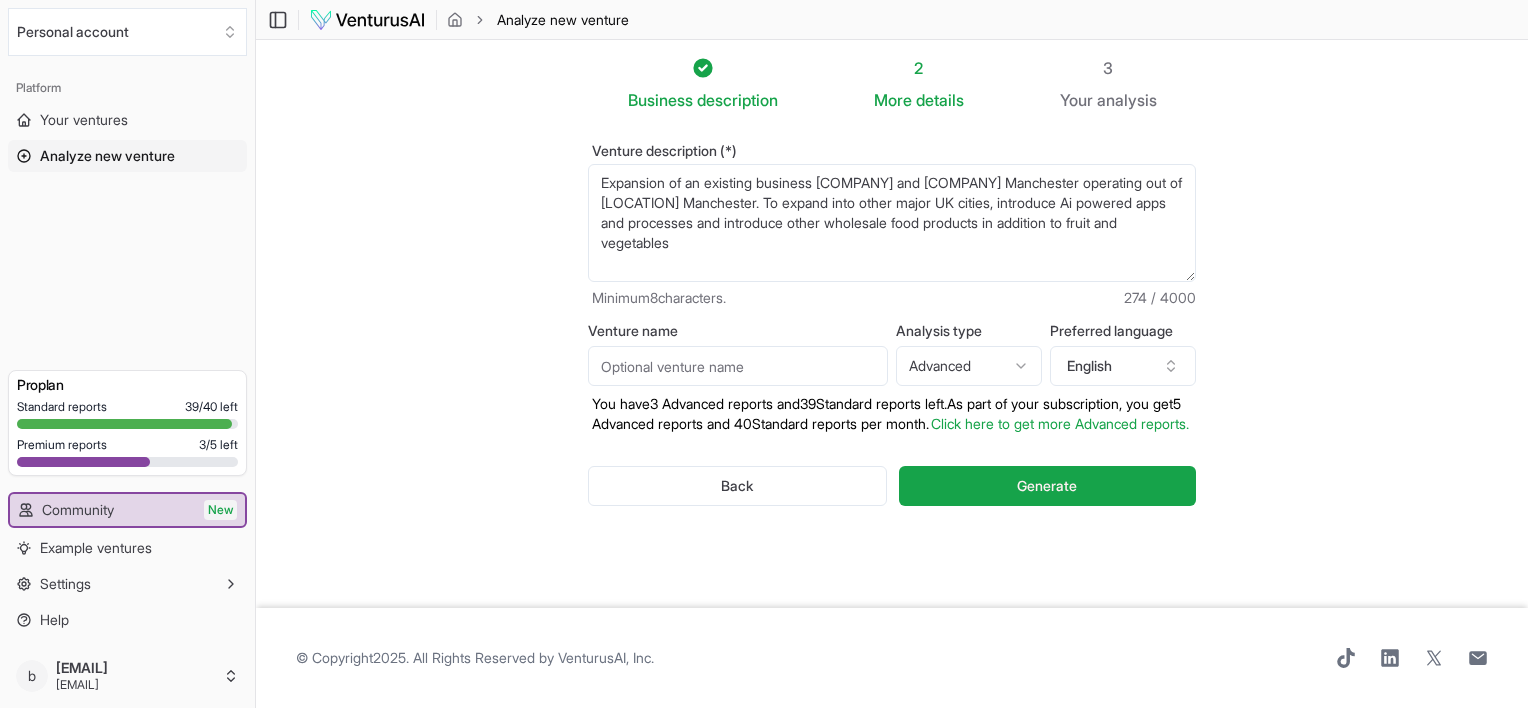 click on "Expansion of an existing business Seda Foods and Go Fresh Manchester operating out of Smithfield Market Manchester. To expand into other major UK cities, introduce Ai powered apps and processes and introduce other wholesale food products in addition to fruit and vegetables" at bounding box center [892, 223] 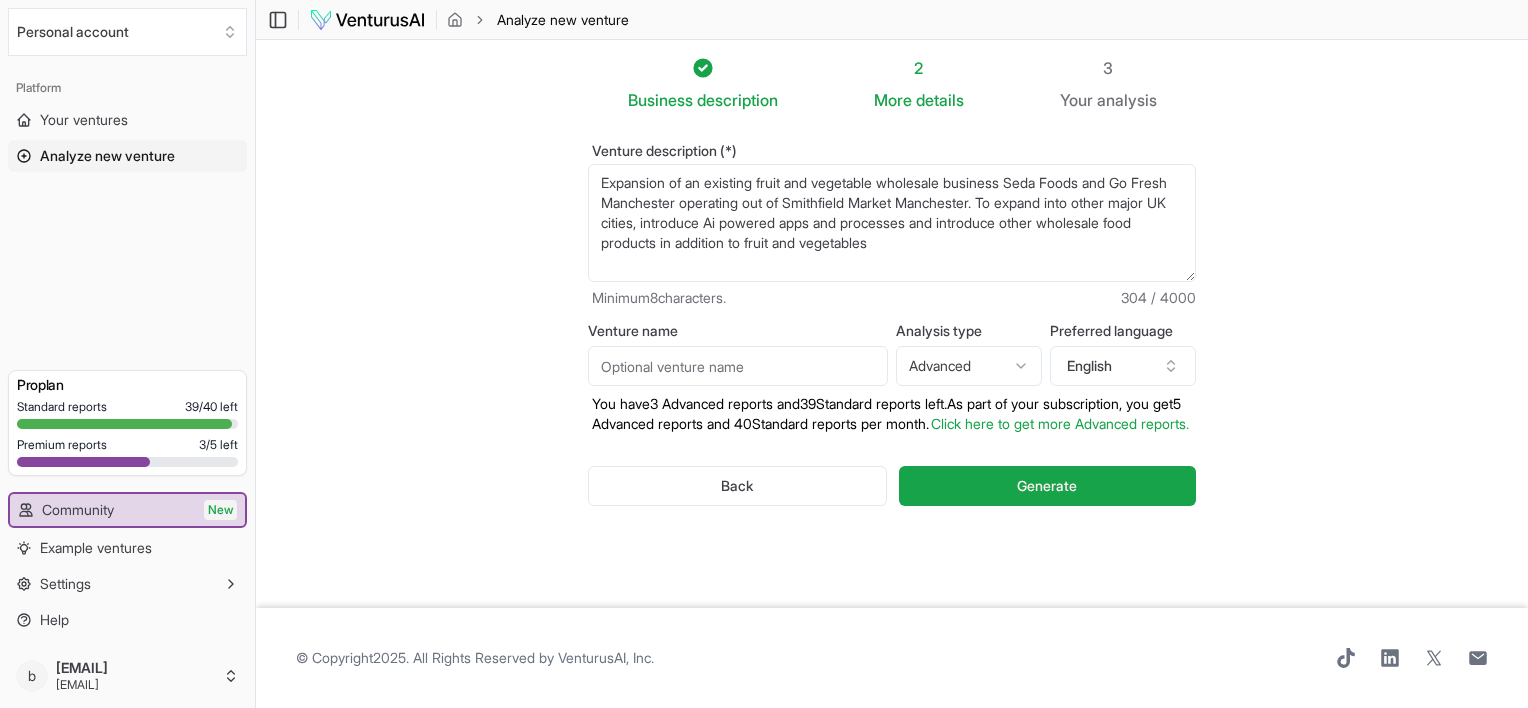 type on "Expansion of an existing fruit and vegetable wholesale business Seda Foods and Go Fresh Manchester operating out of Smithfield Market Manchester. To expand into other major UK cities, introduce Ai powered apps and processes and introduce other wholesale food products in addition to fruit and vegetables" 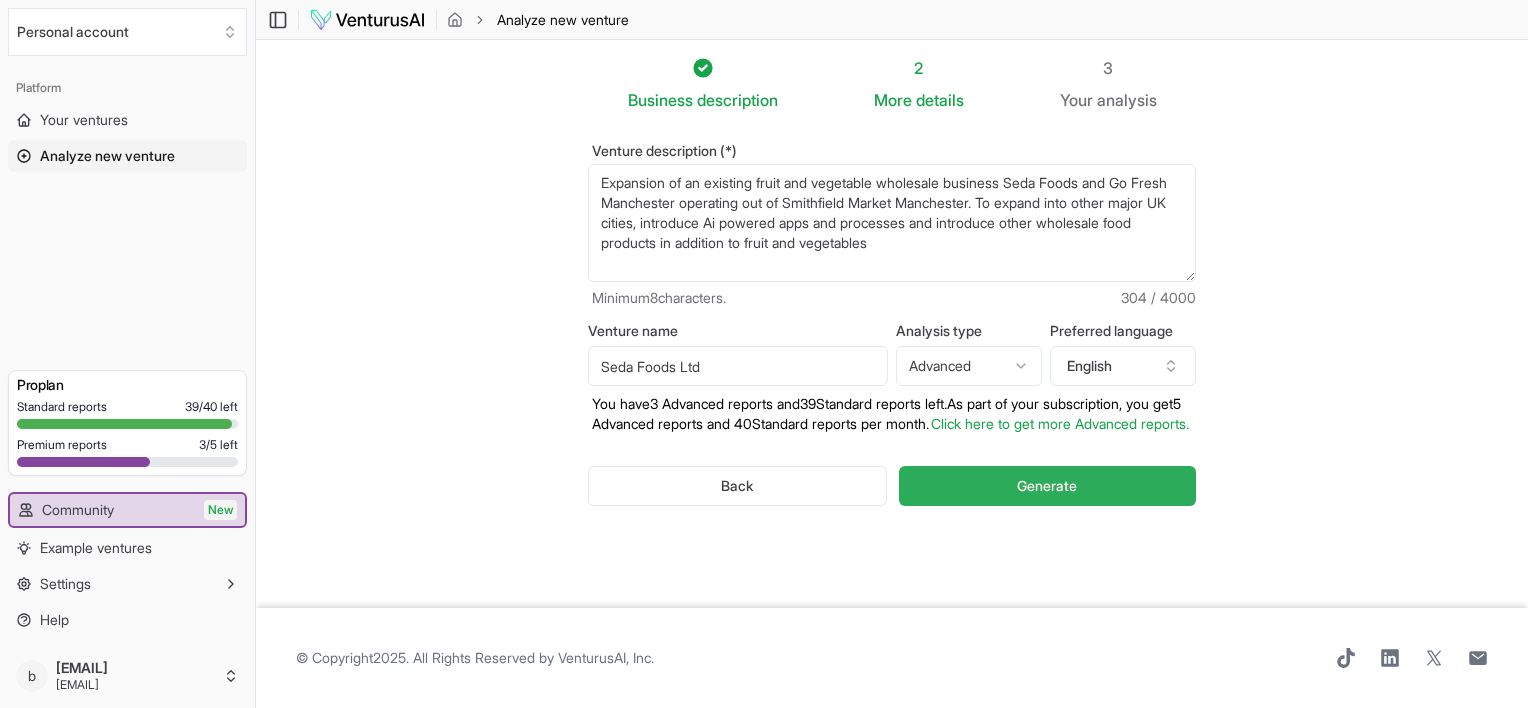 type on "Seda Foods Ltd" 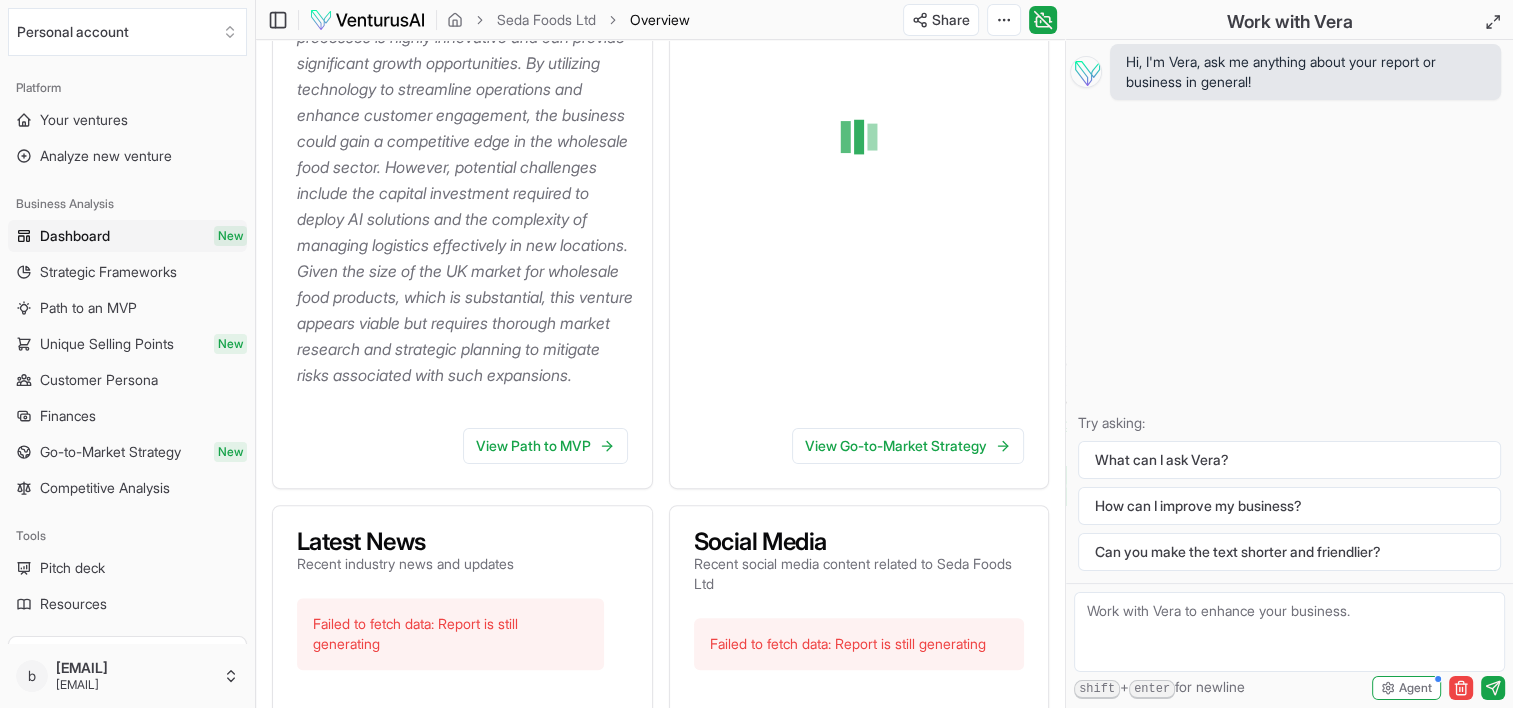 scroll, scrollTop: 458, scrollLeft: 0, axis: vertical 